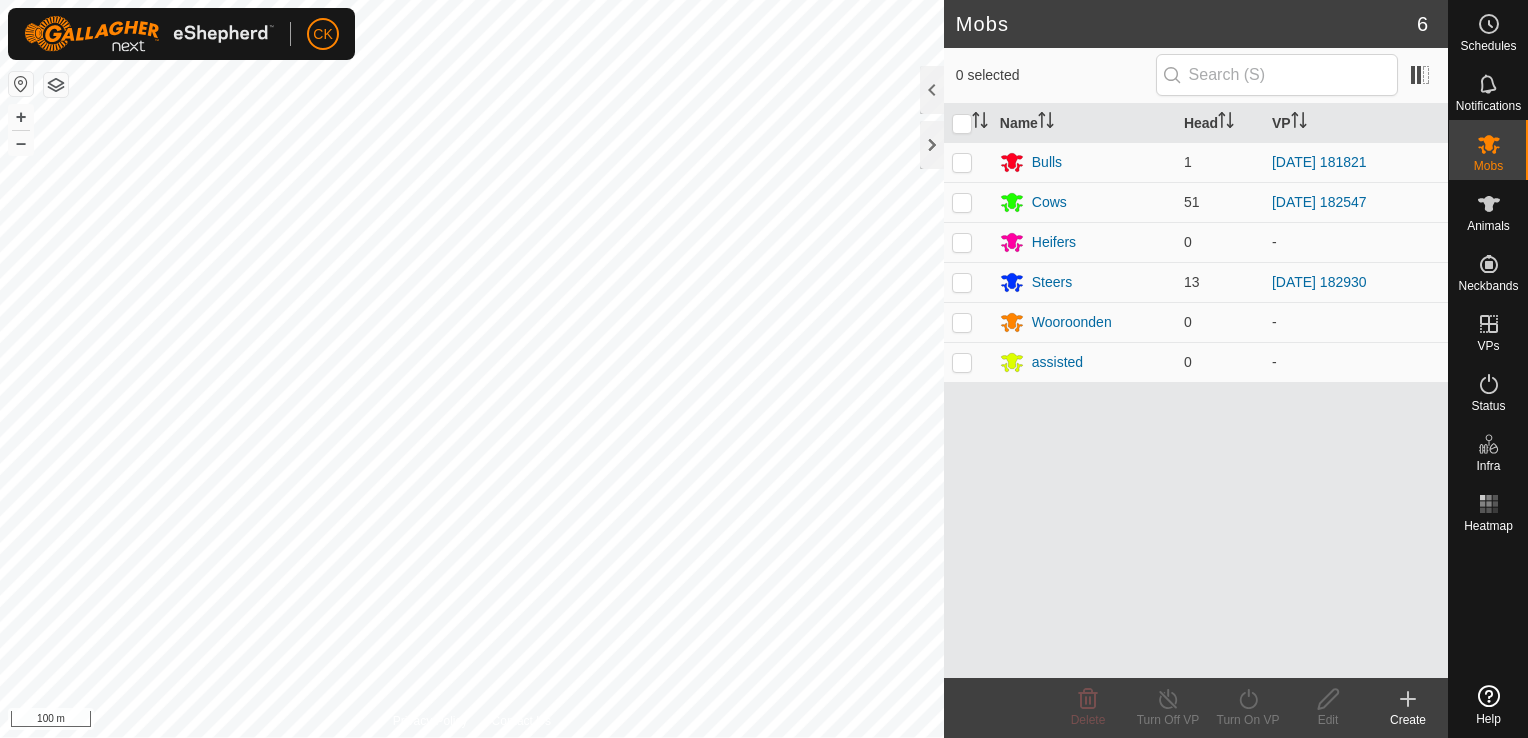 scroll, scrollTop: 0, scrollLeft: 0, axis: both 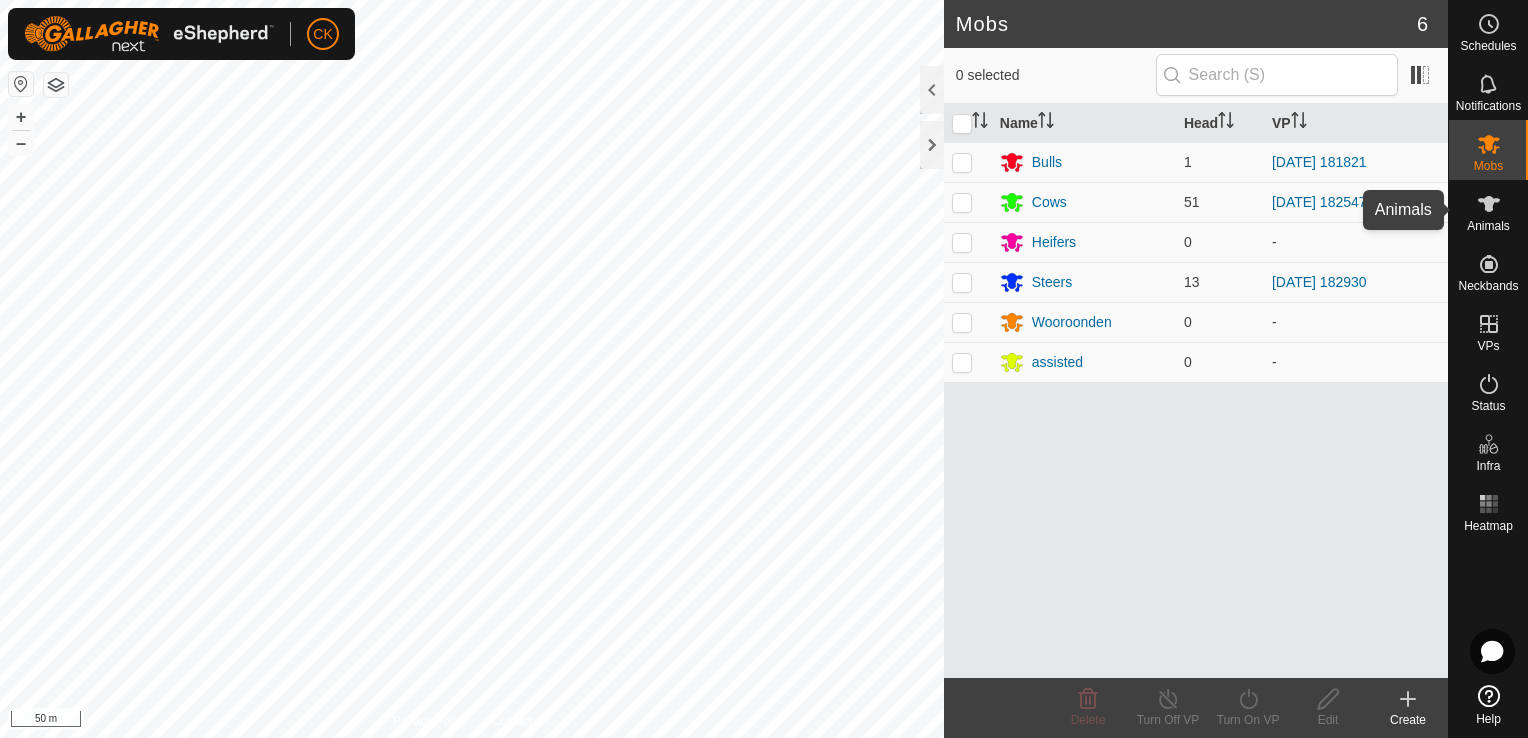 click 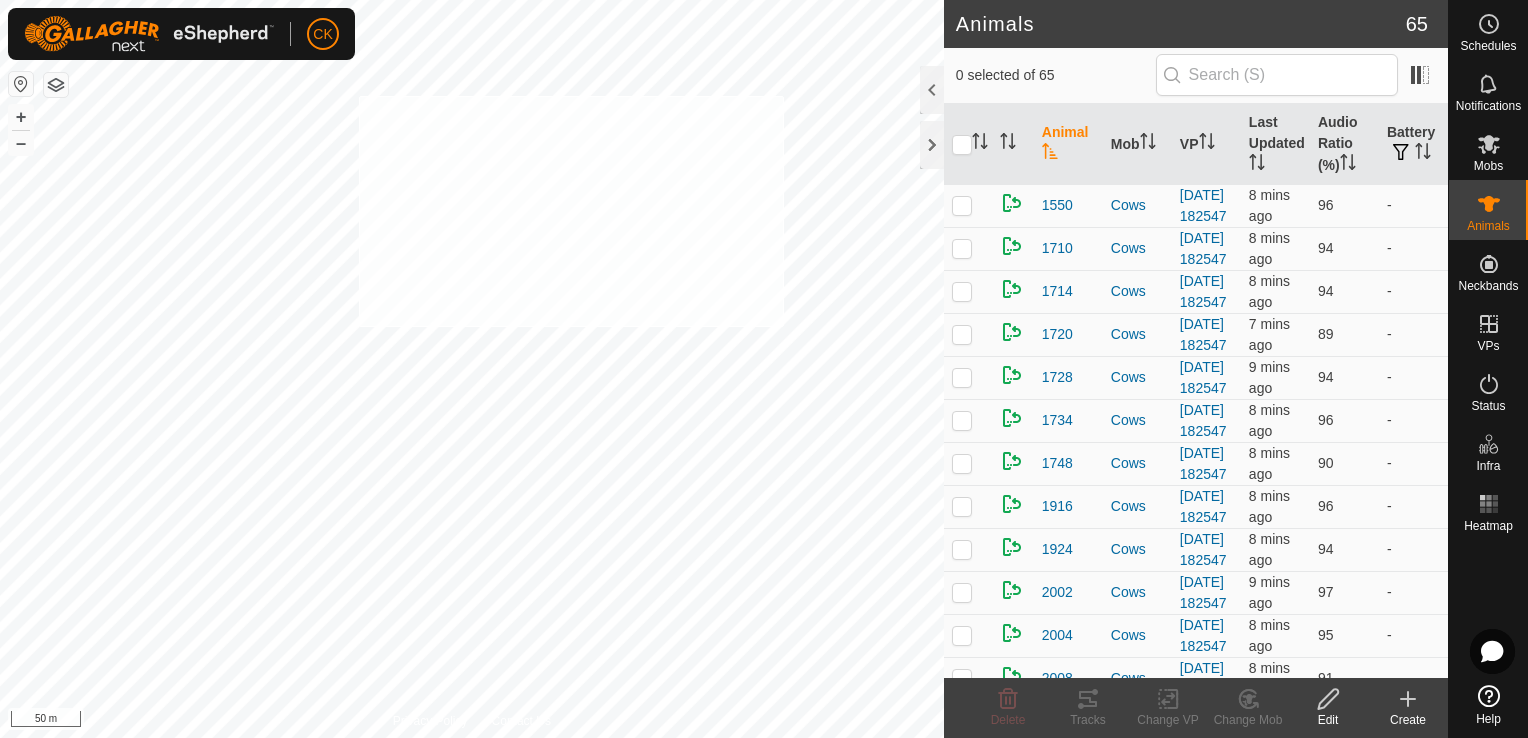 checkbox on "true" 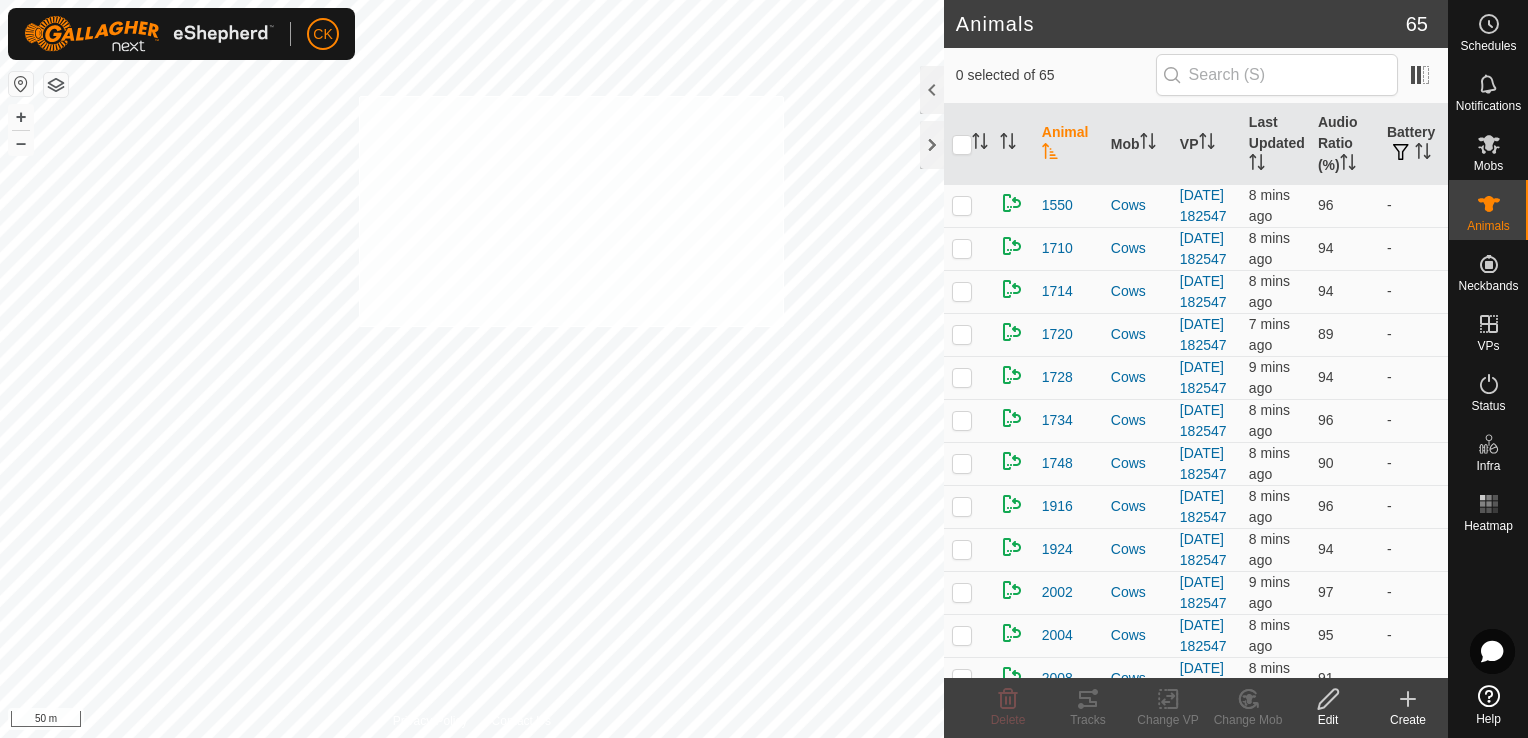 checkbox on "true" 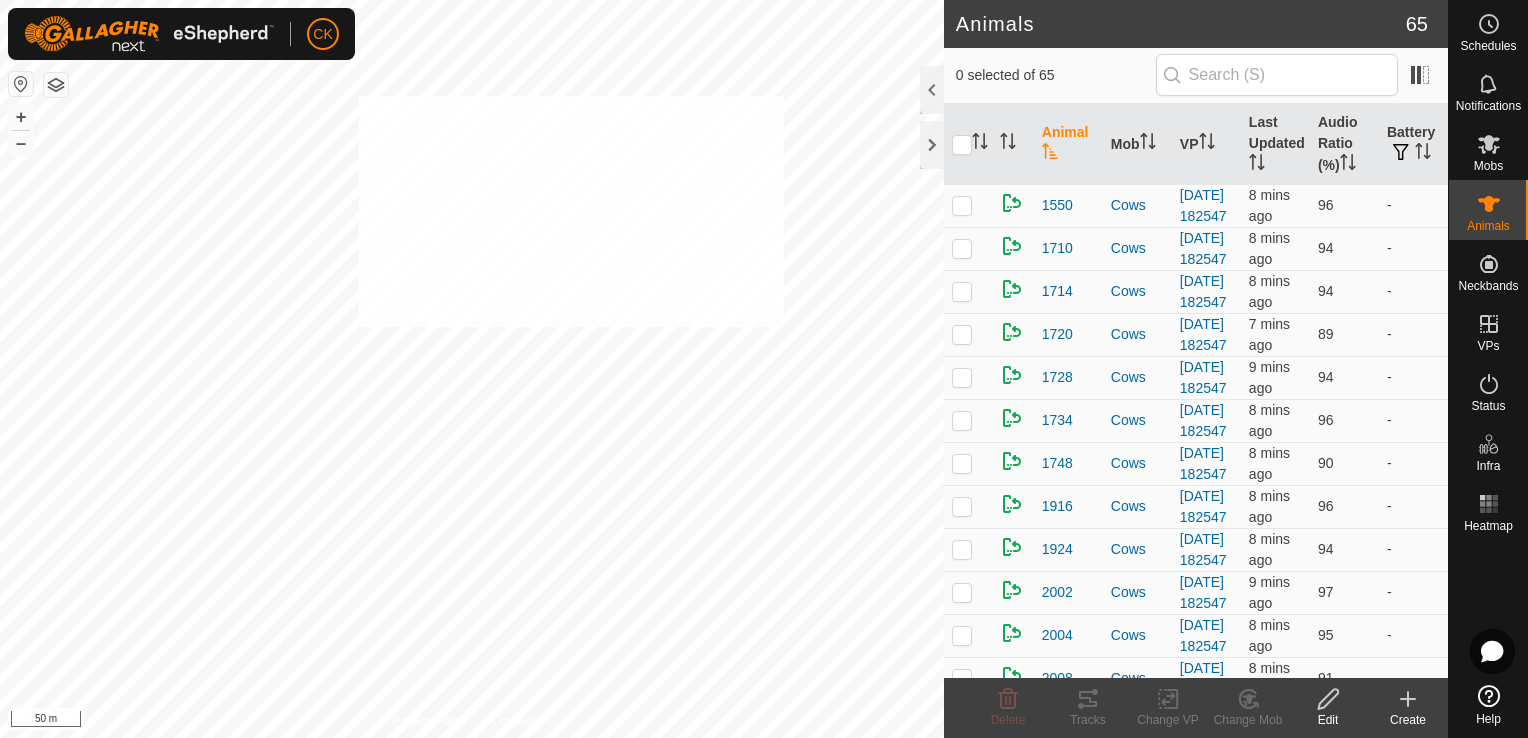 checkbox on "true" 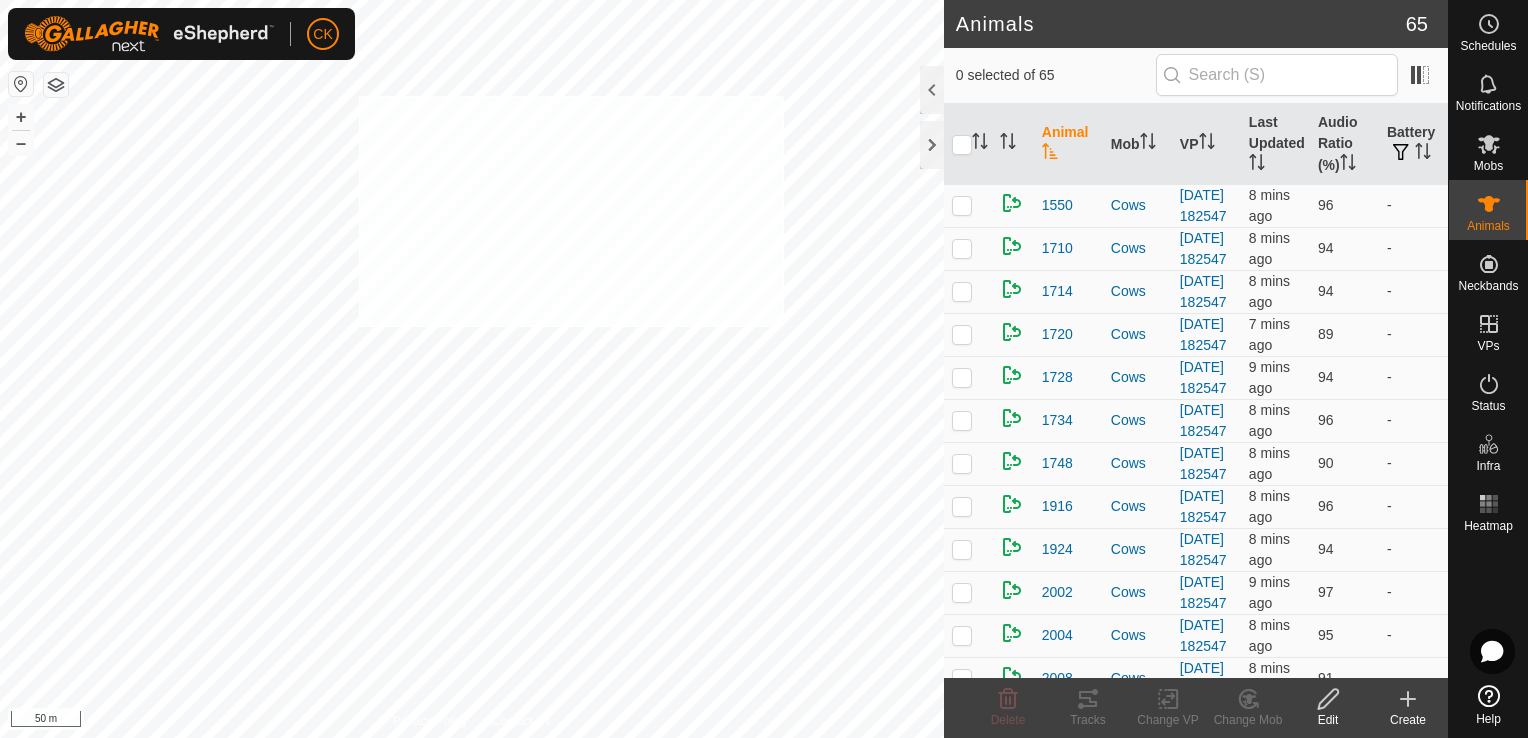 checkbox on "true" 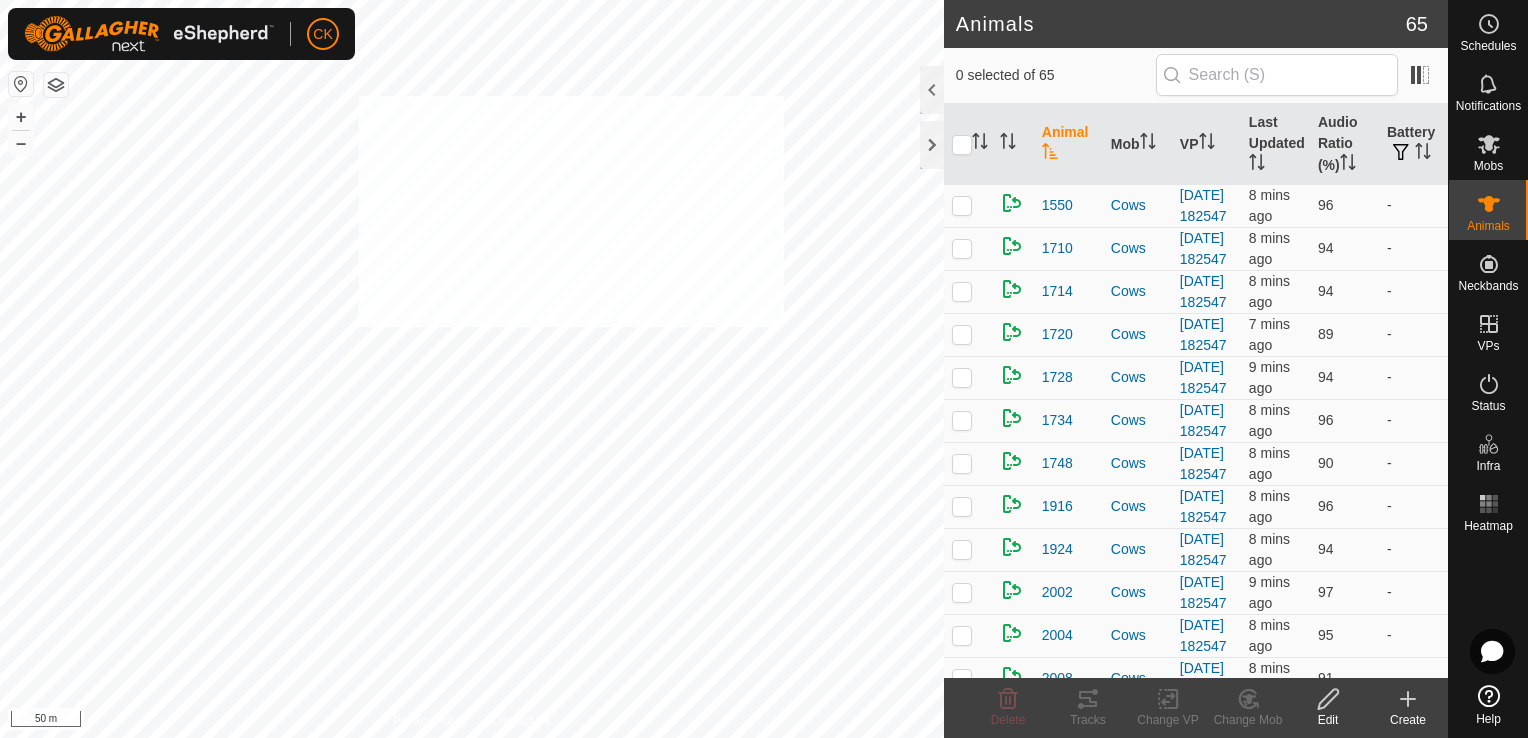 checkbox on "true" 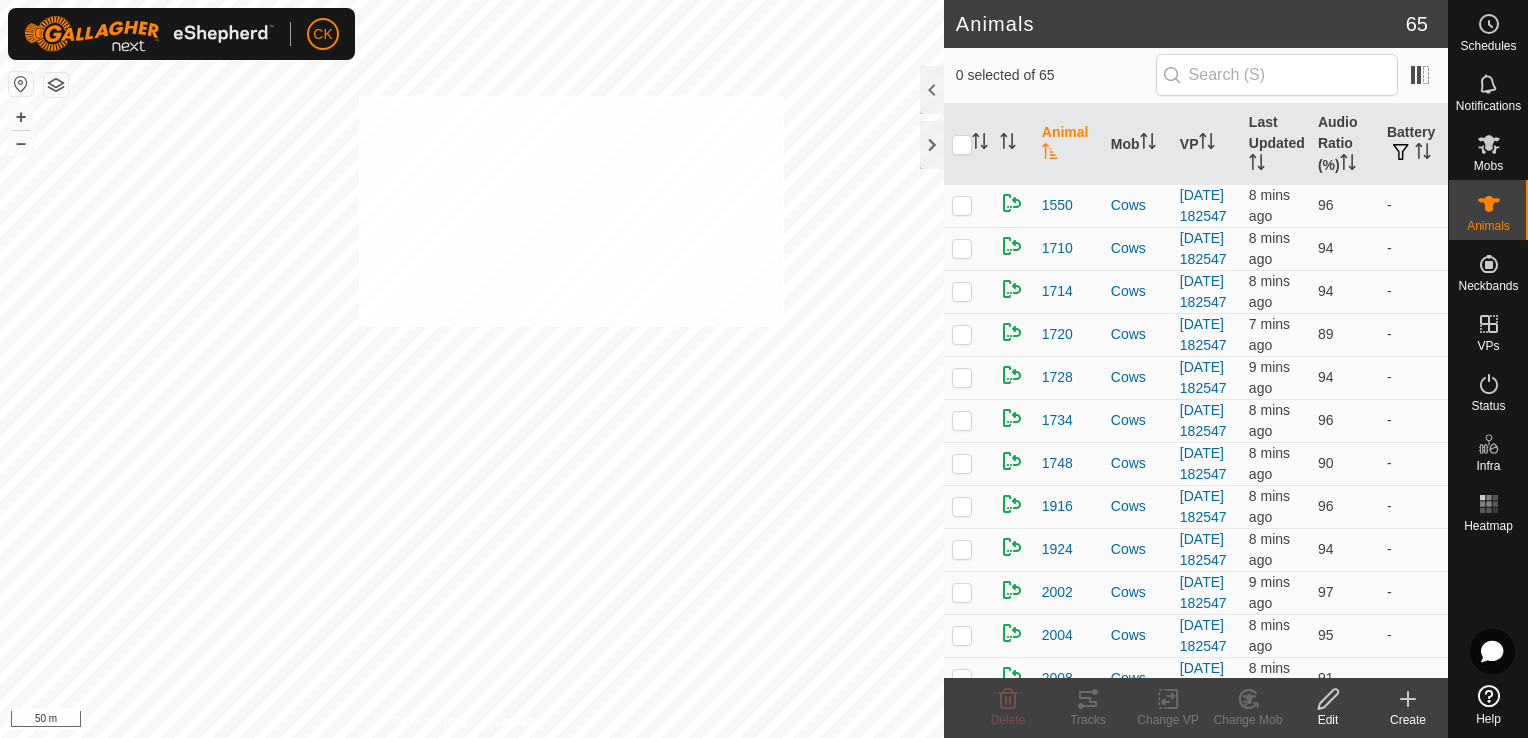 checkbox on "true" 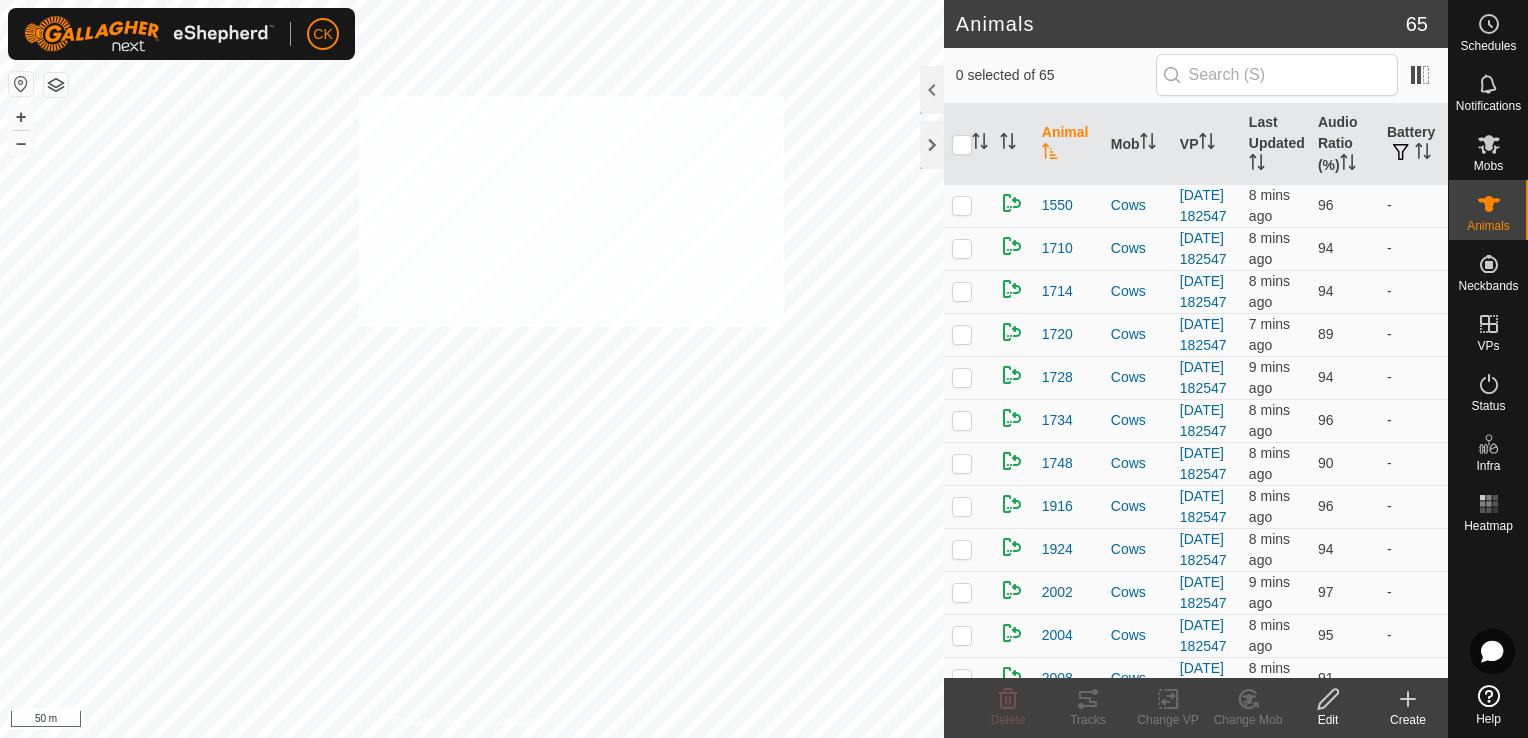 checkbox on "true" 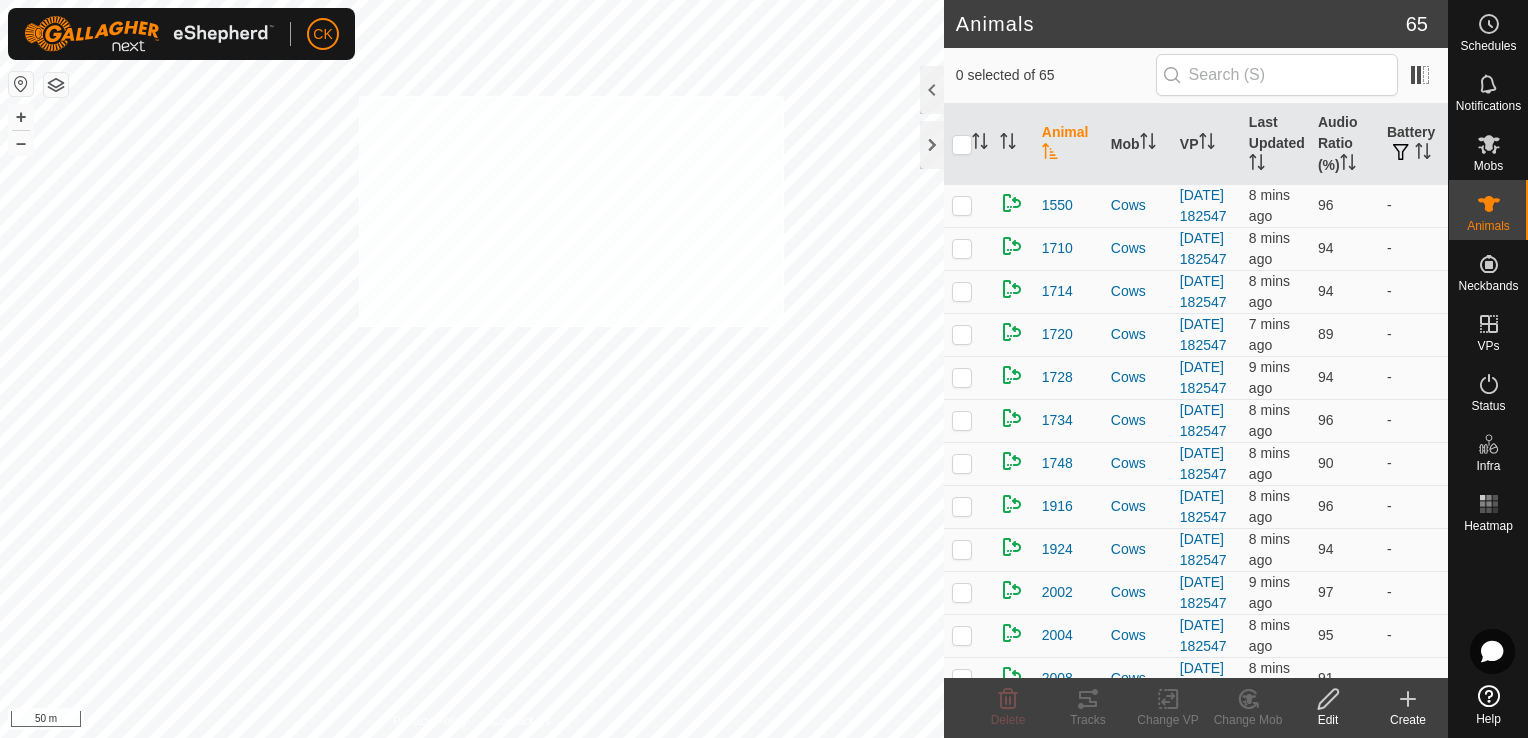 checkbox on "true" 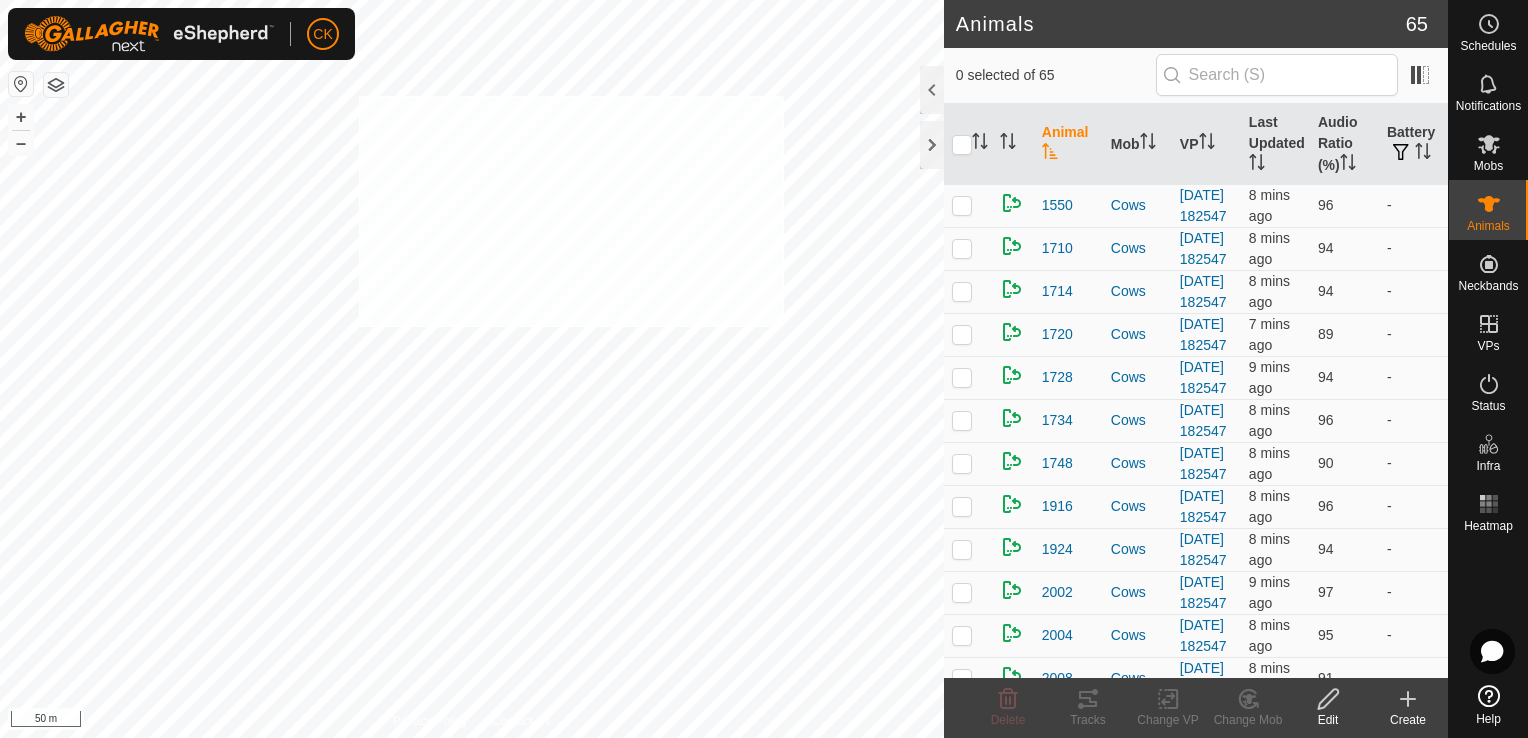 checkbox on "true" 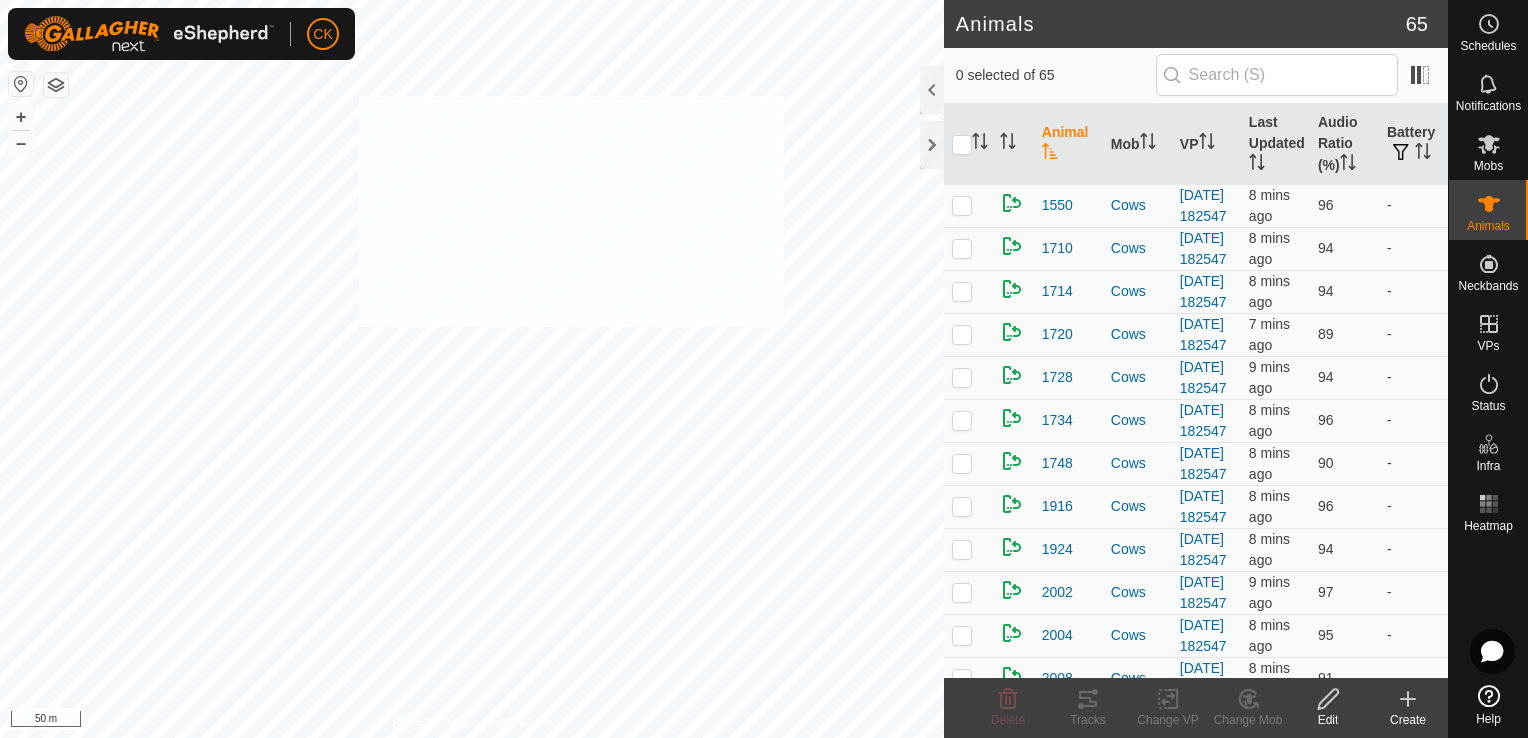 checkbox on "true" 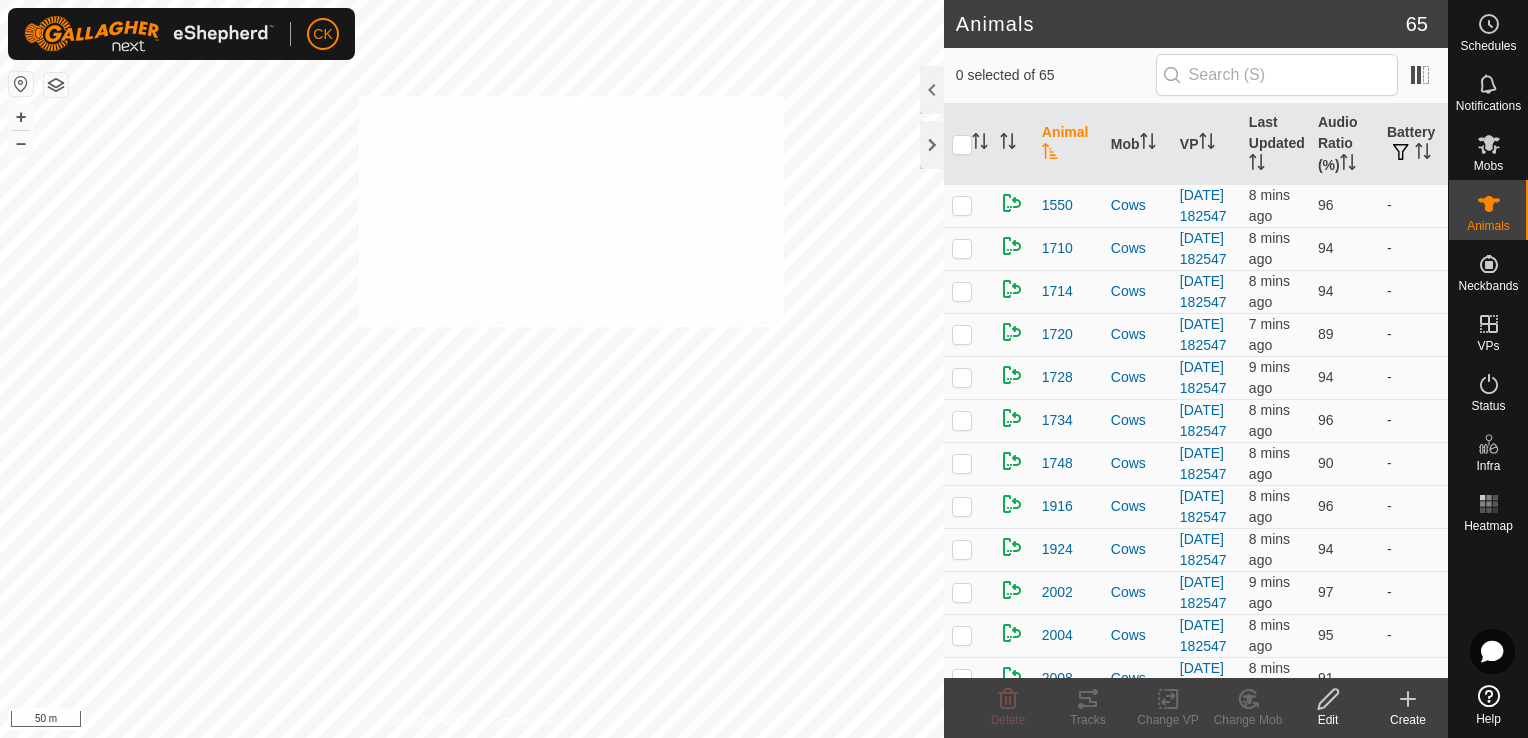 checkbox on "true" 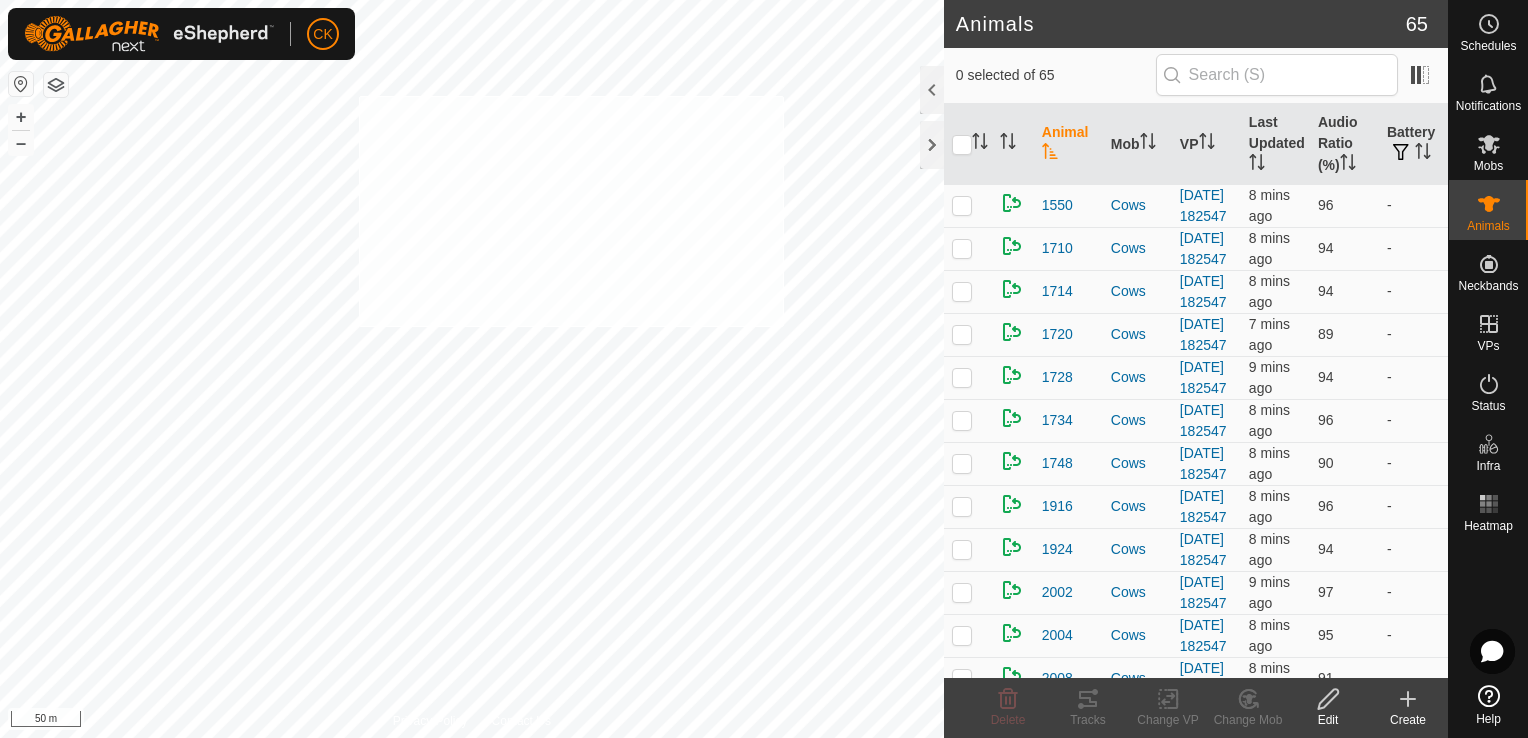 checkbox on "true" 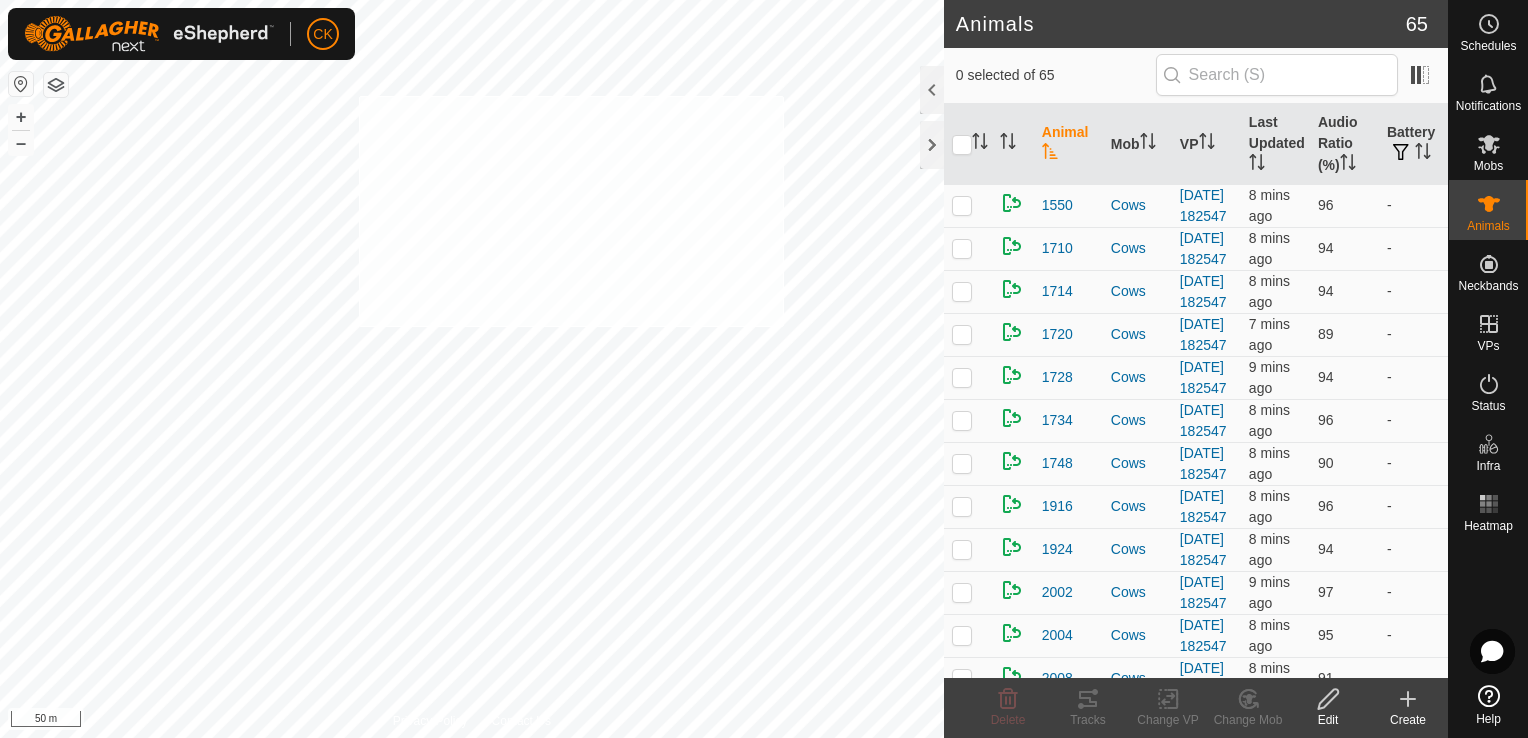 checkbox on "true" 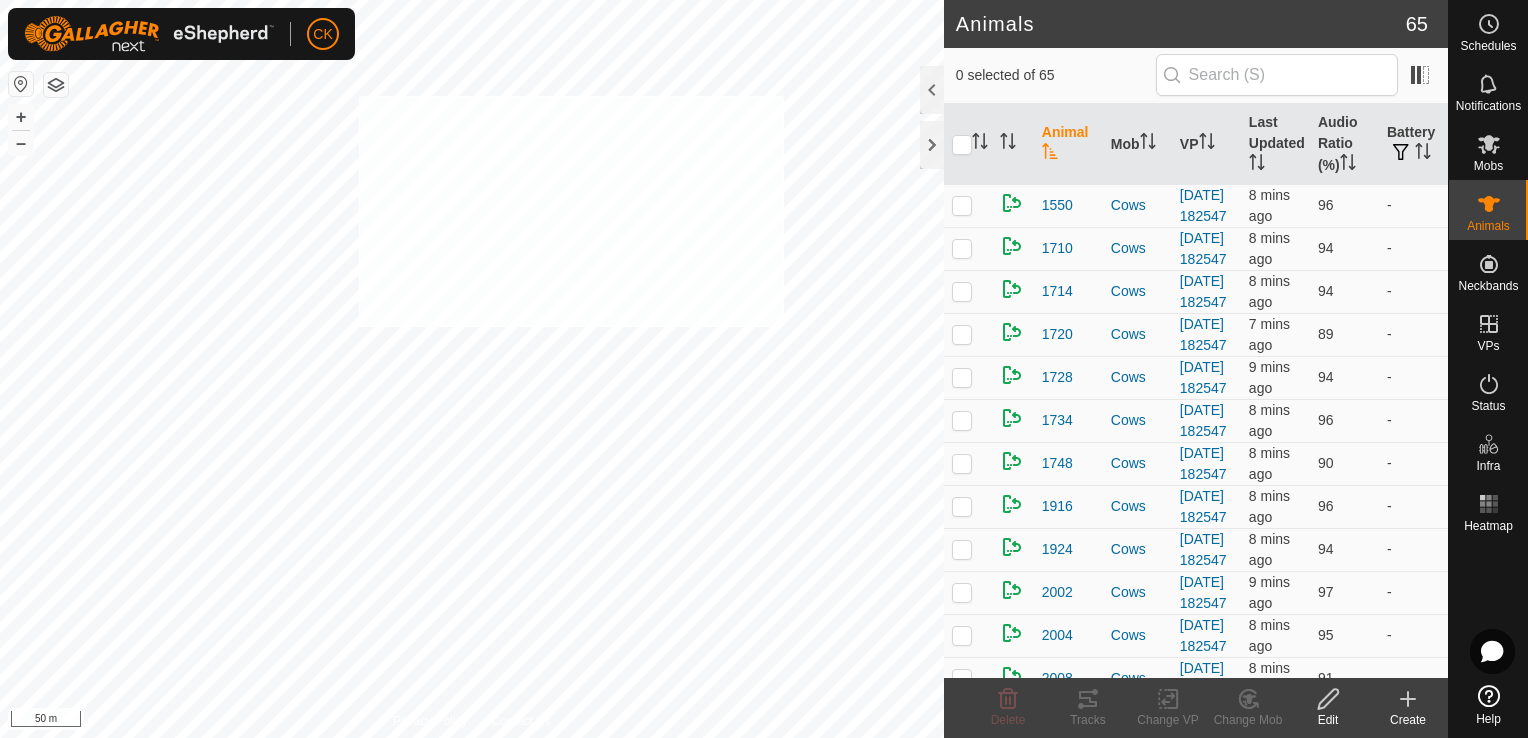 checkbox on "true" 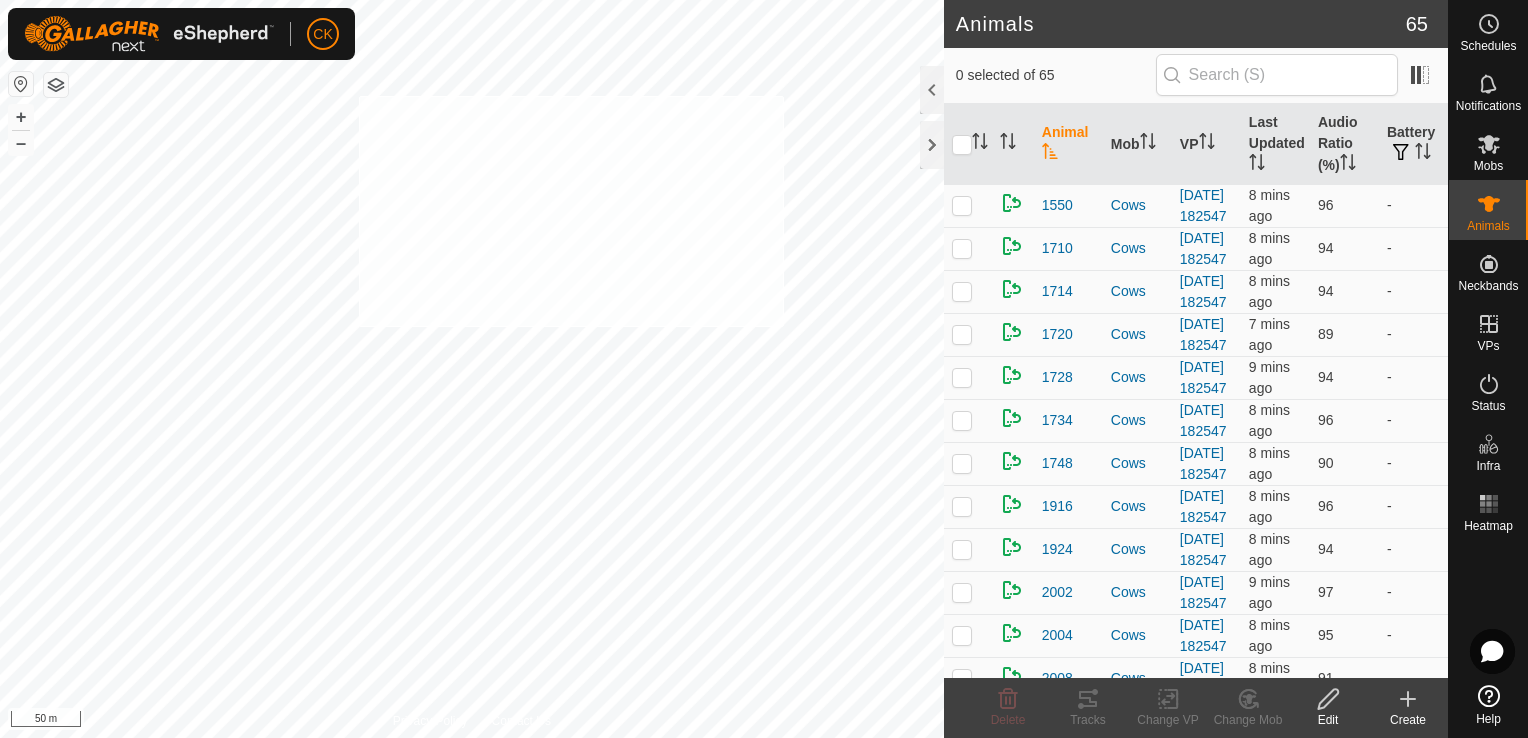 checkbox on "true" 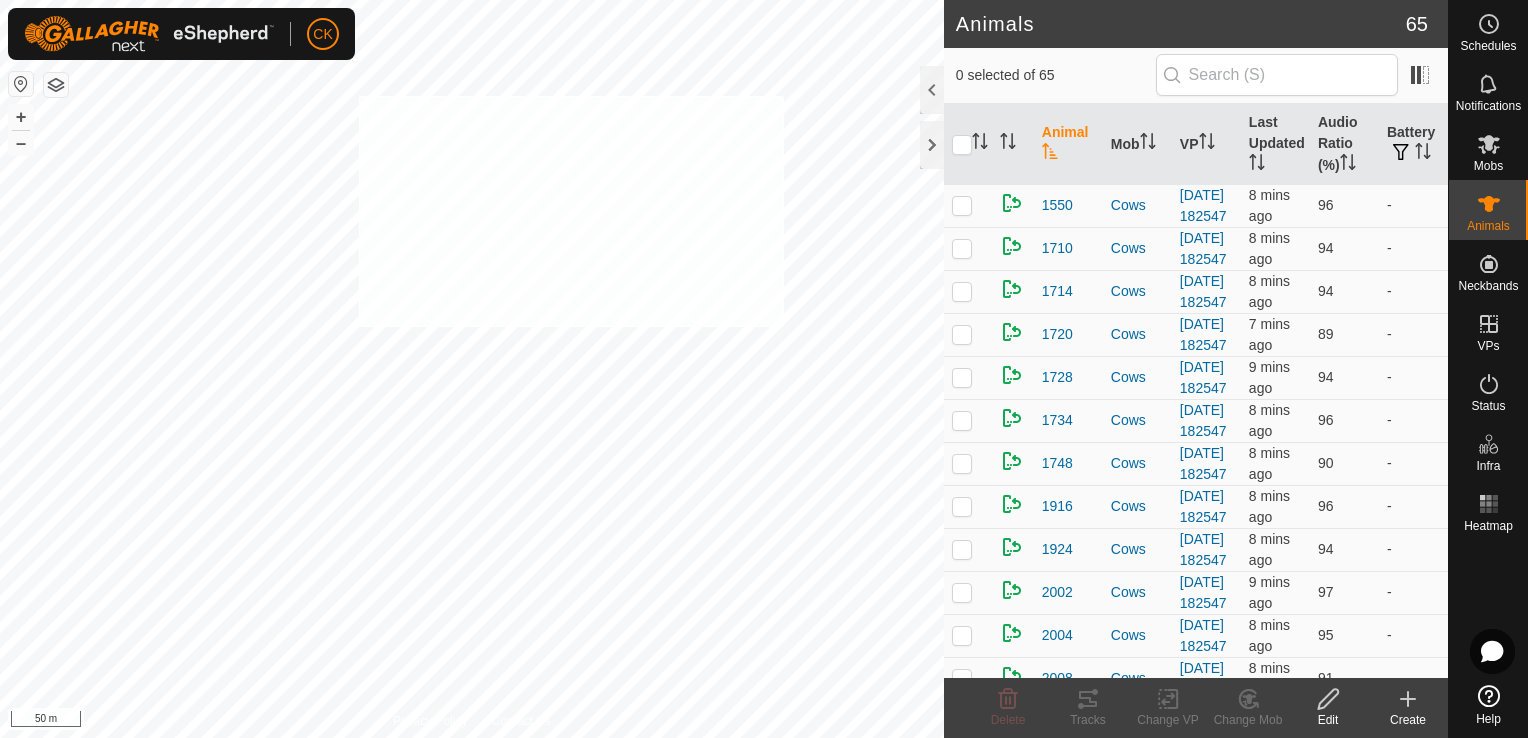 checkbox on "true" 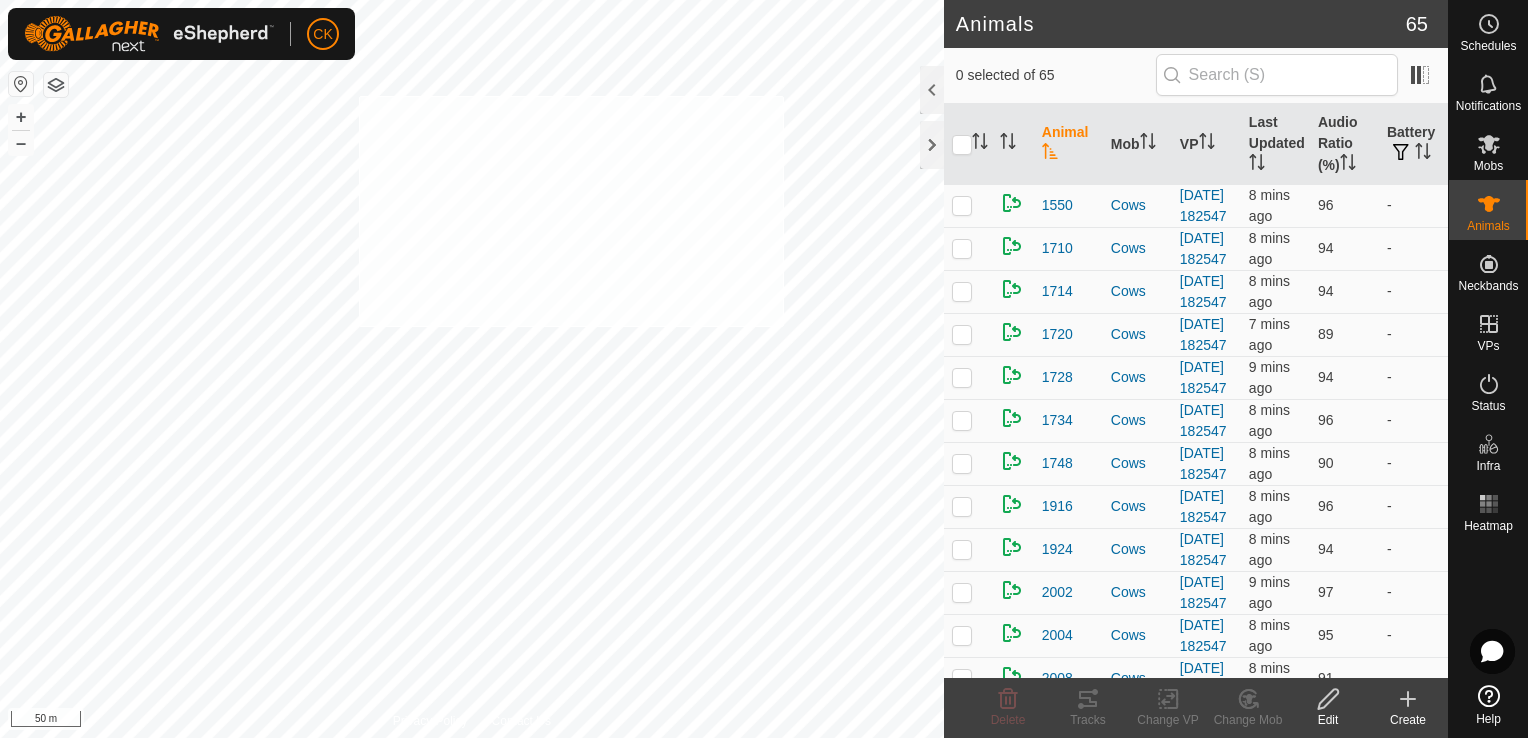 checkbox on "true" 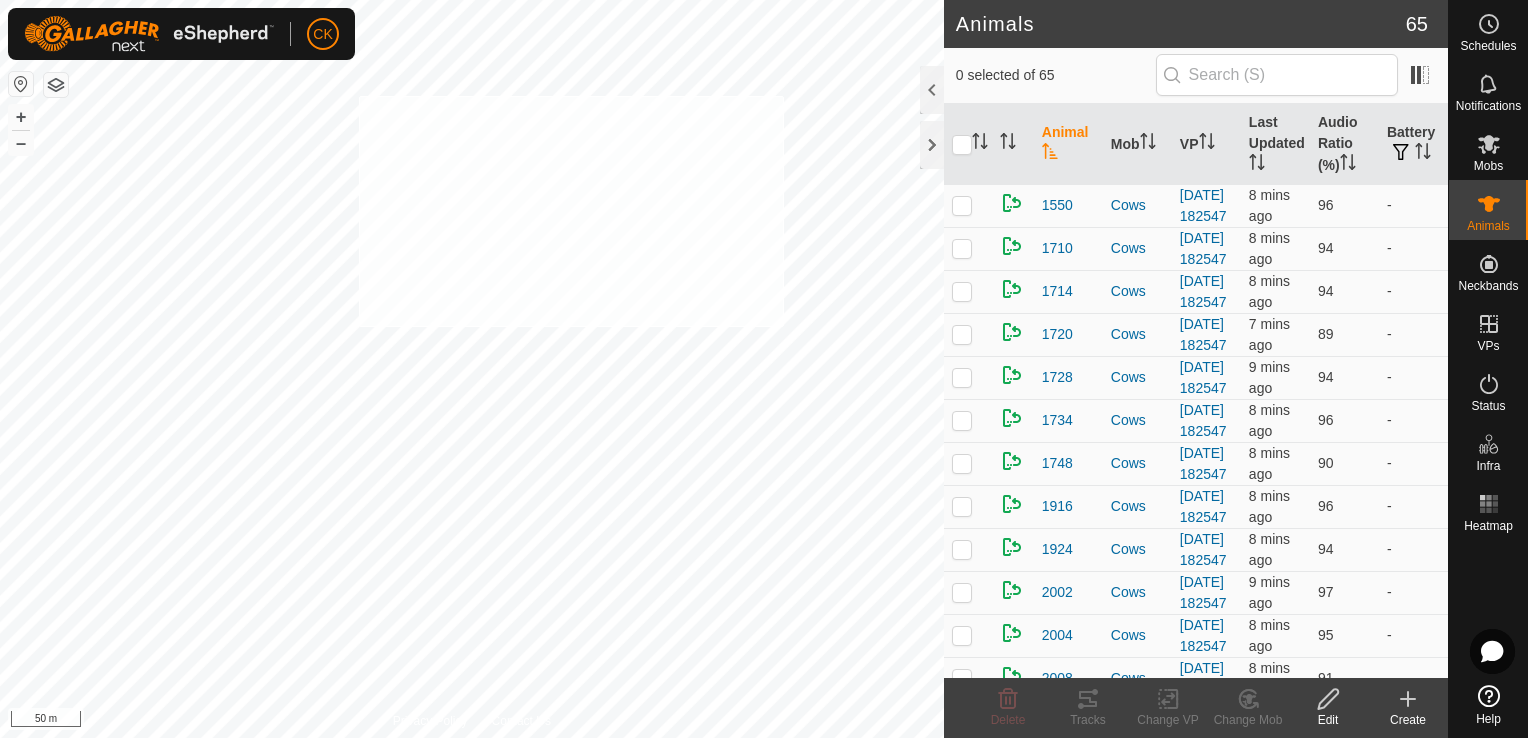 checkbox on "true" 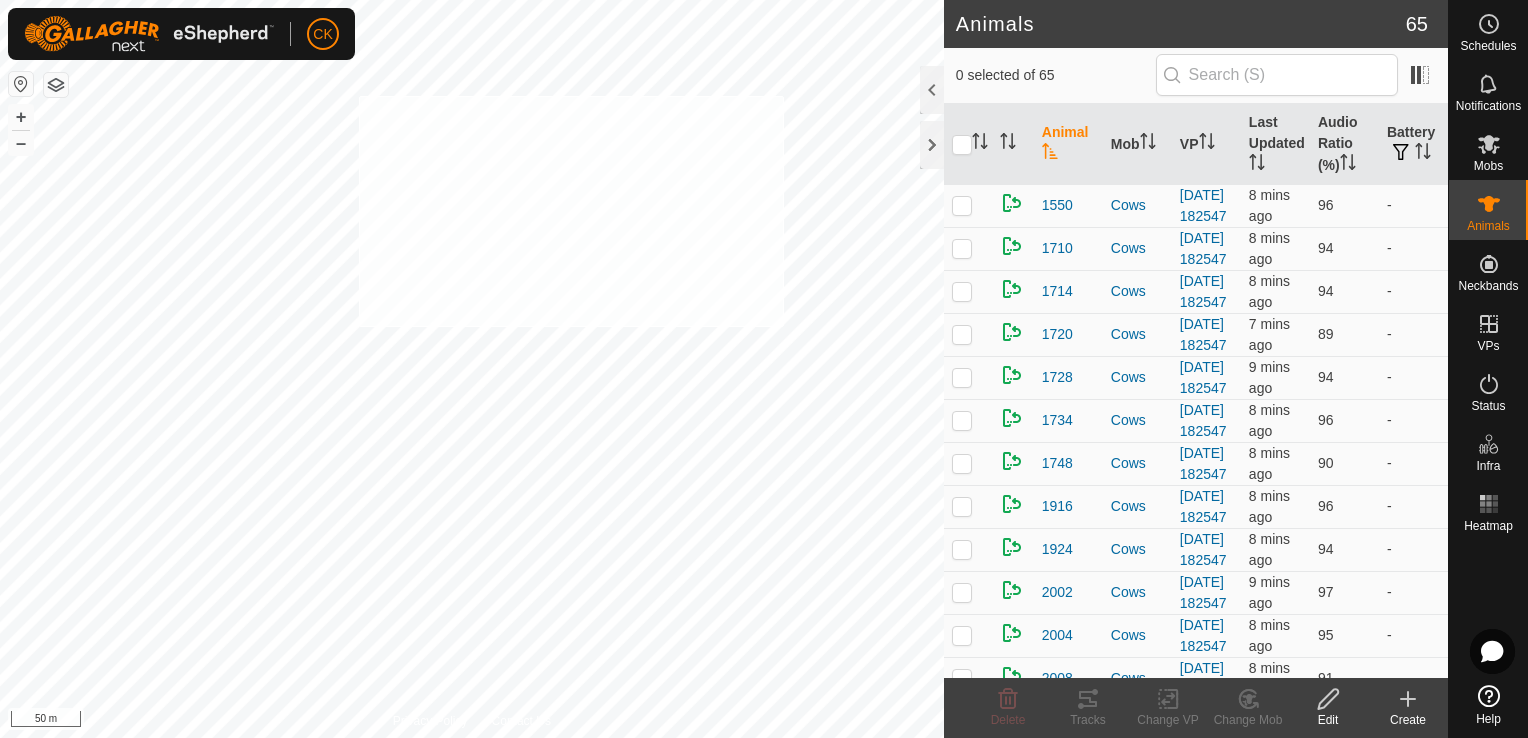 checkbox on "true" 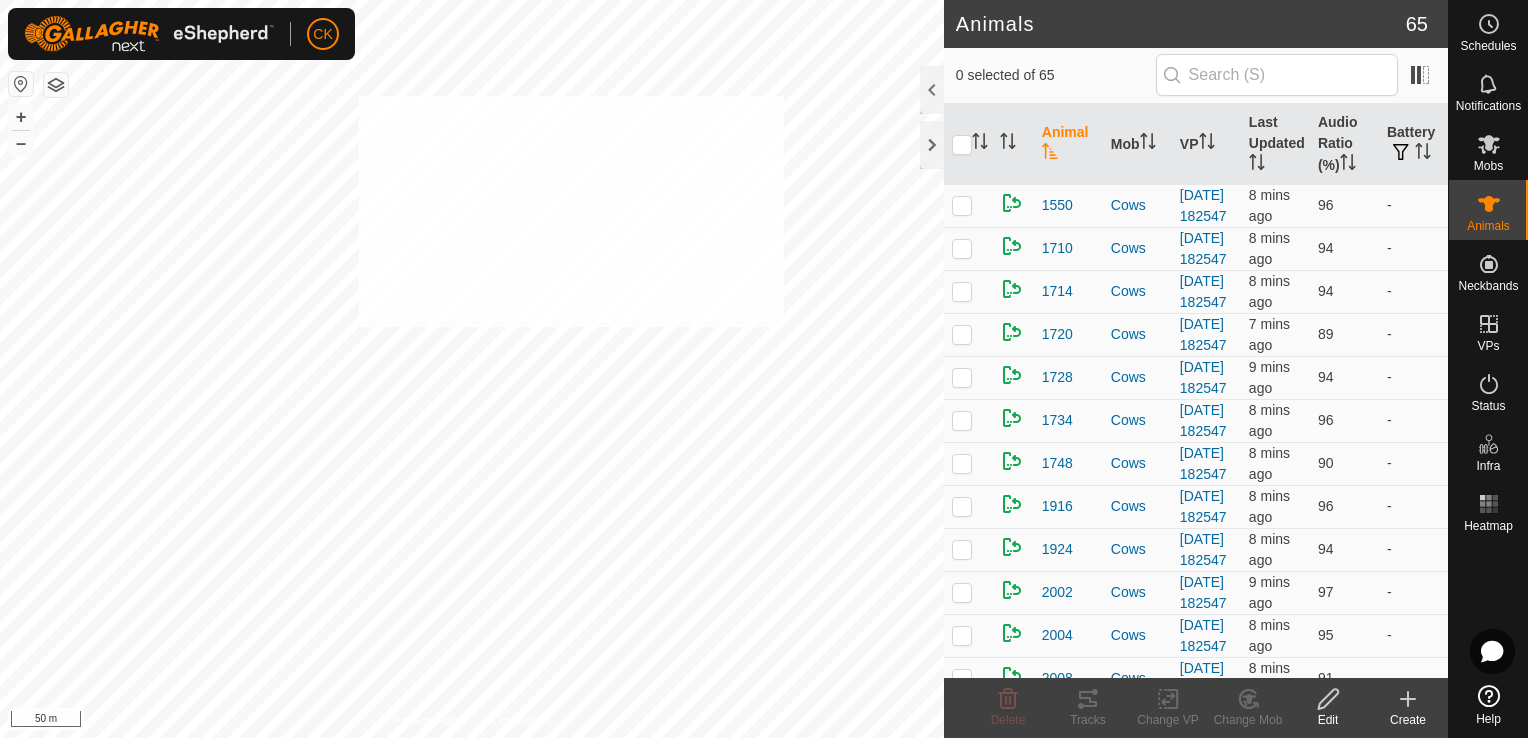 checkbox on "true" 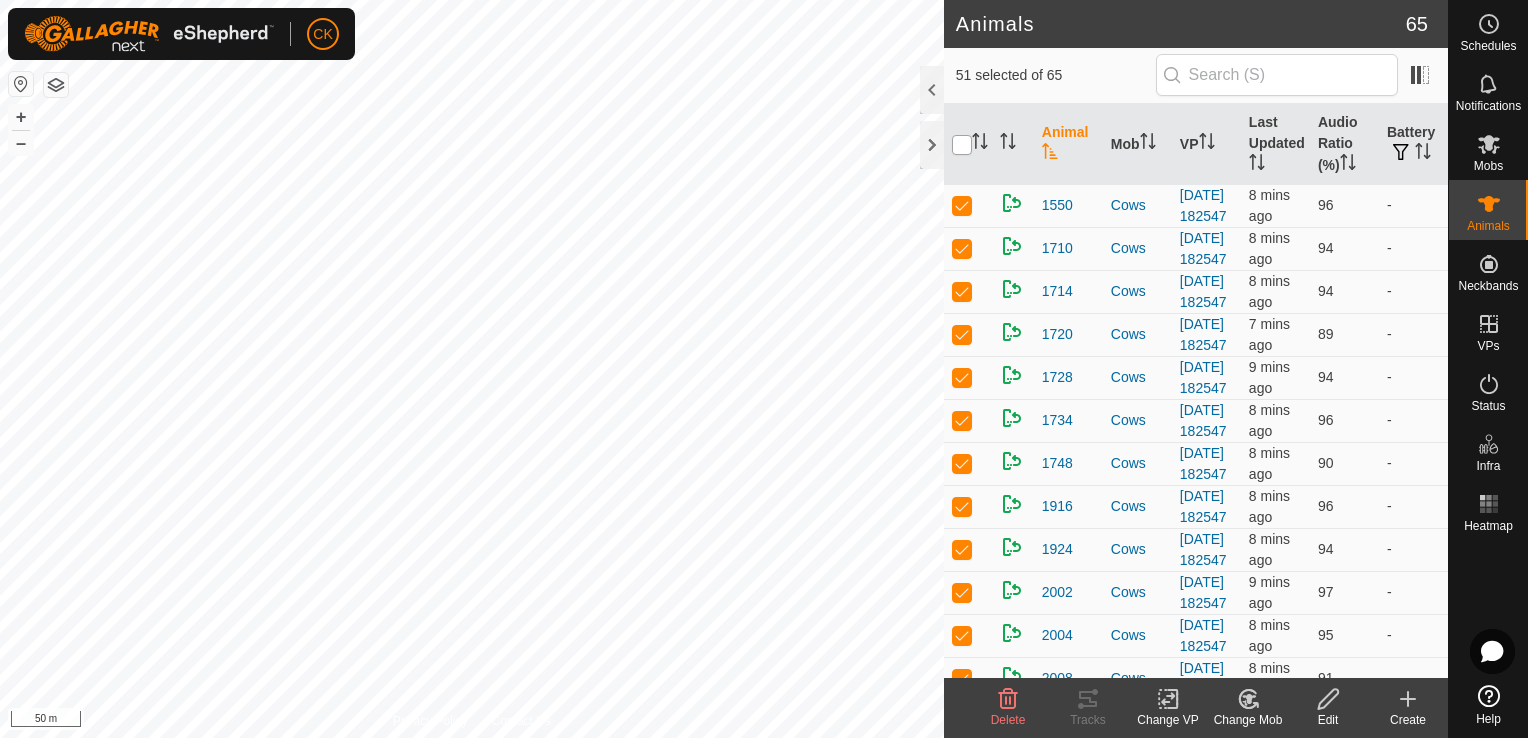 click at bounding box center (962, 145) 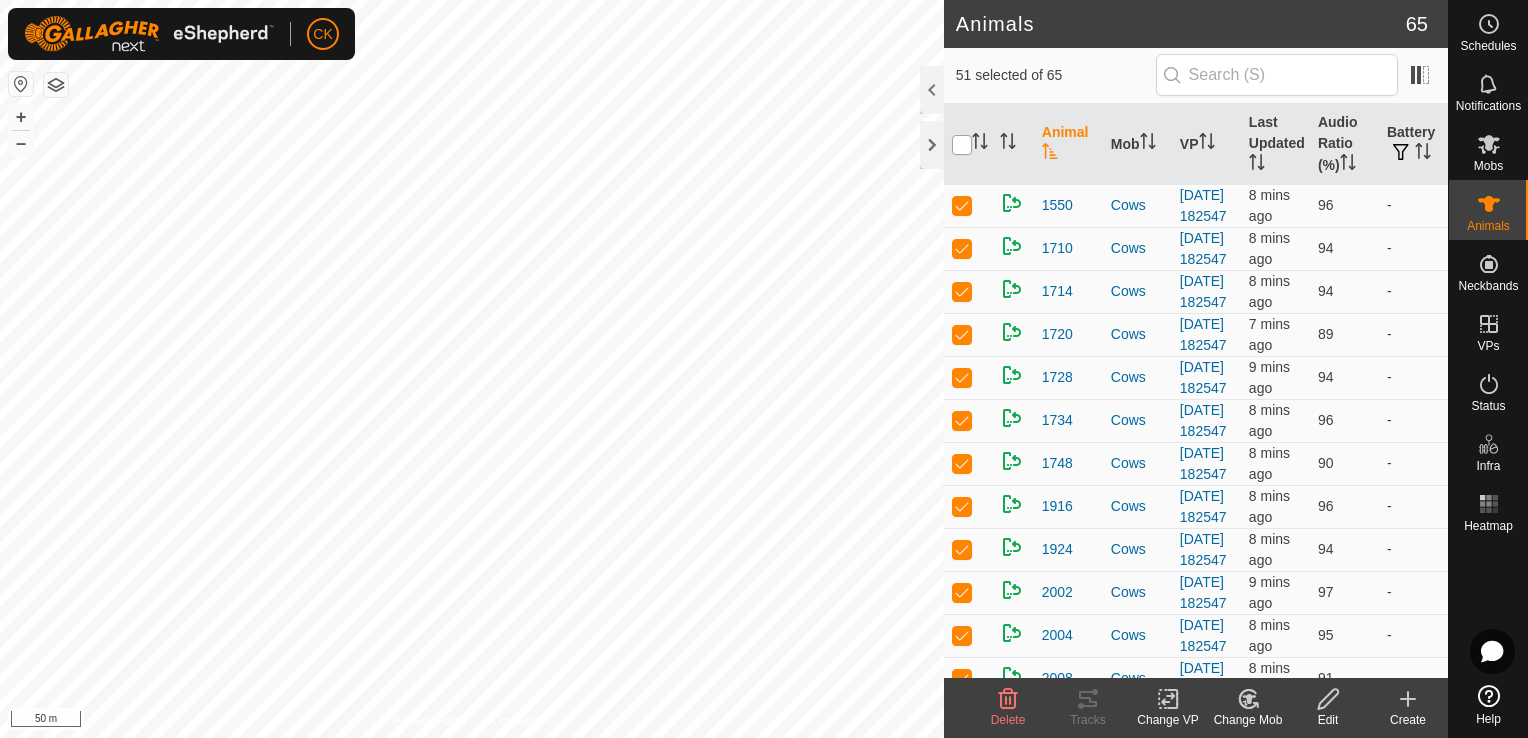 checkbox on "true" 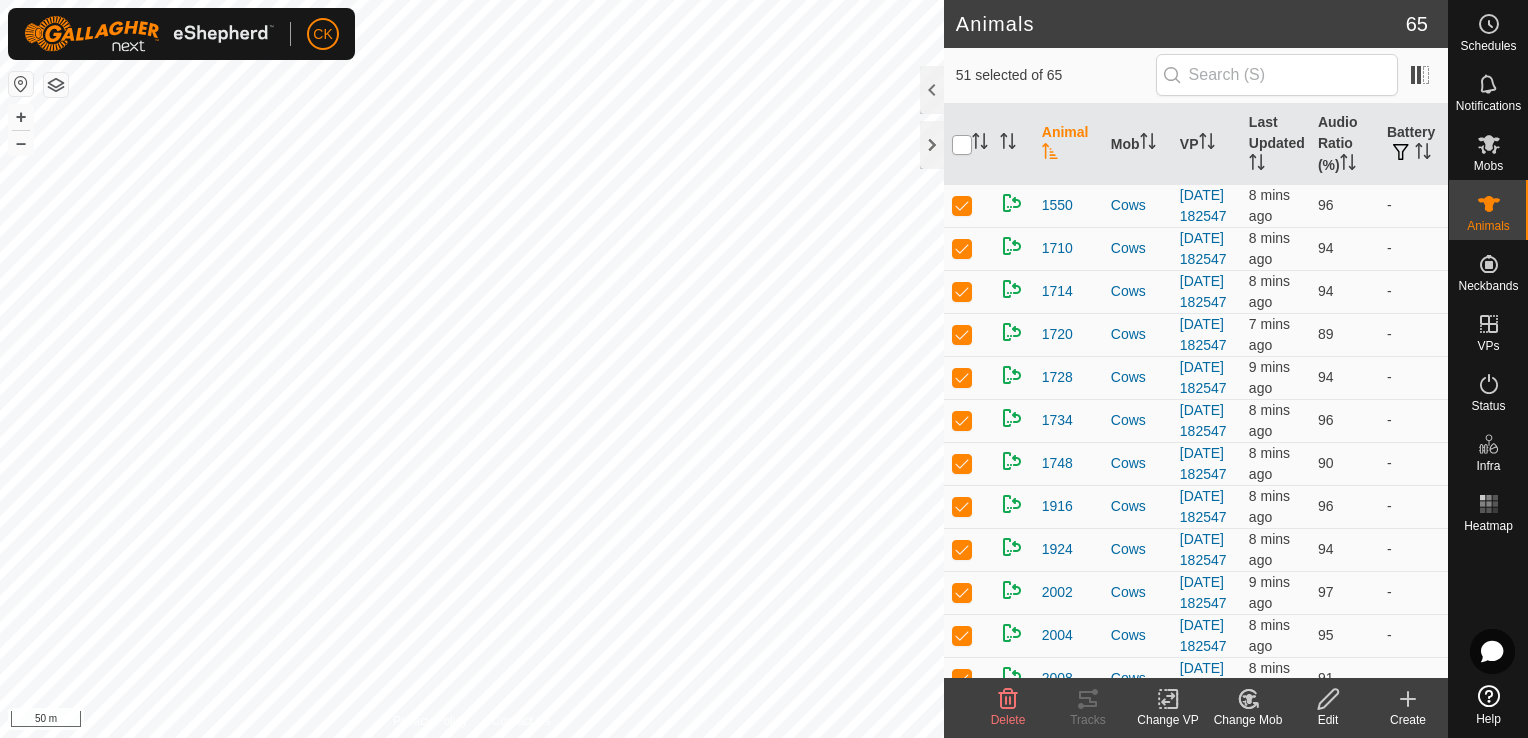 checkbox on "true" 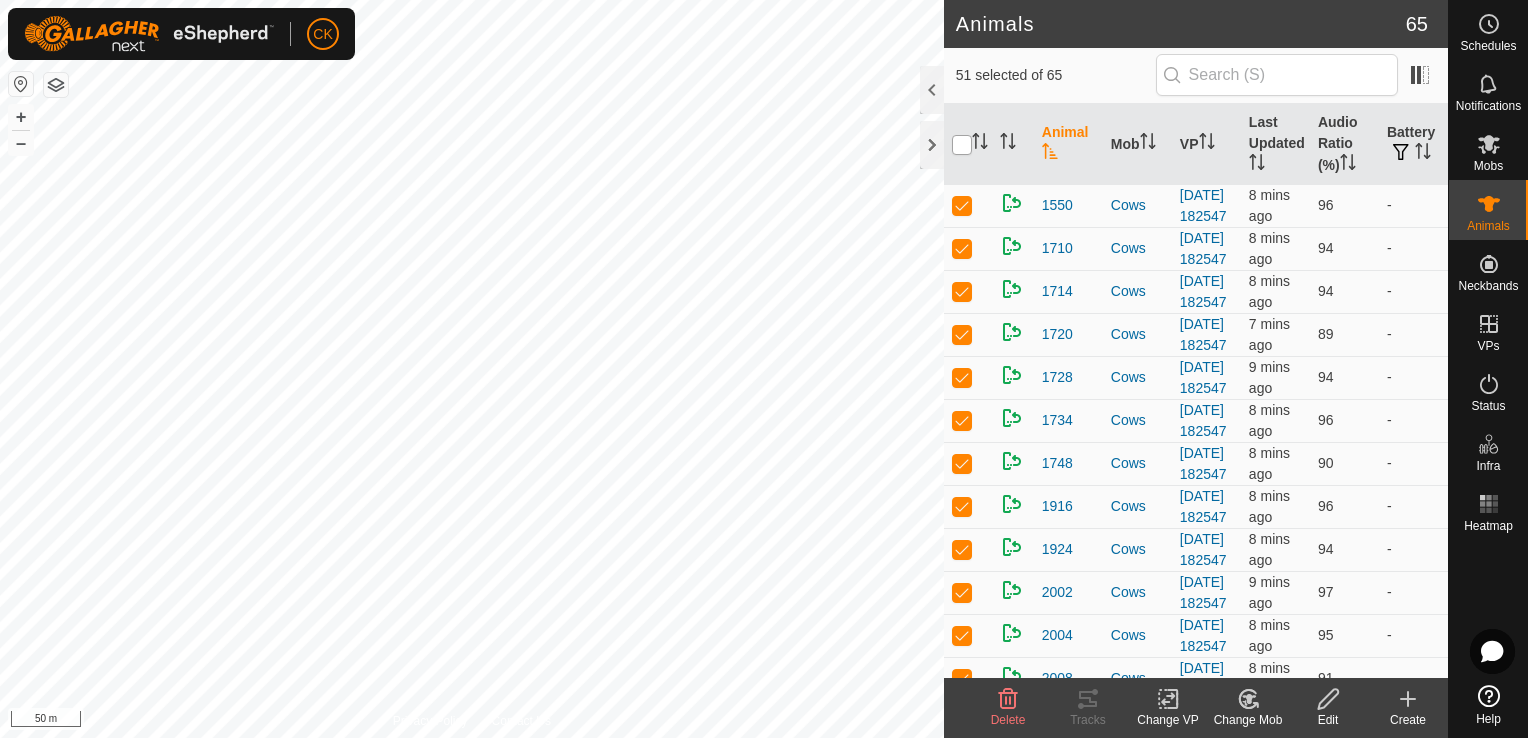 checkbox on "true" 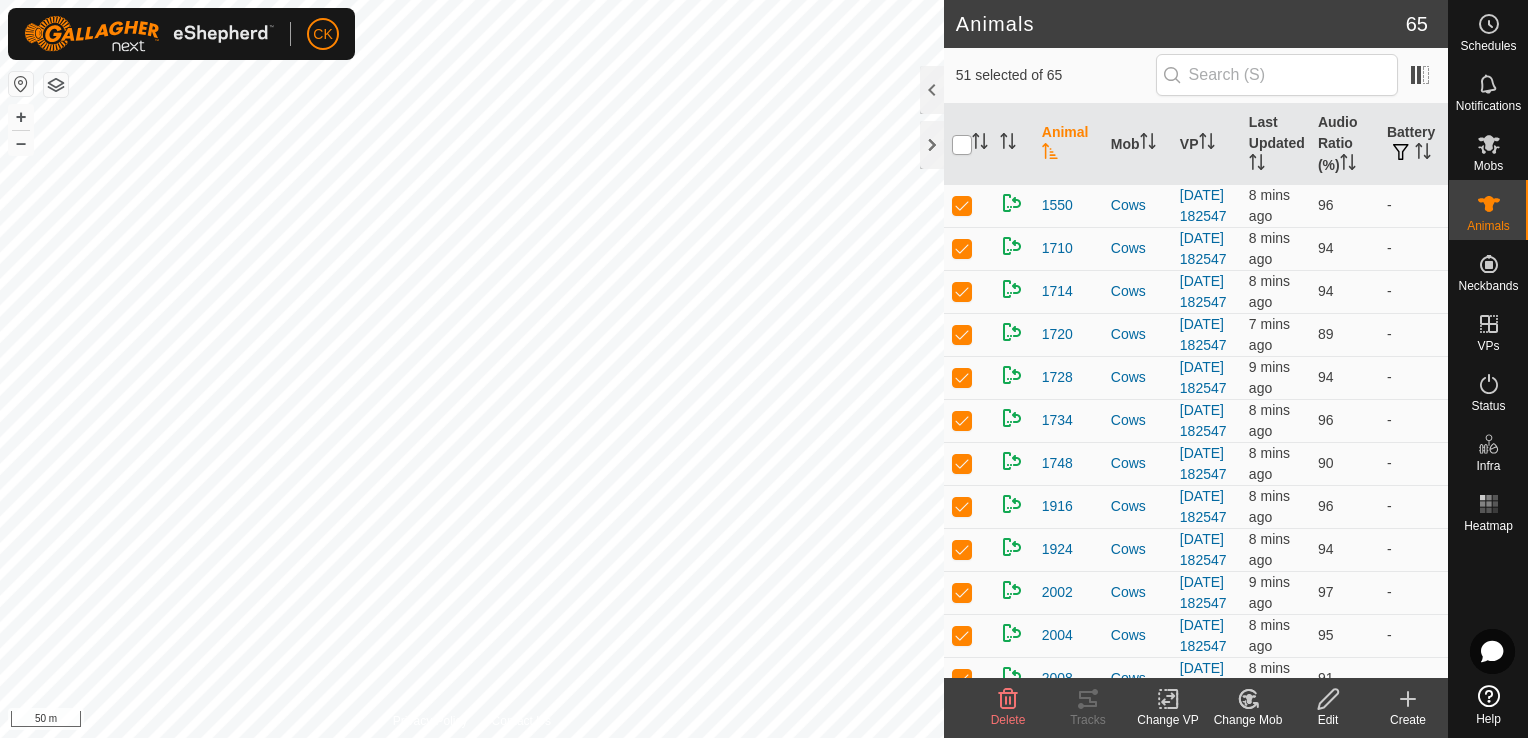 checkbox on "true" 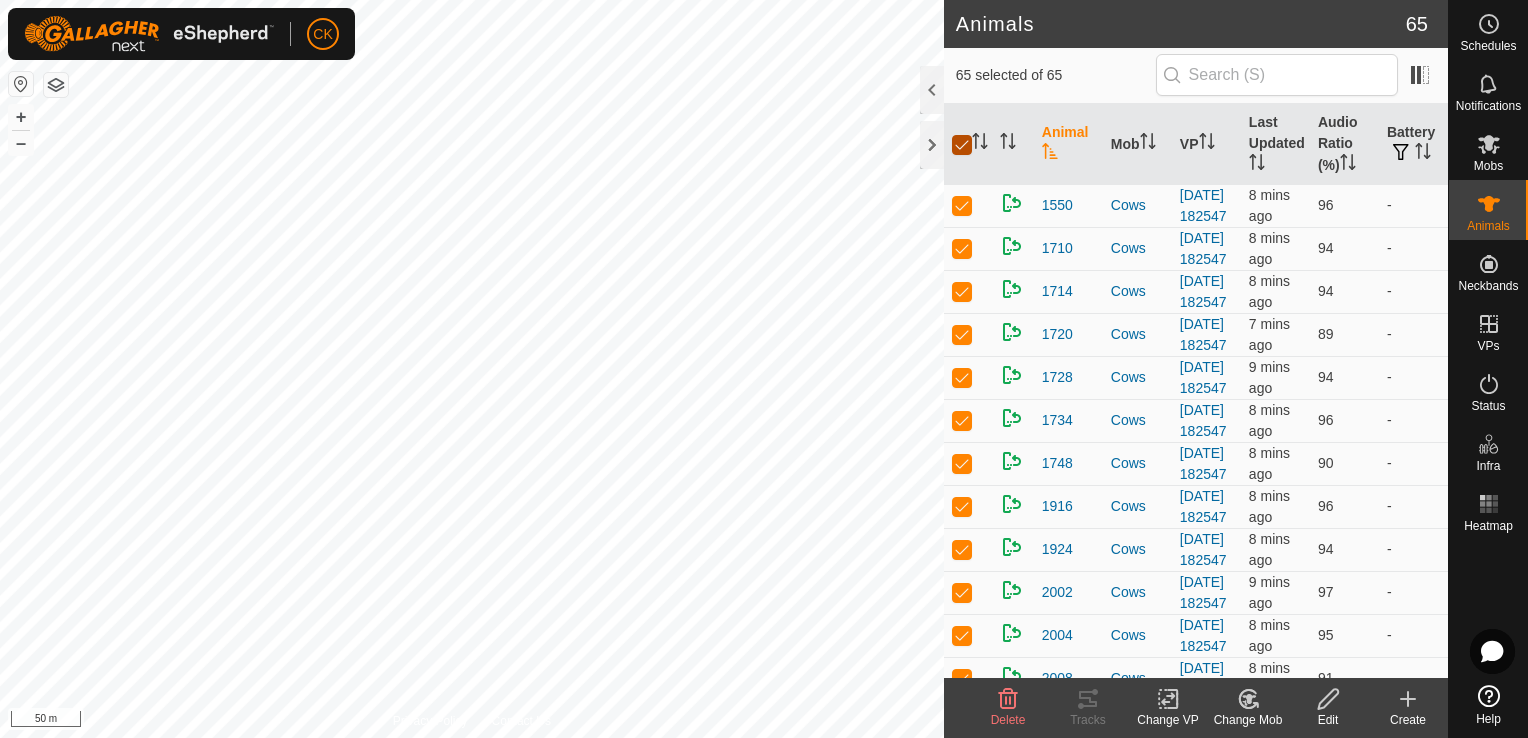 click at bounding box center (962, 145) 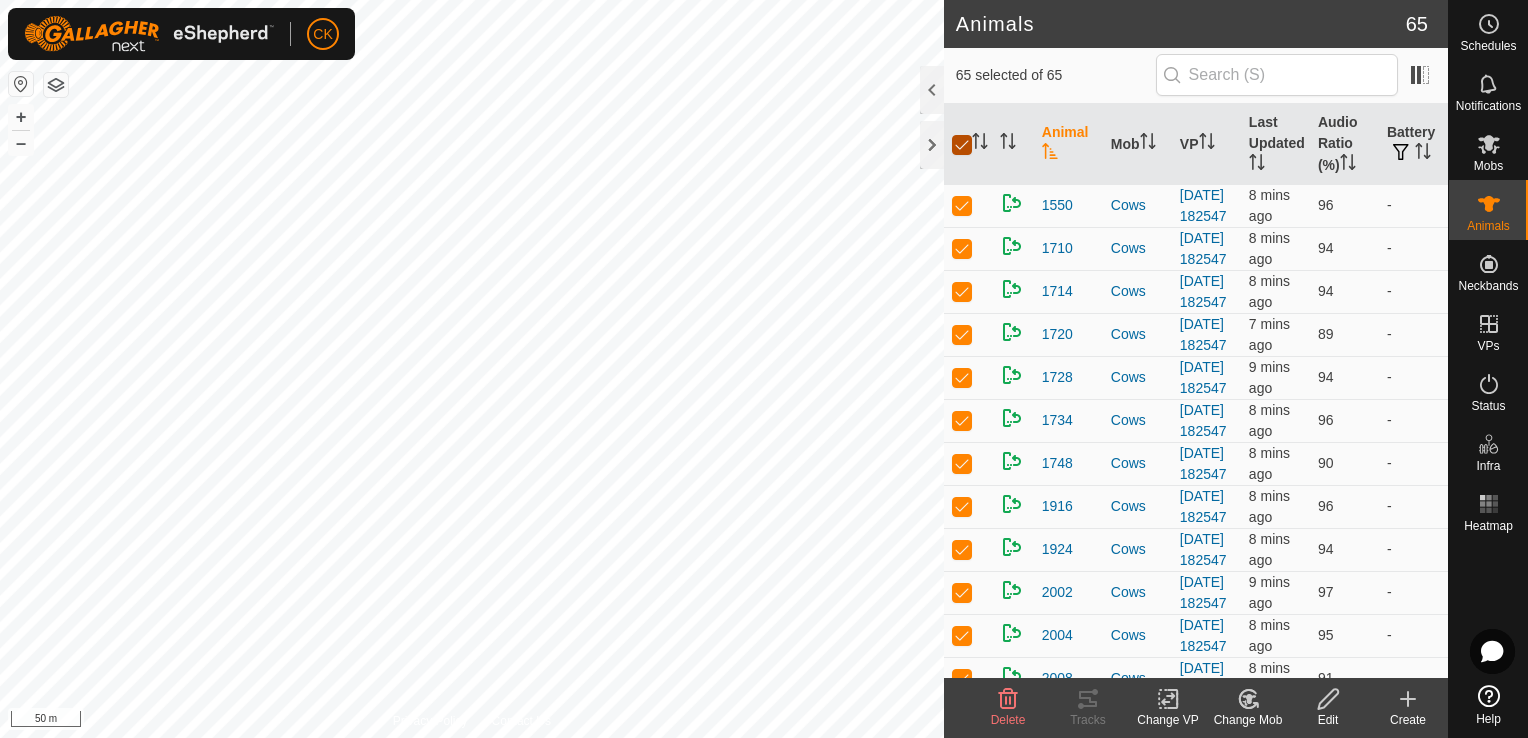 checkbox on "false" 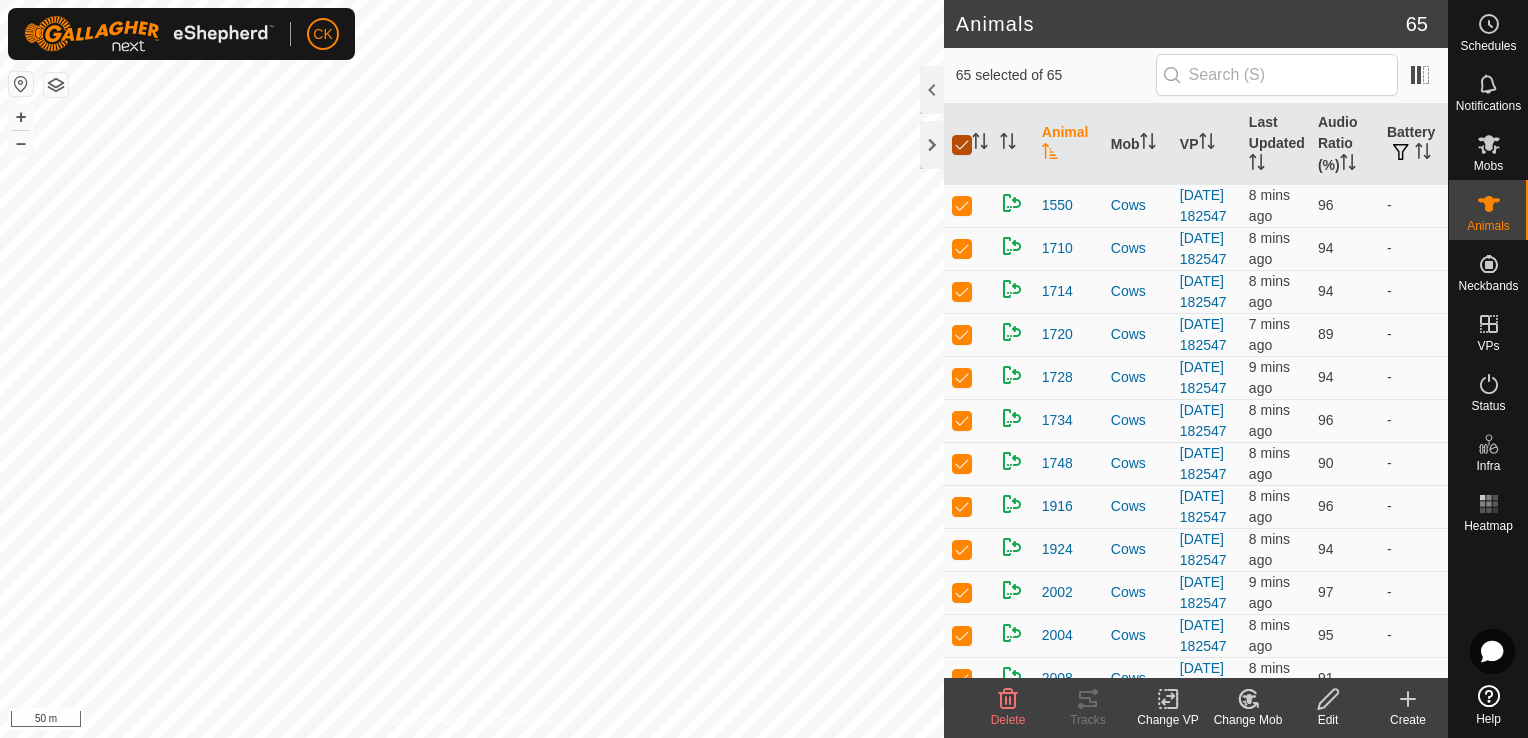 checkbox on "false" 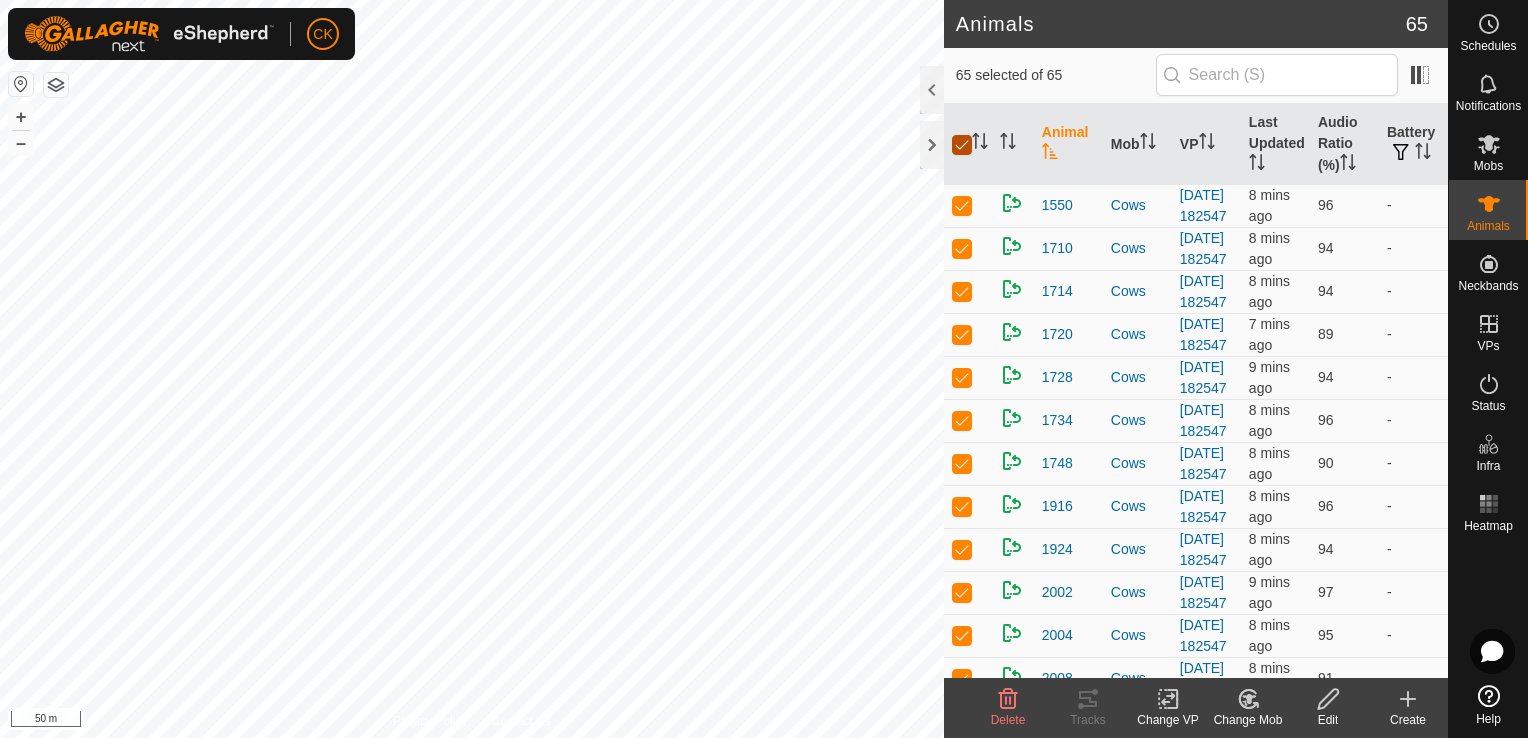 checkbox on "false" 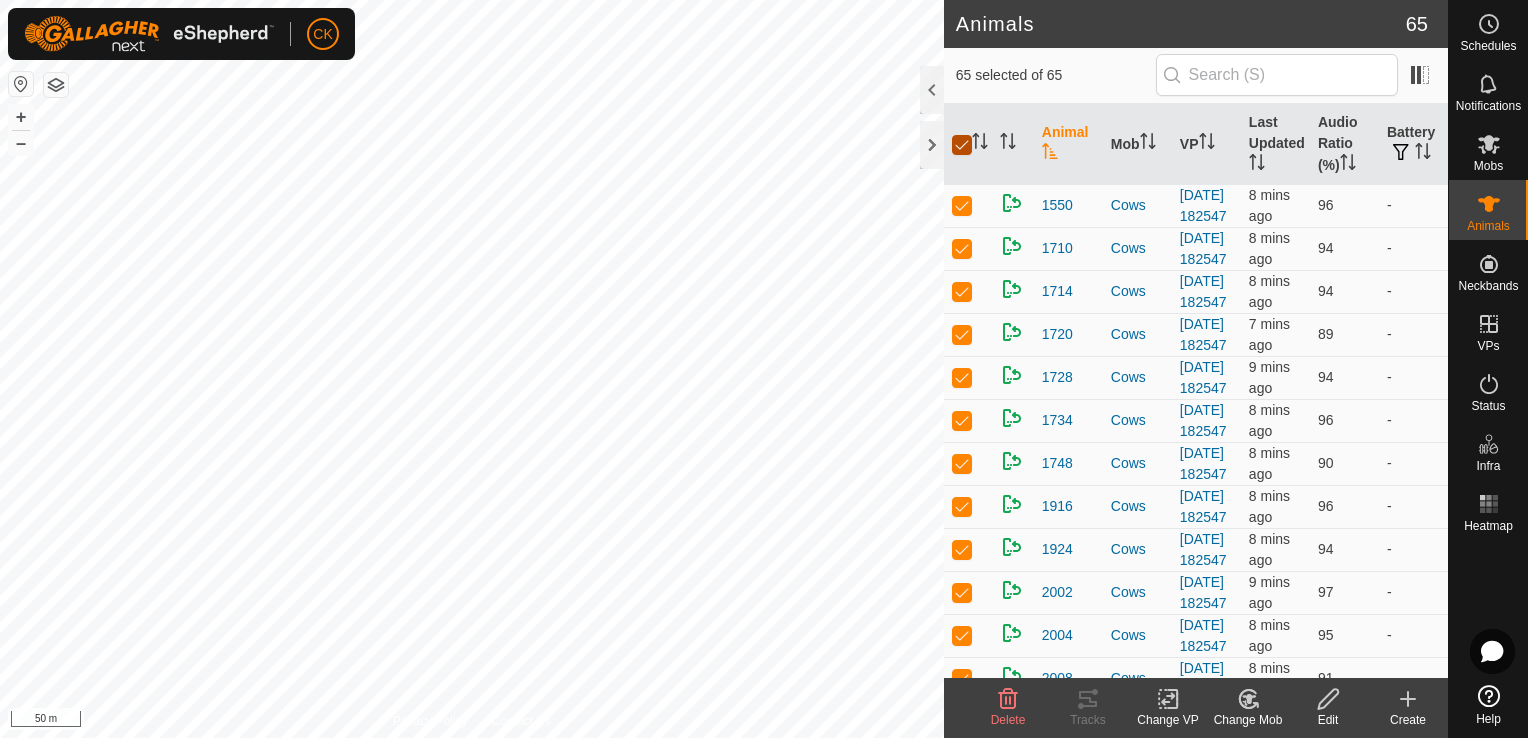 checkbox on "false" 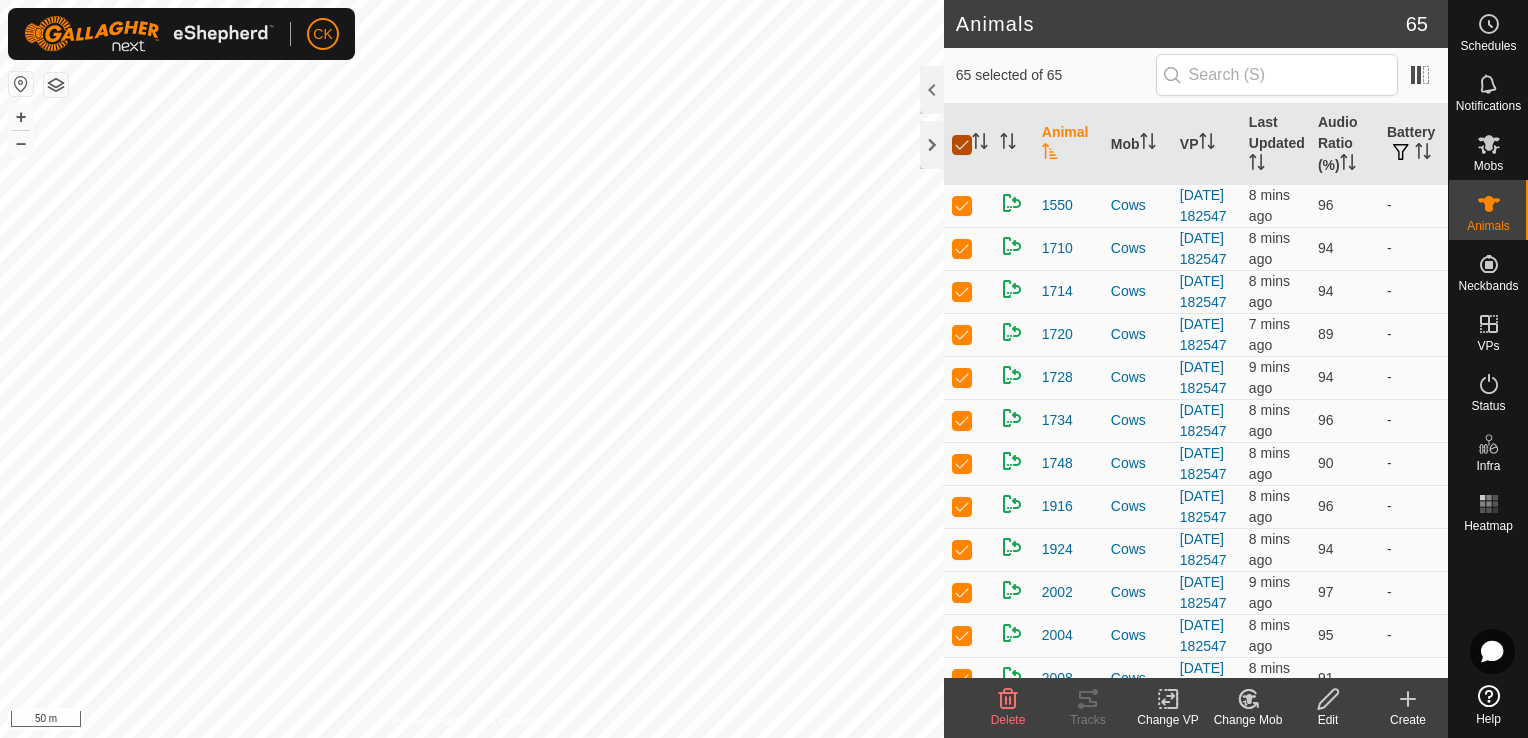 checkbox on "false" 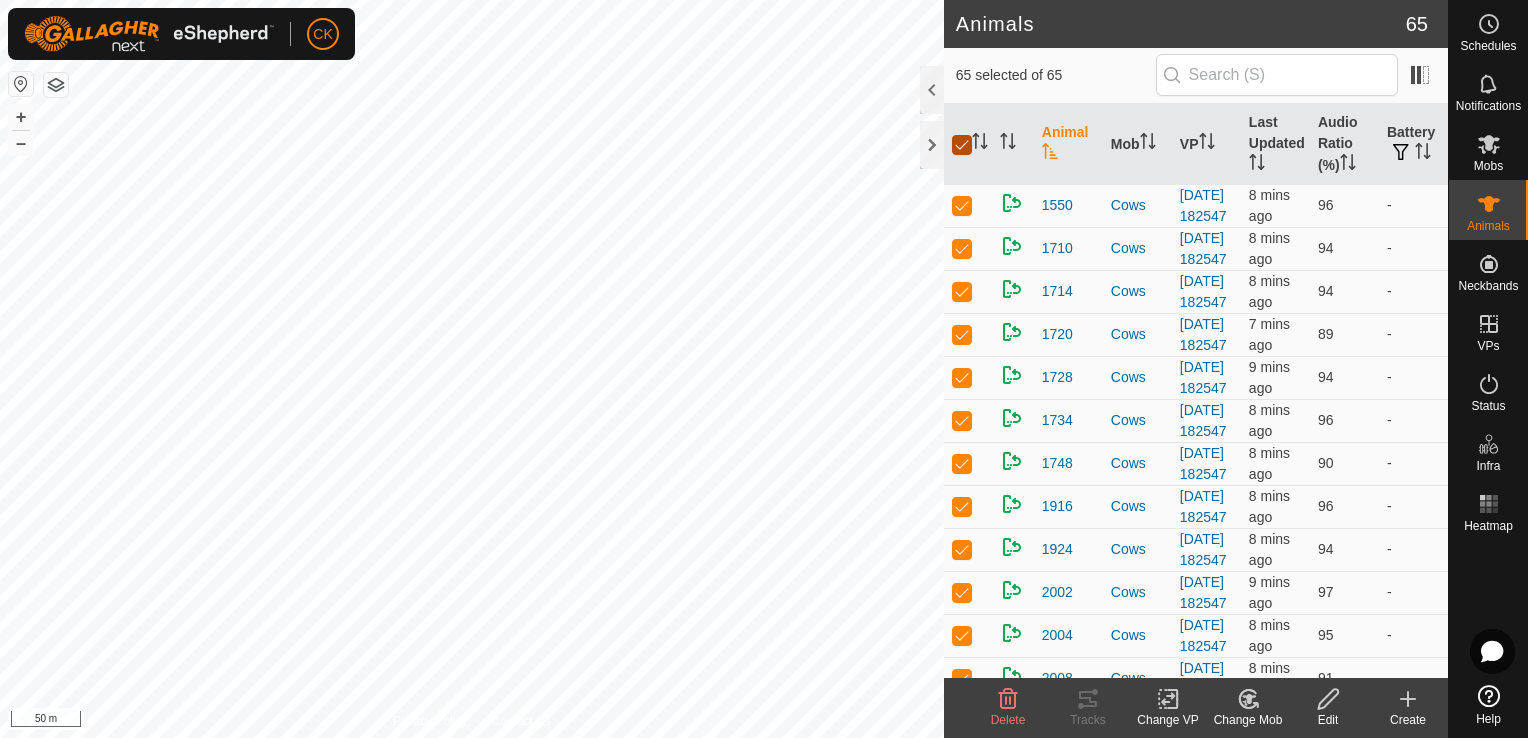 checkbox on "false" 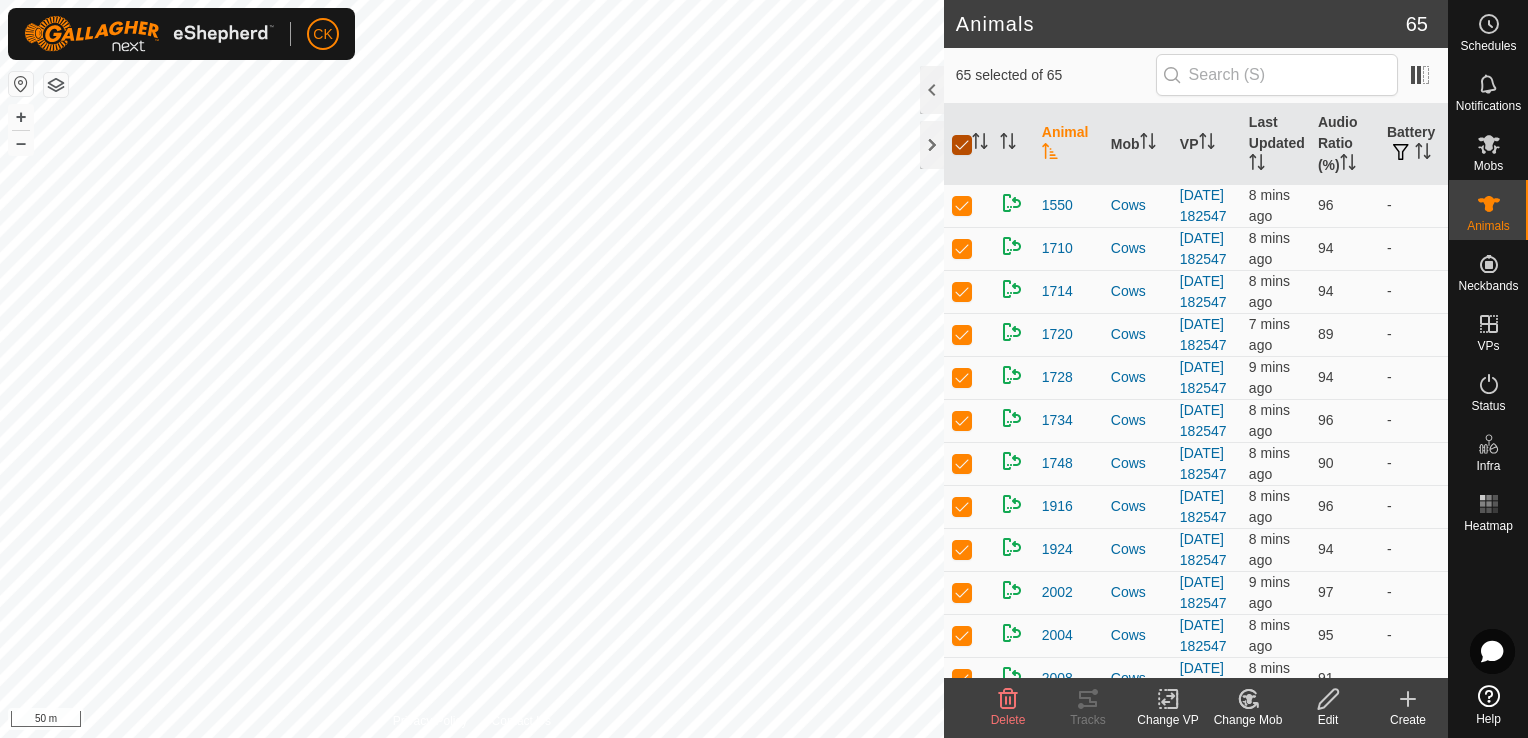 checkbox on "false" 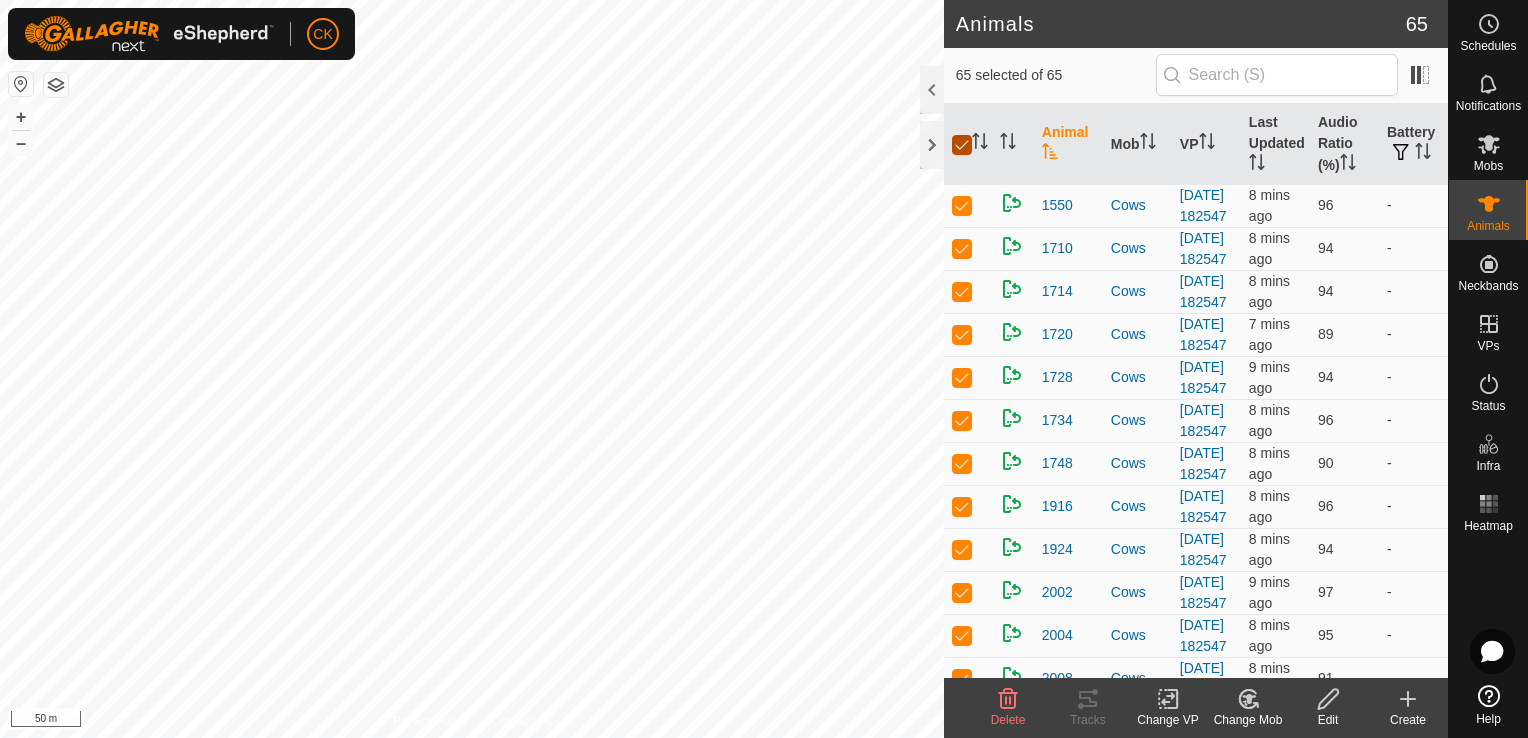 checkbox on "false" 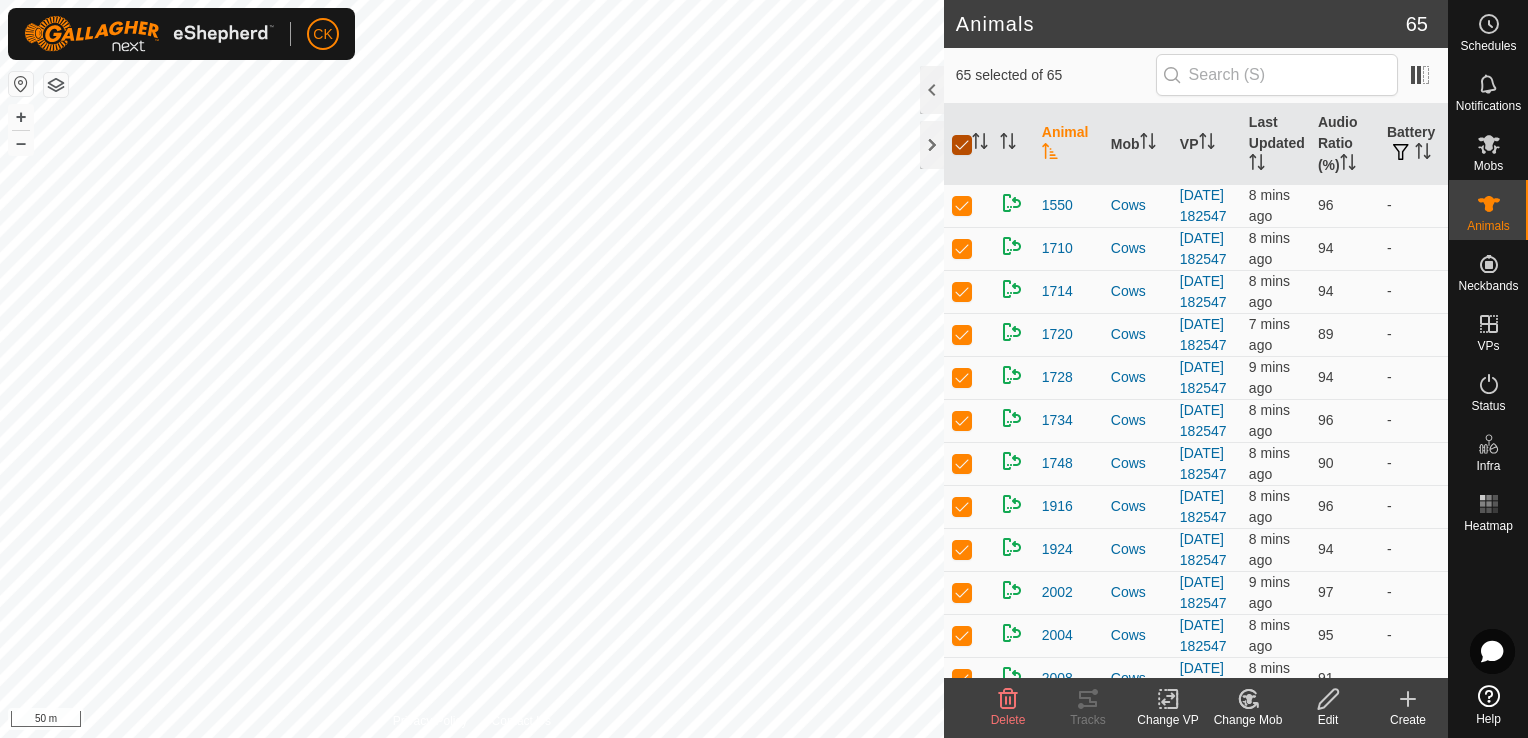 checkbox on "false" 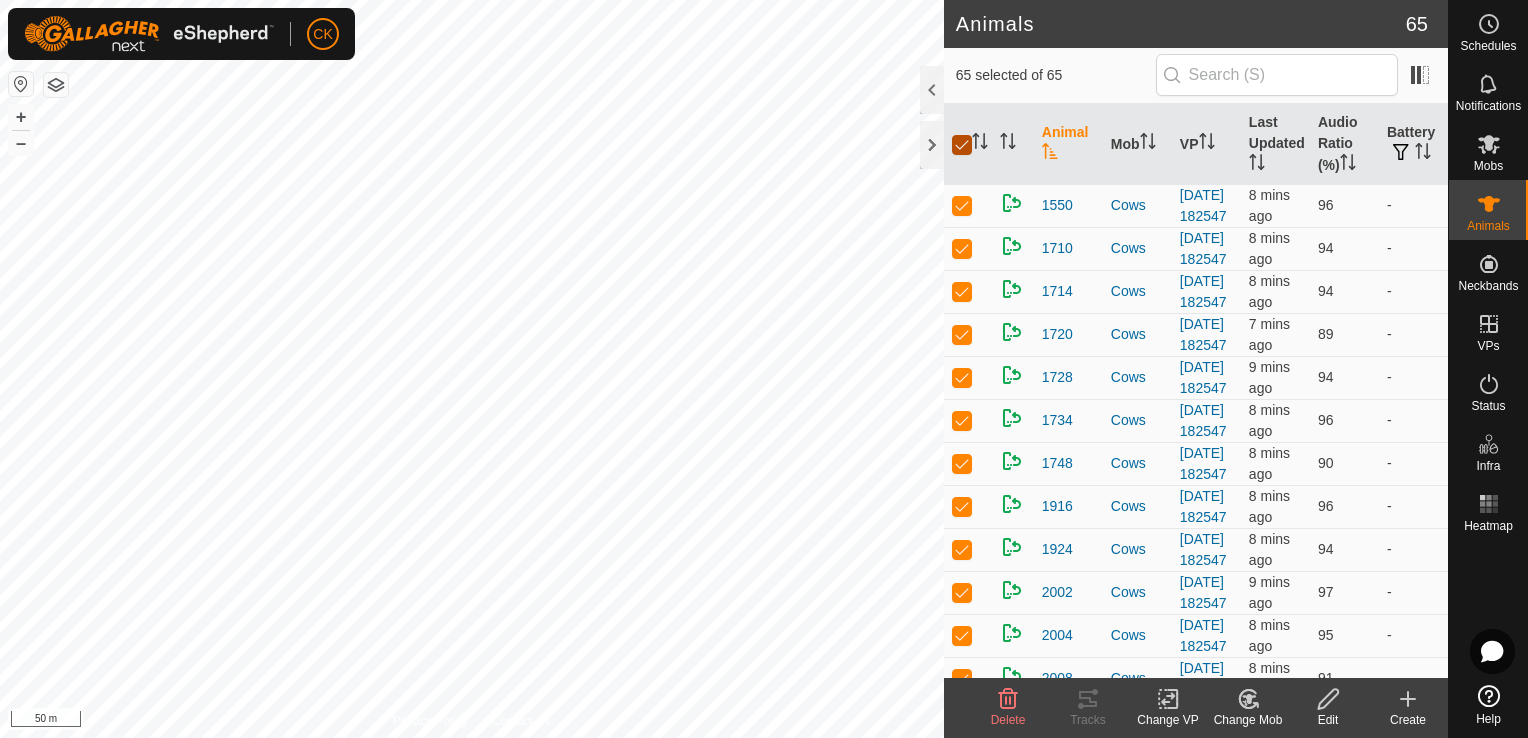 checkbox on "false" 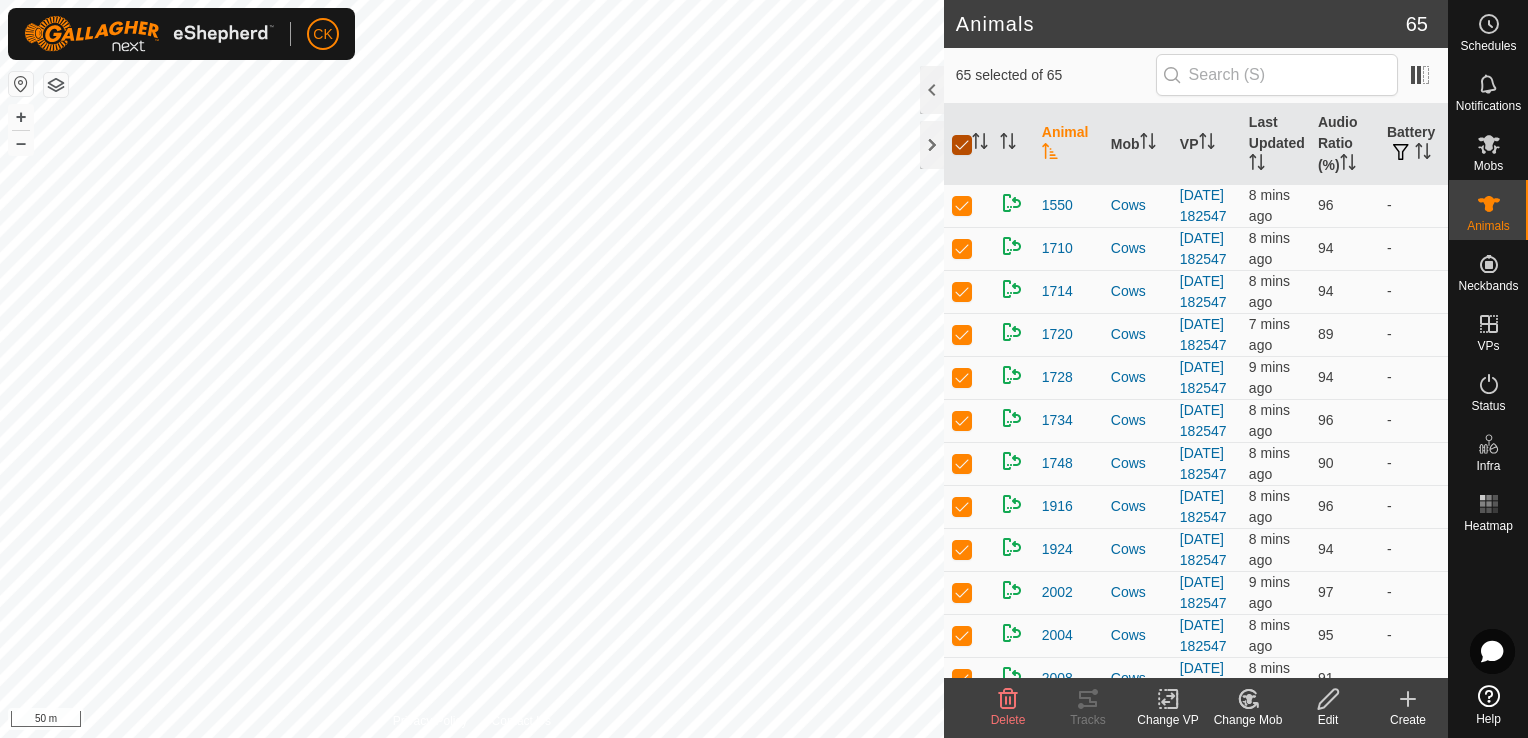 checkbox on "false" 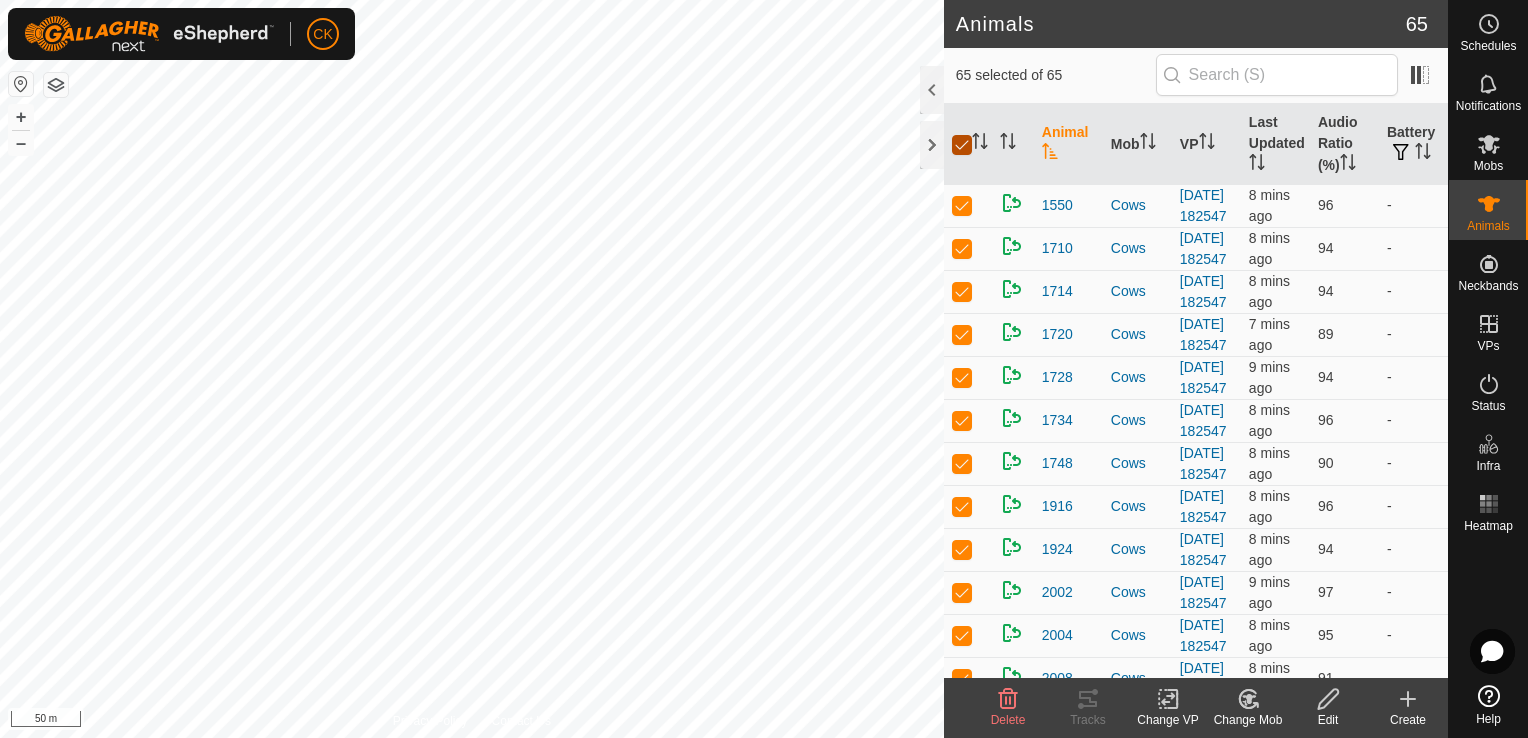 checkbox on "false" 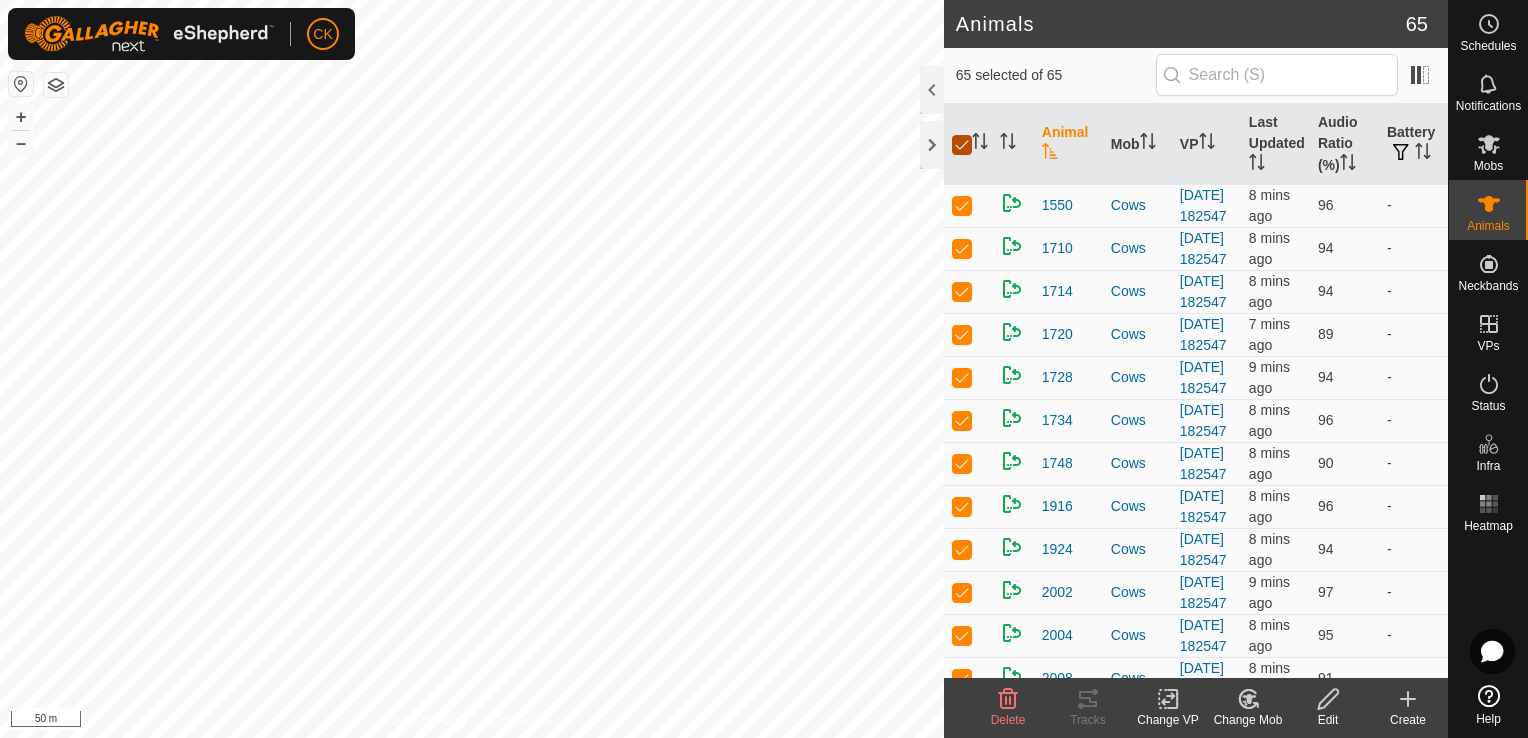checkbox on "false" 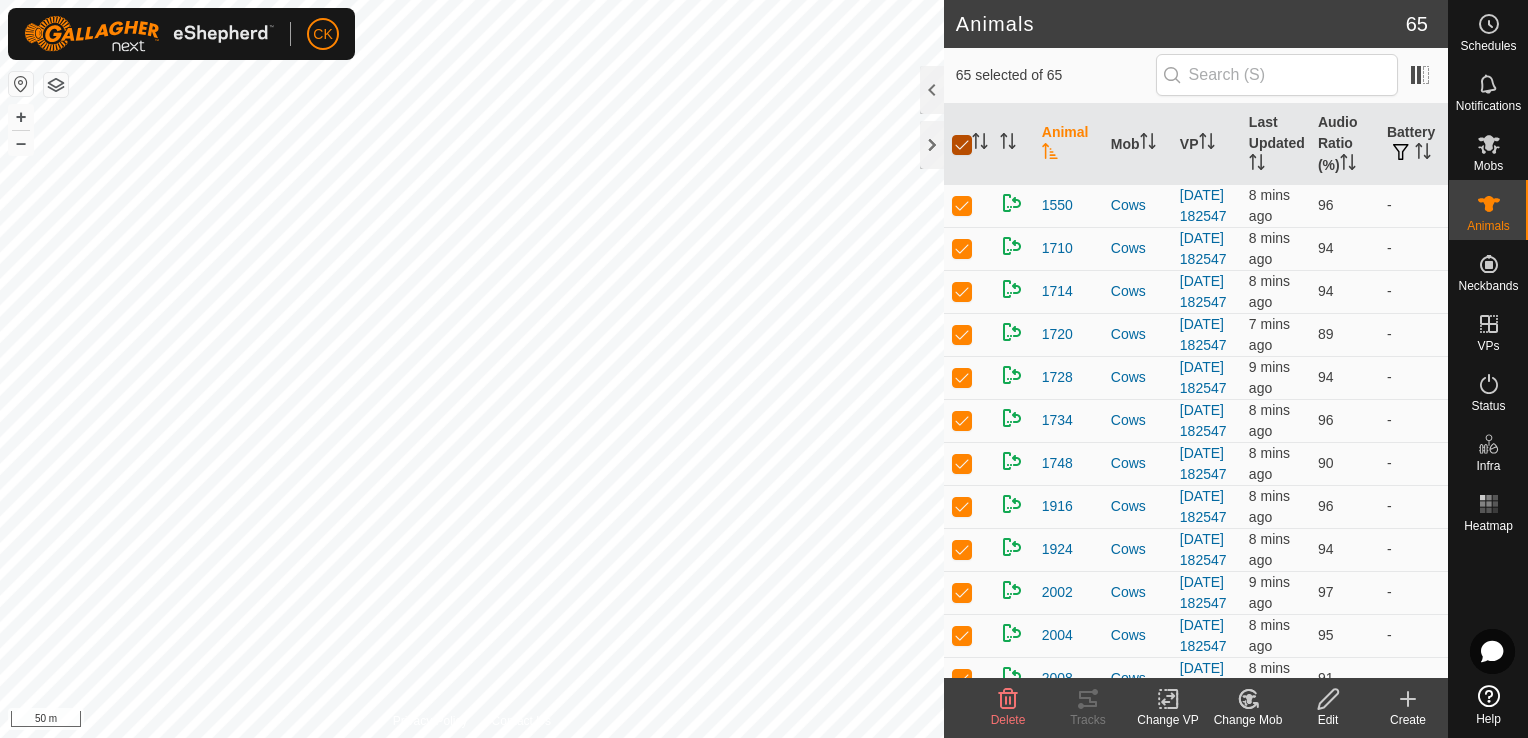 checkbox on "false" 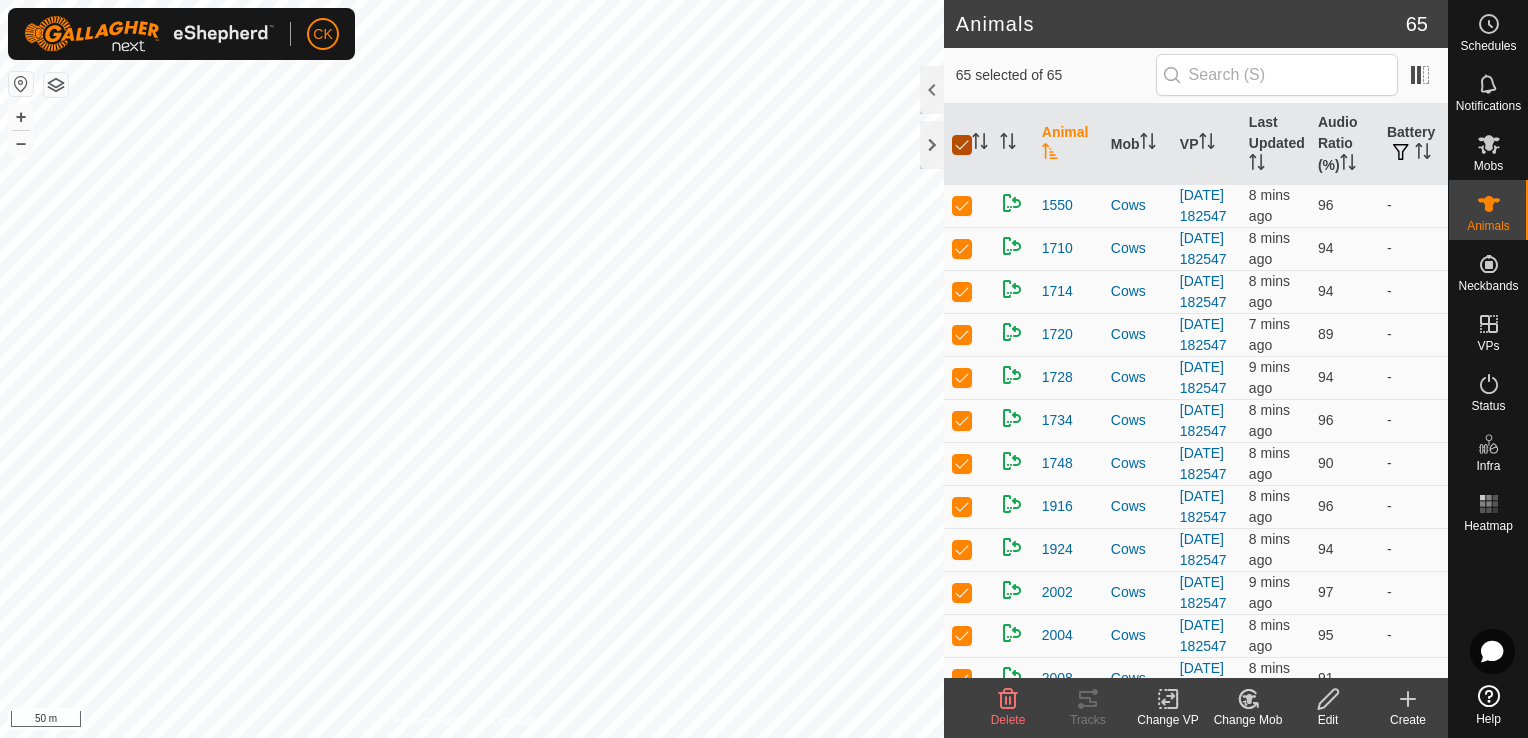 checkbox on "false" 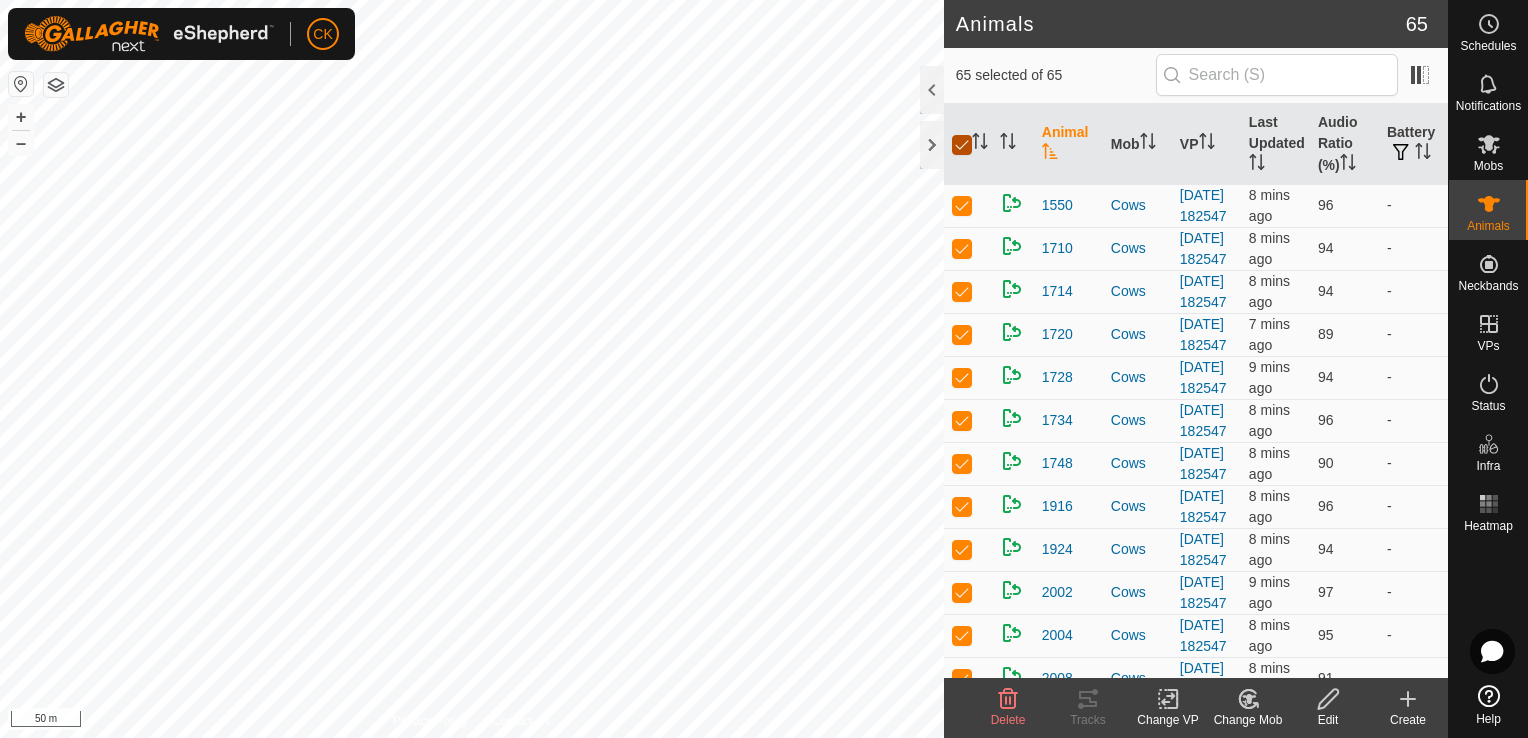 checkbox on "false" 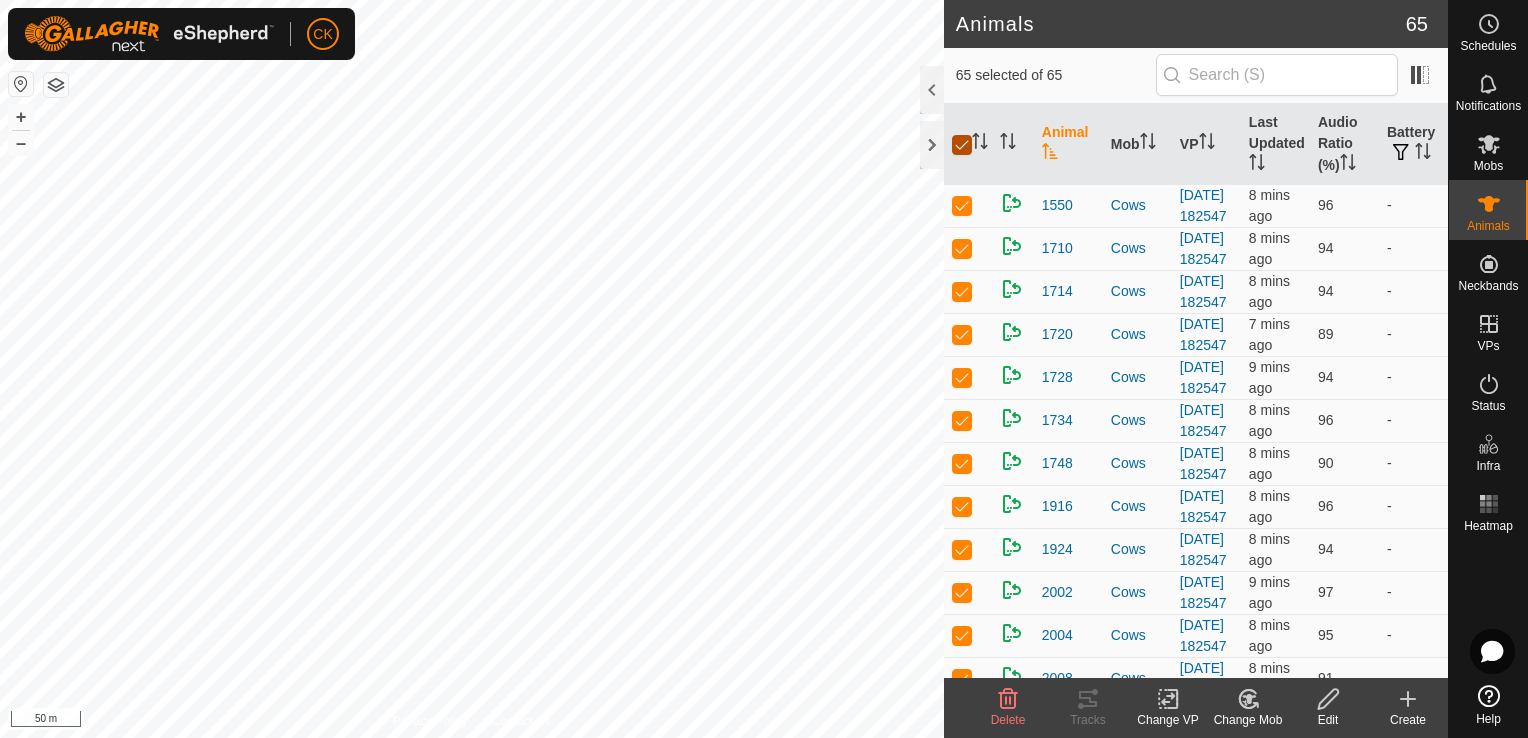 checkbox on "false" 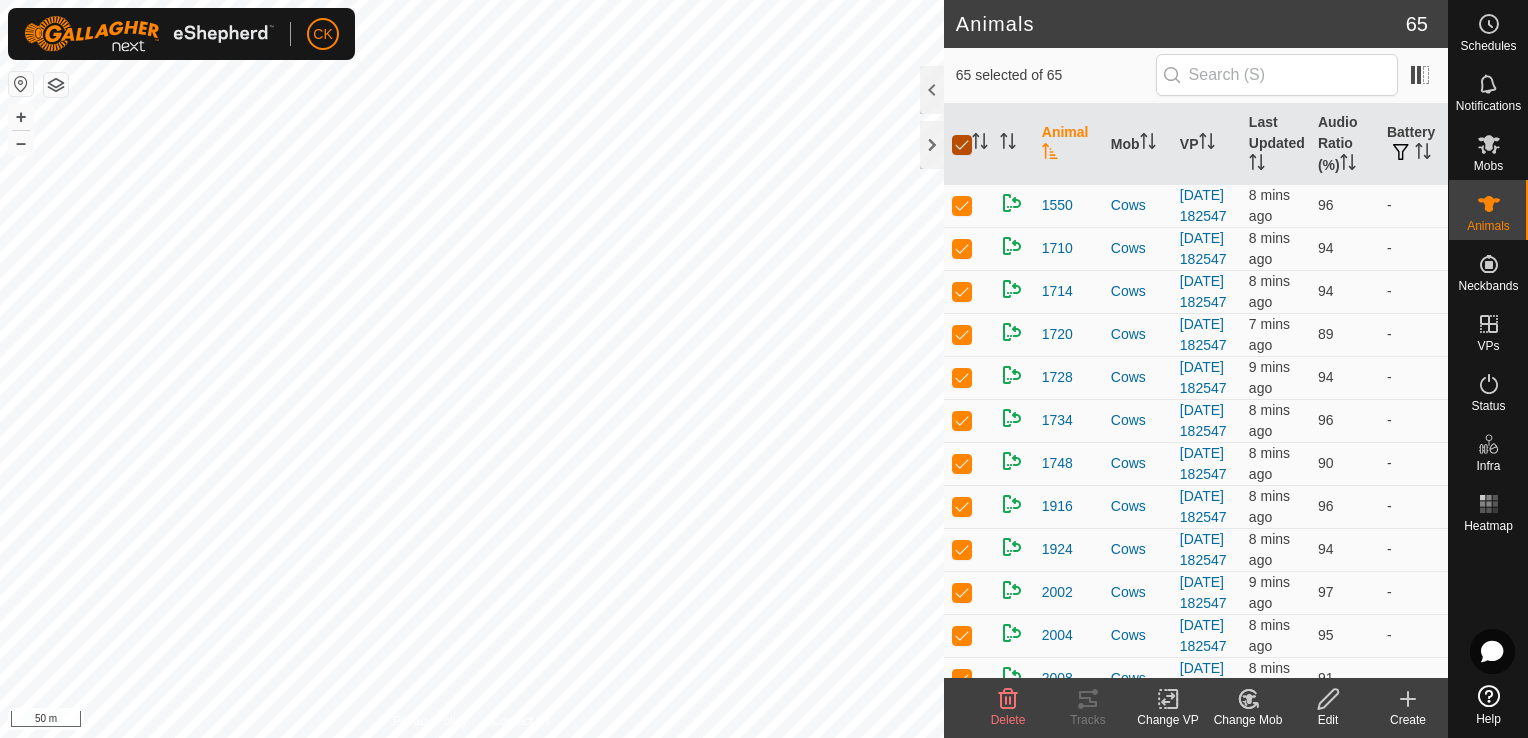 checkbox on "false" 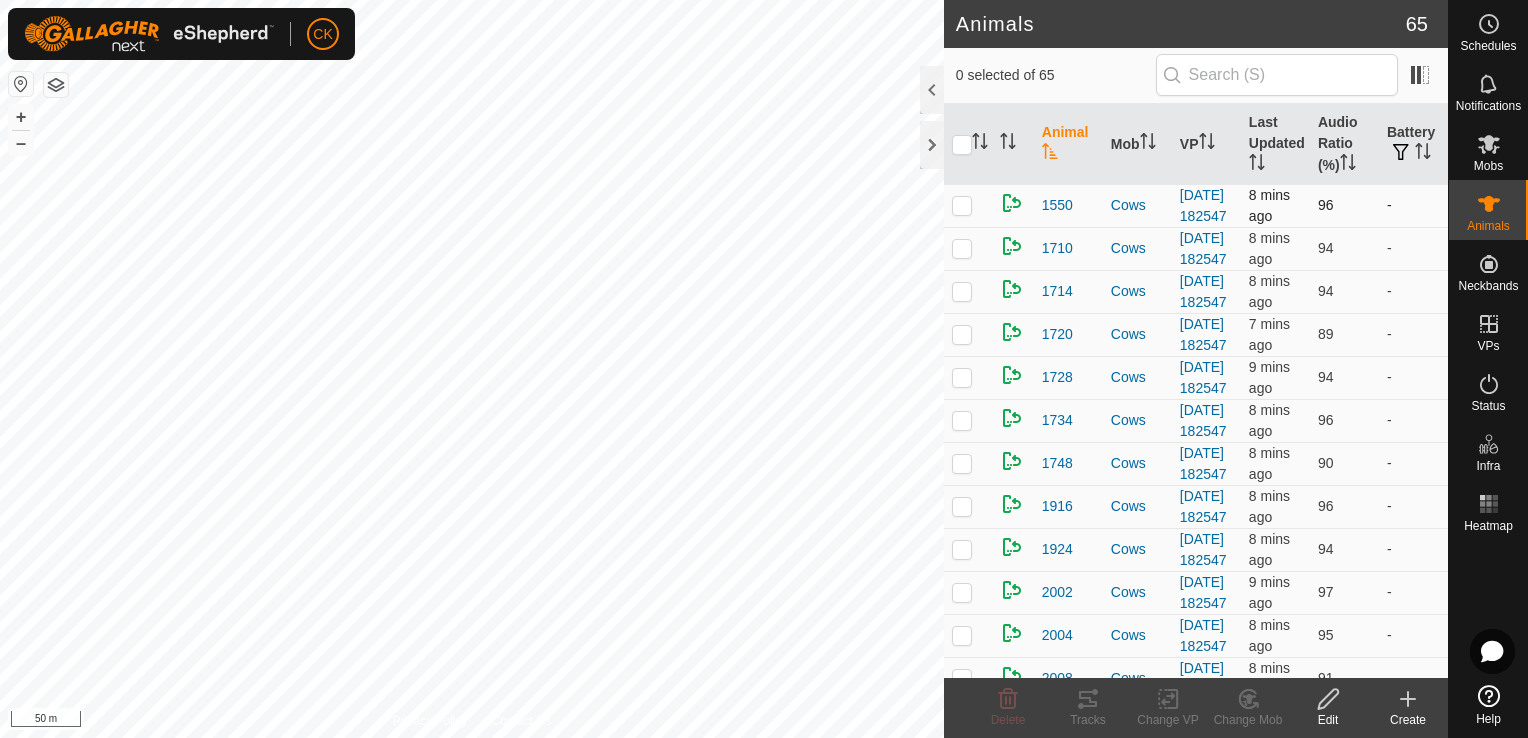 click at bounding box center (962, 205) 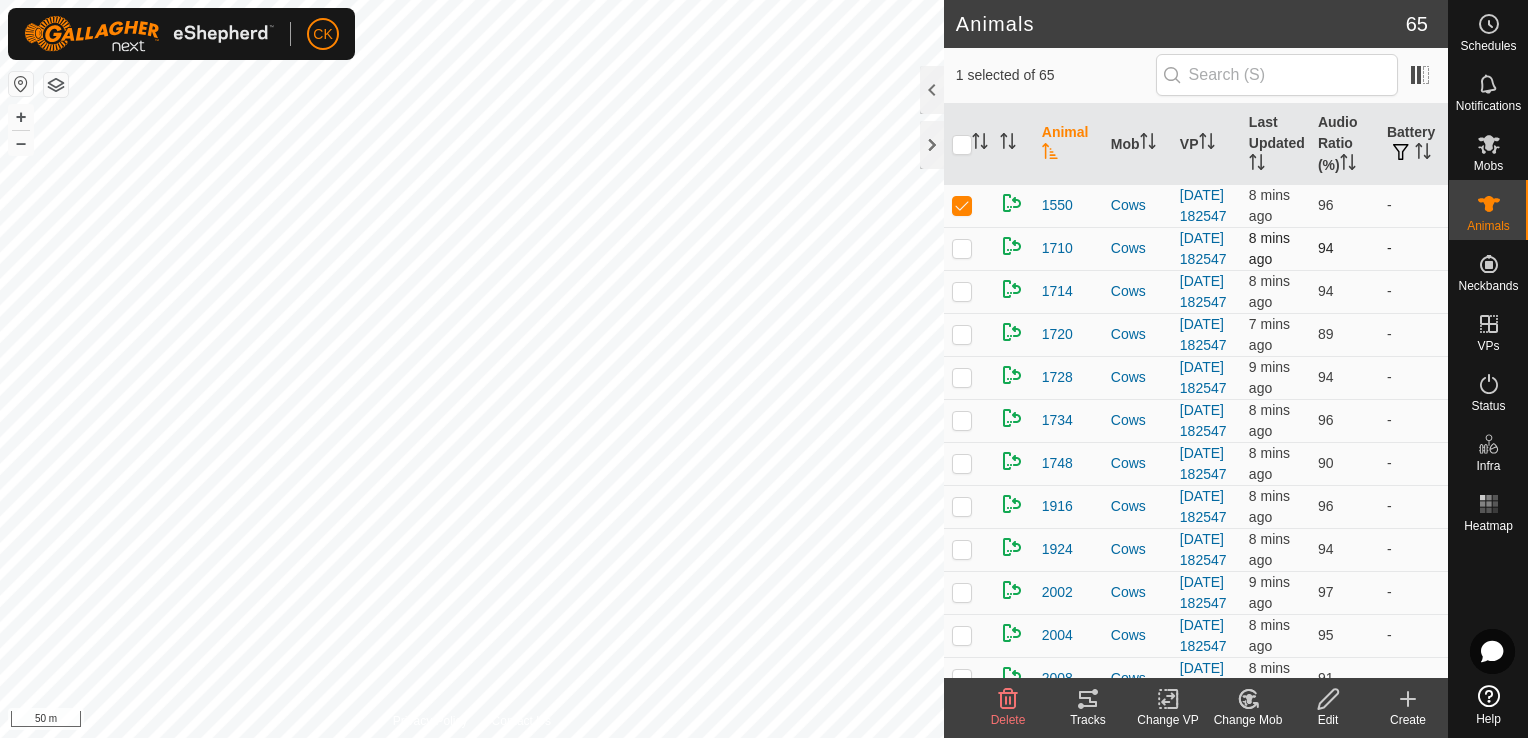 click at bounding box center (962, 248) 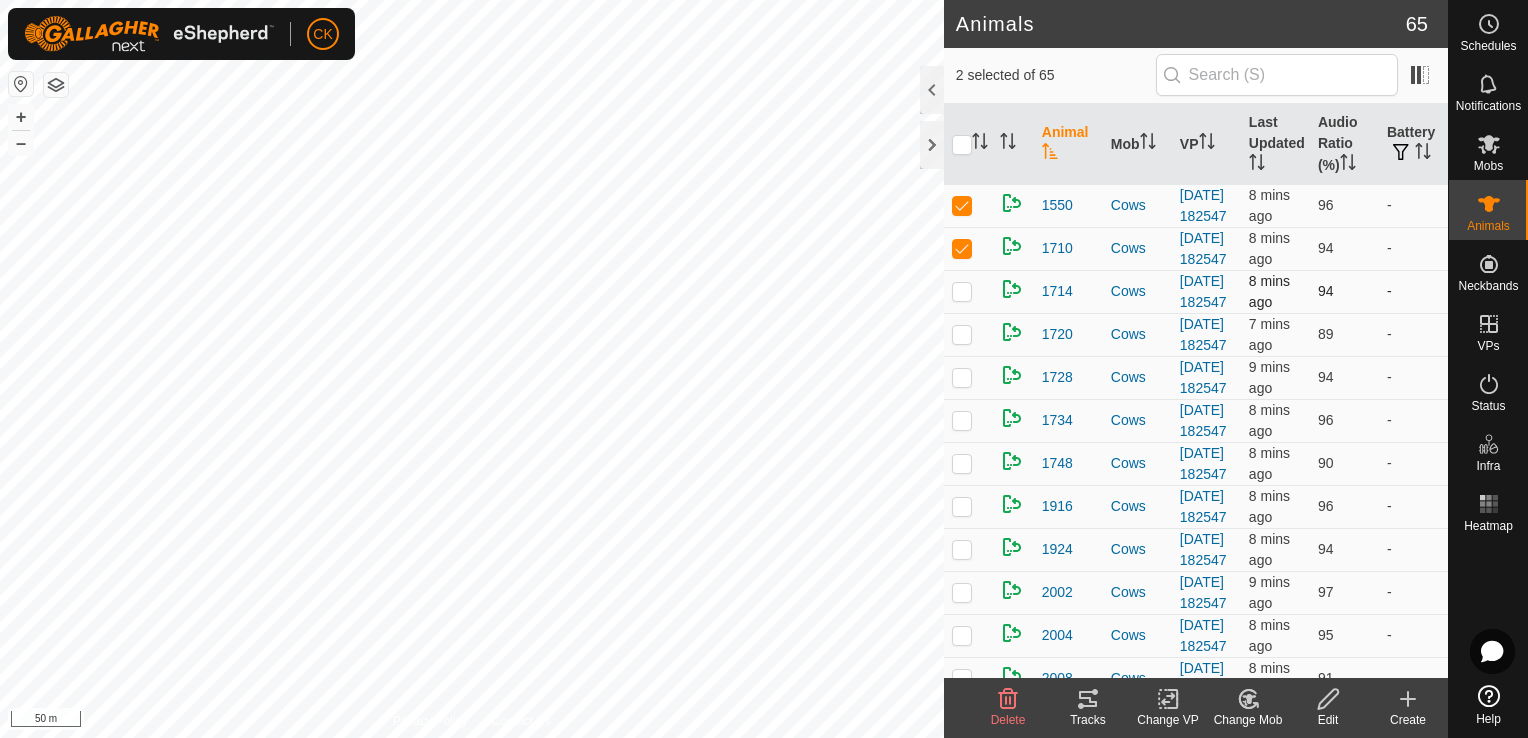 click at bounding box center [962, 291] 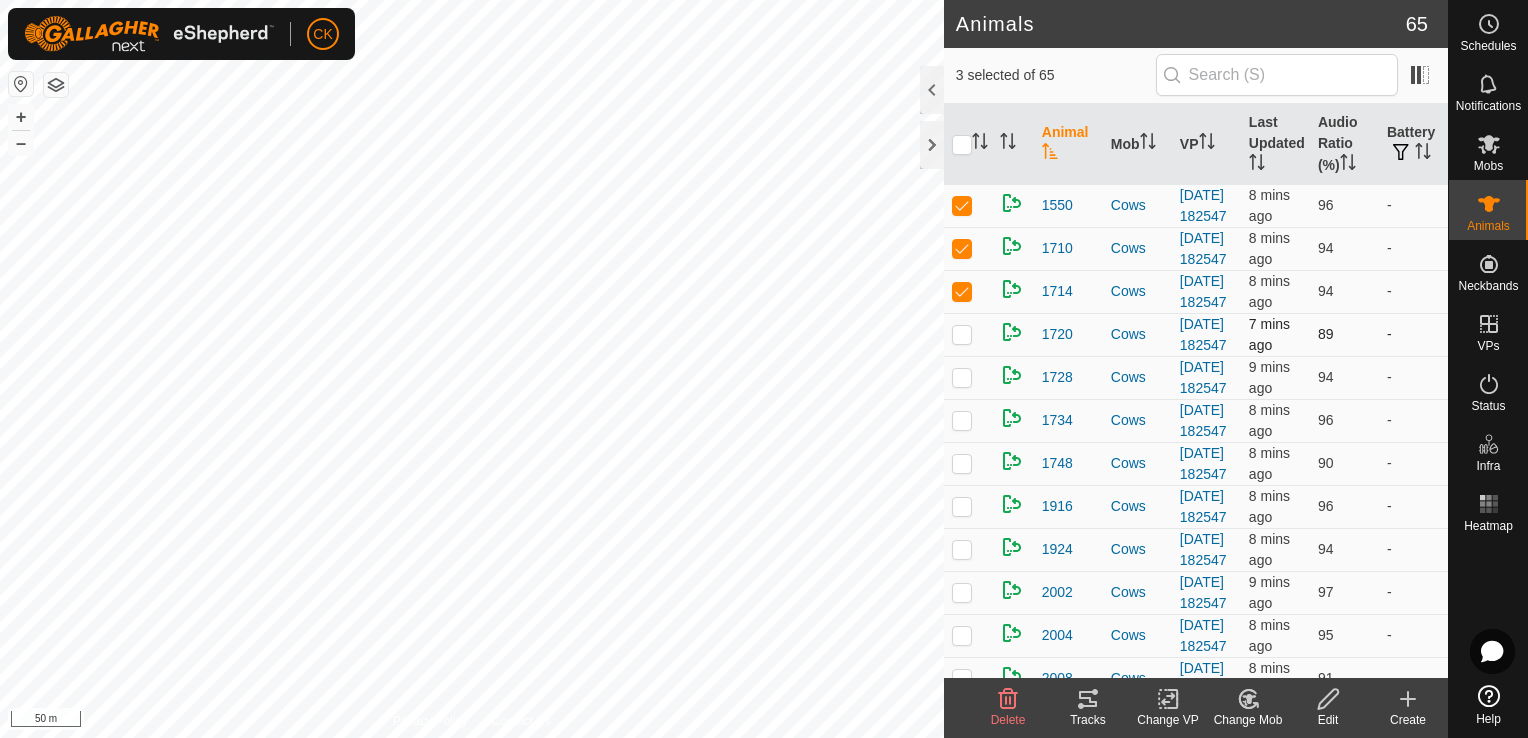 click at bounding box center (962, 334) 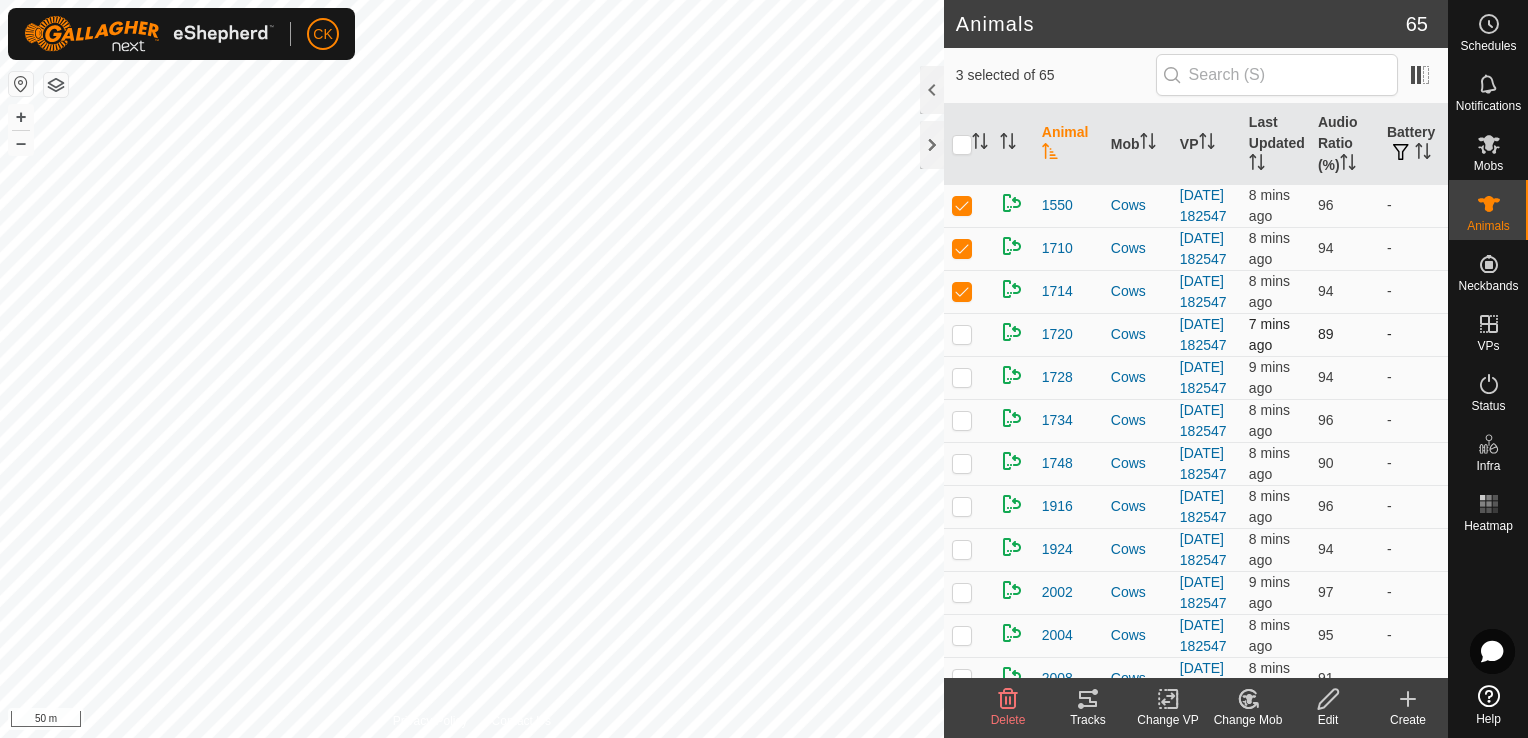 checkbox on "true" 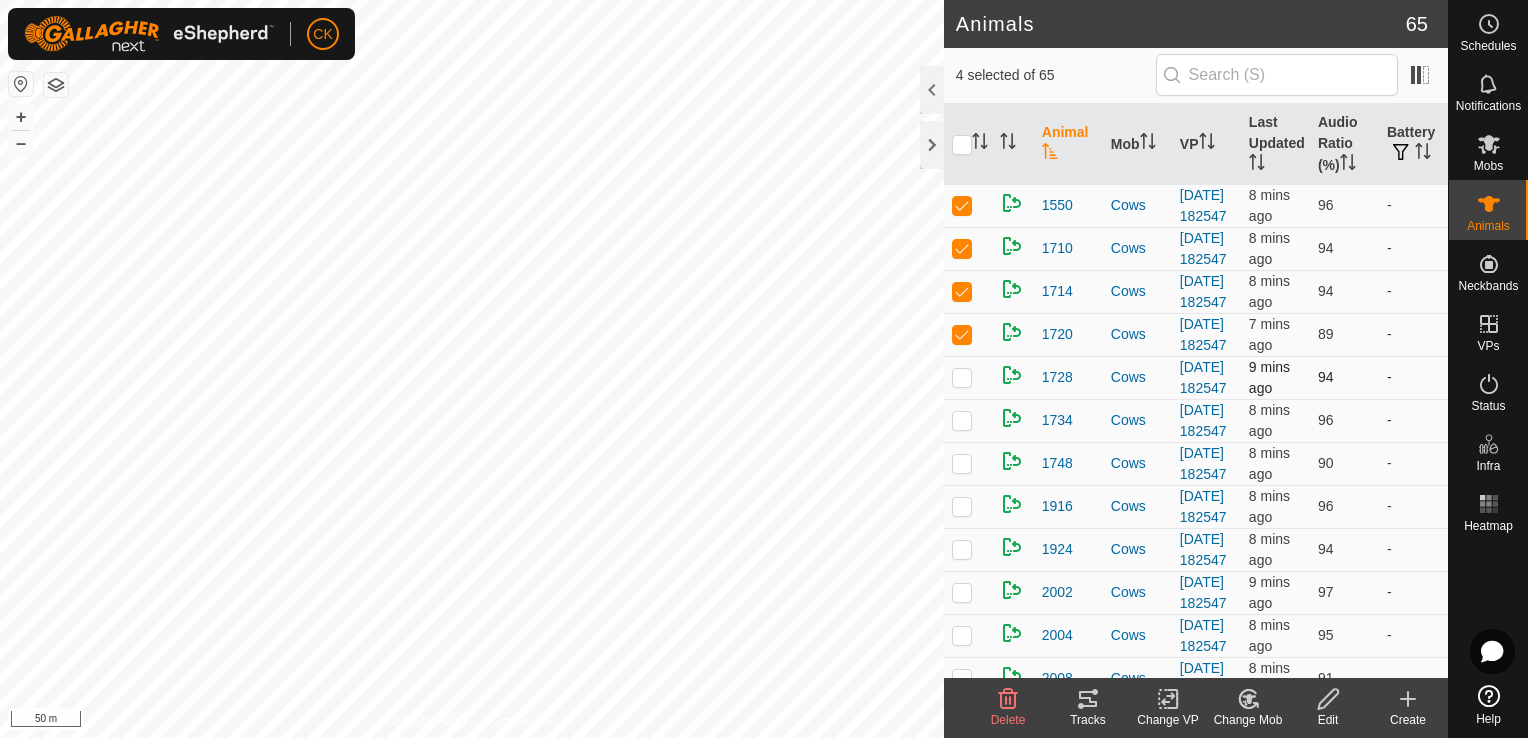 click at bounding box center [962, 377] 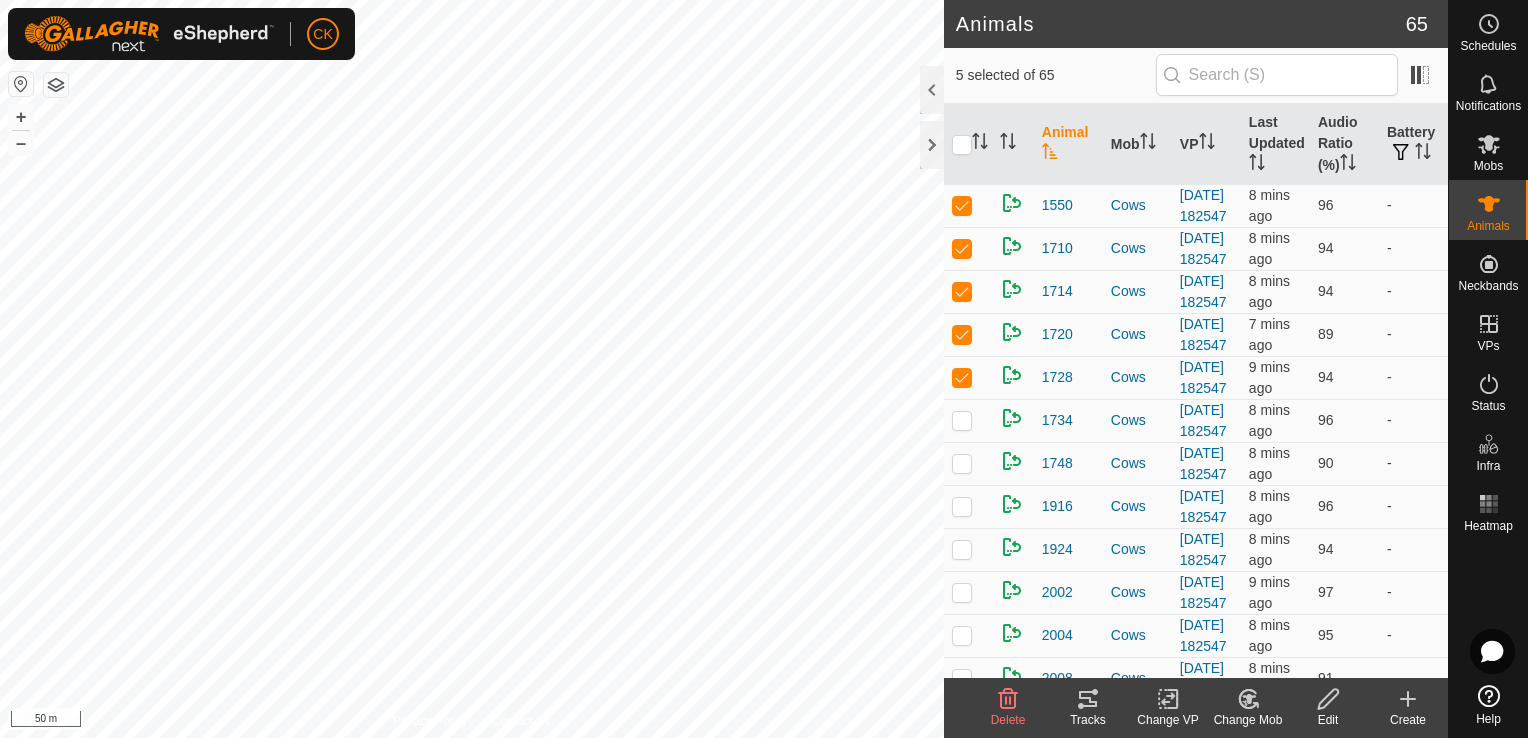 click 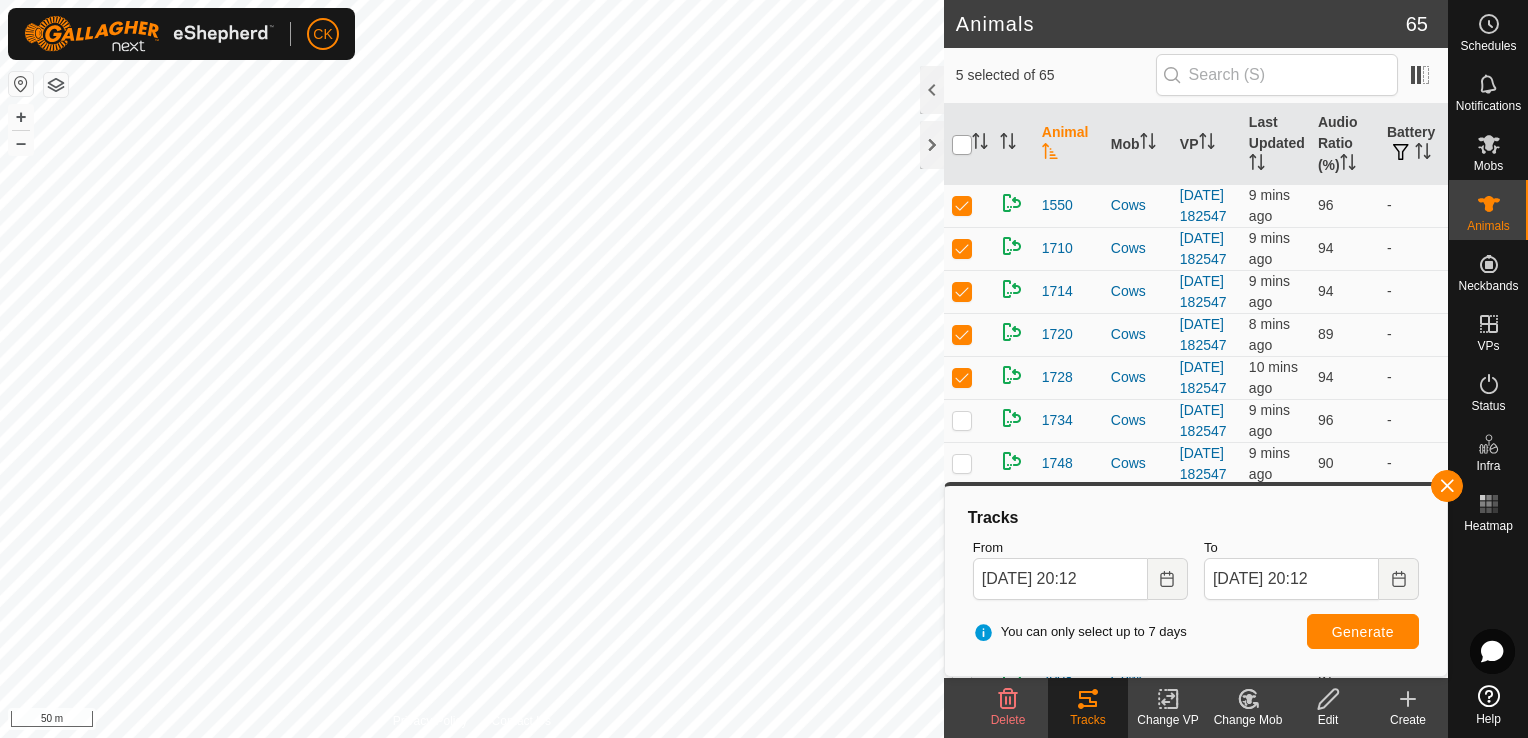 click at bounding box center [962, 145] 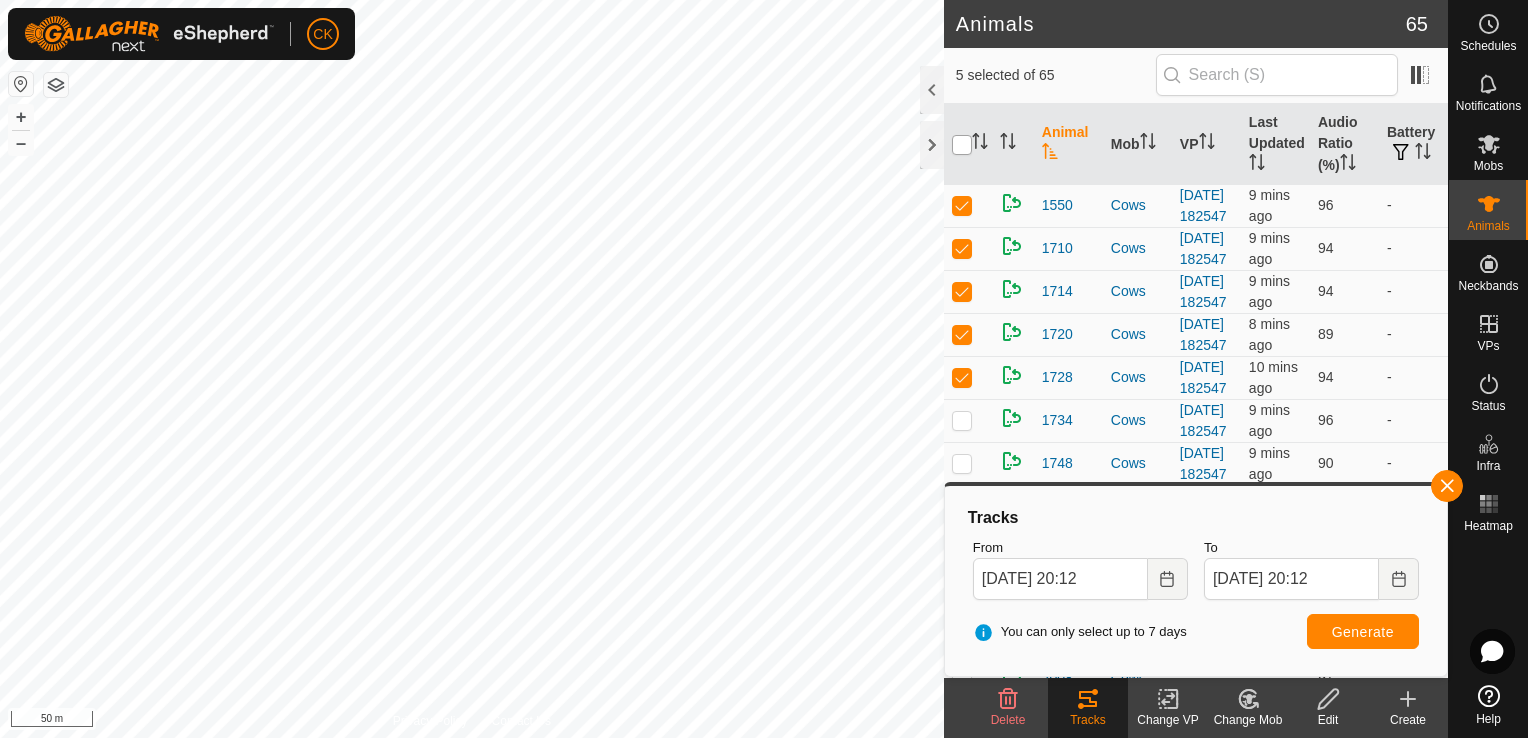 checkbox on "true" 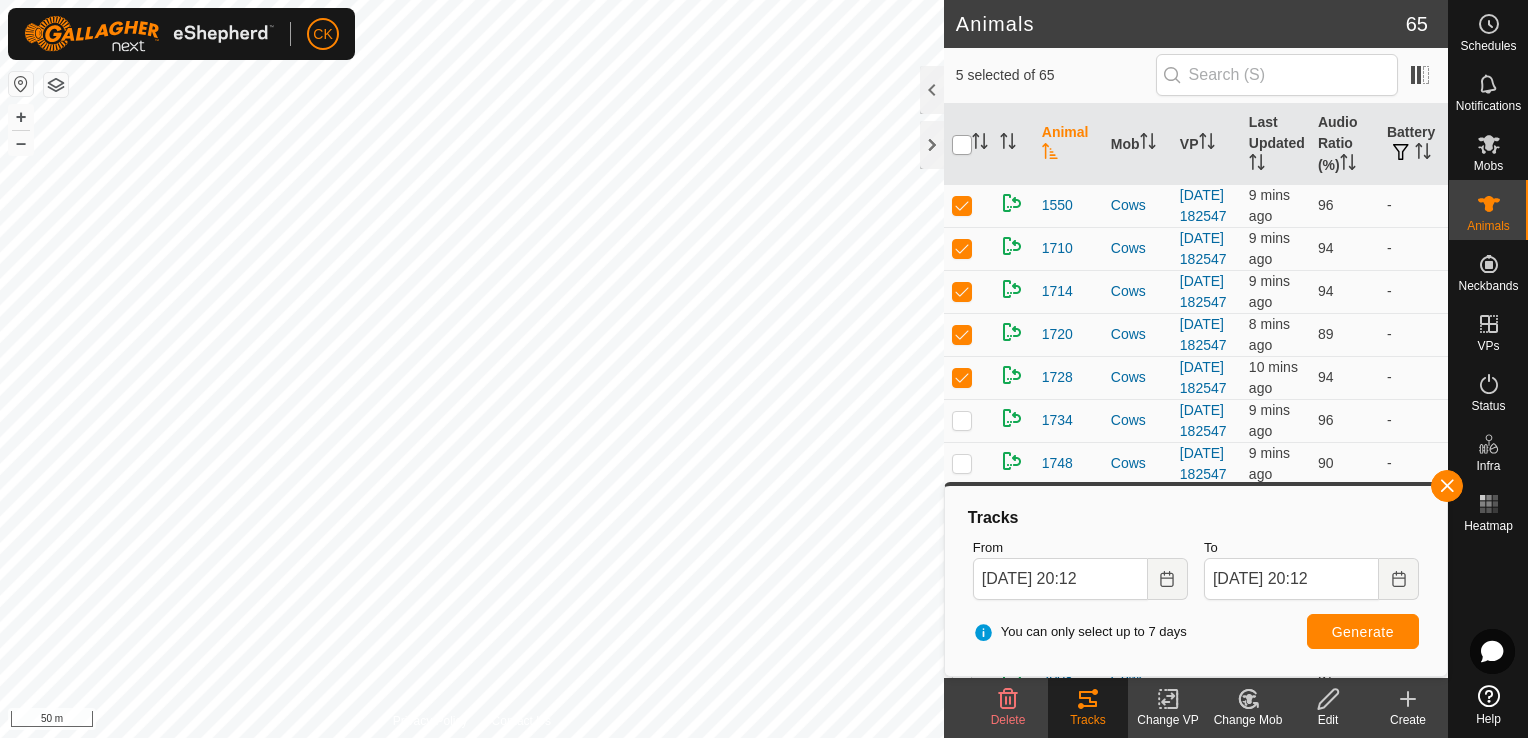 checkbox on "true" 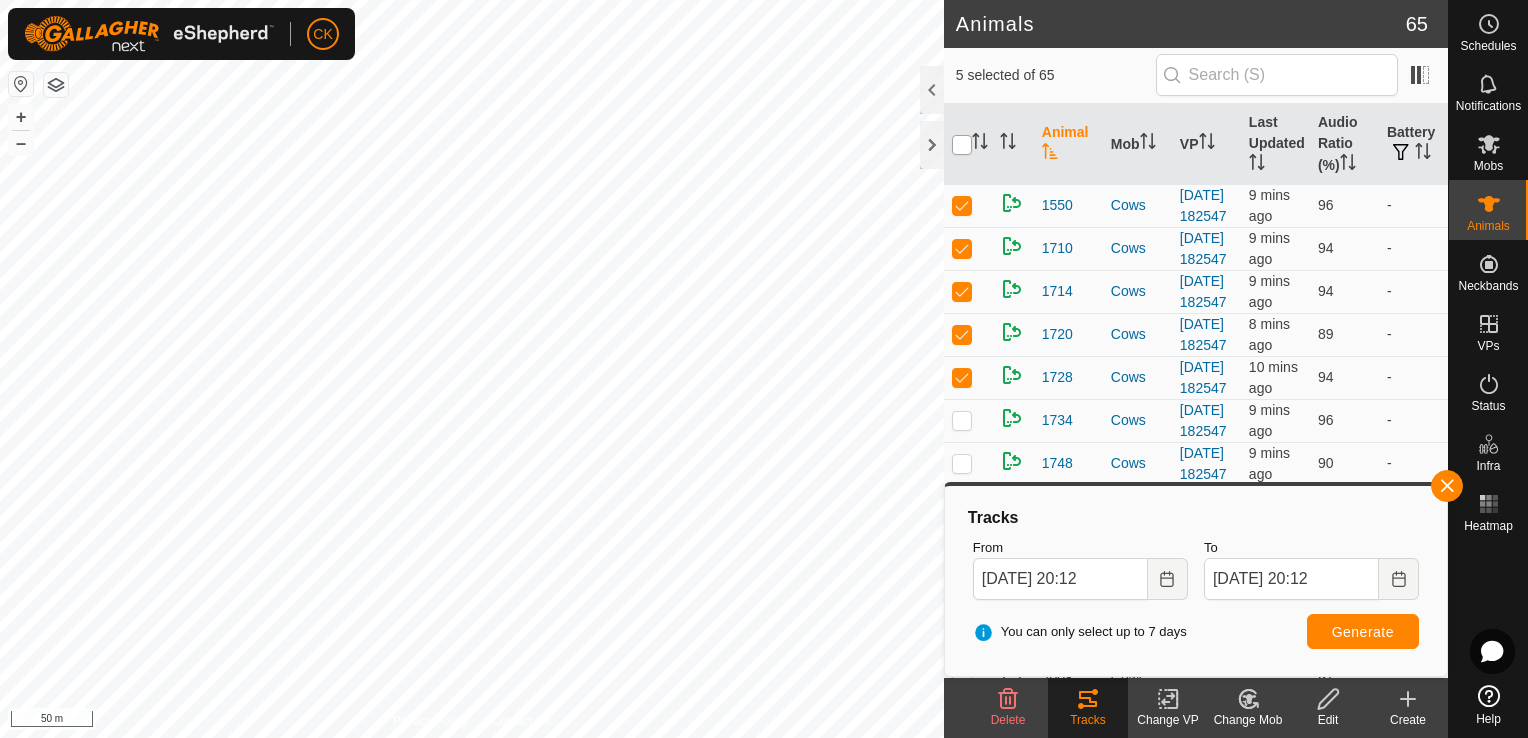 checkbox on "true" 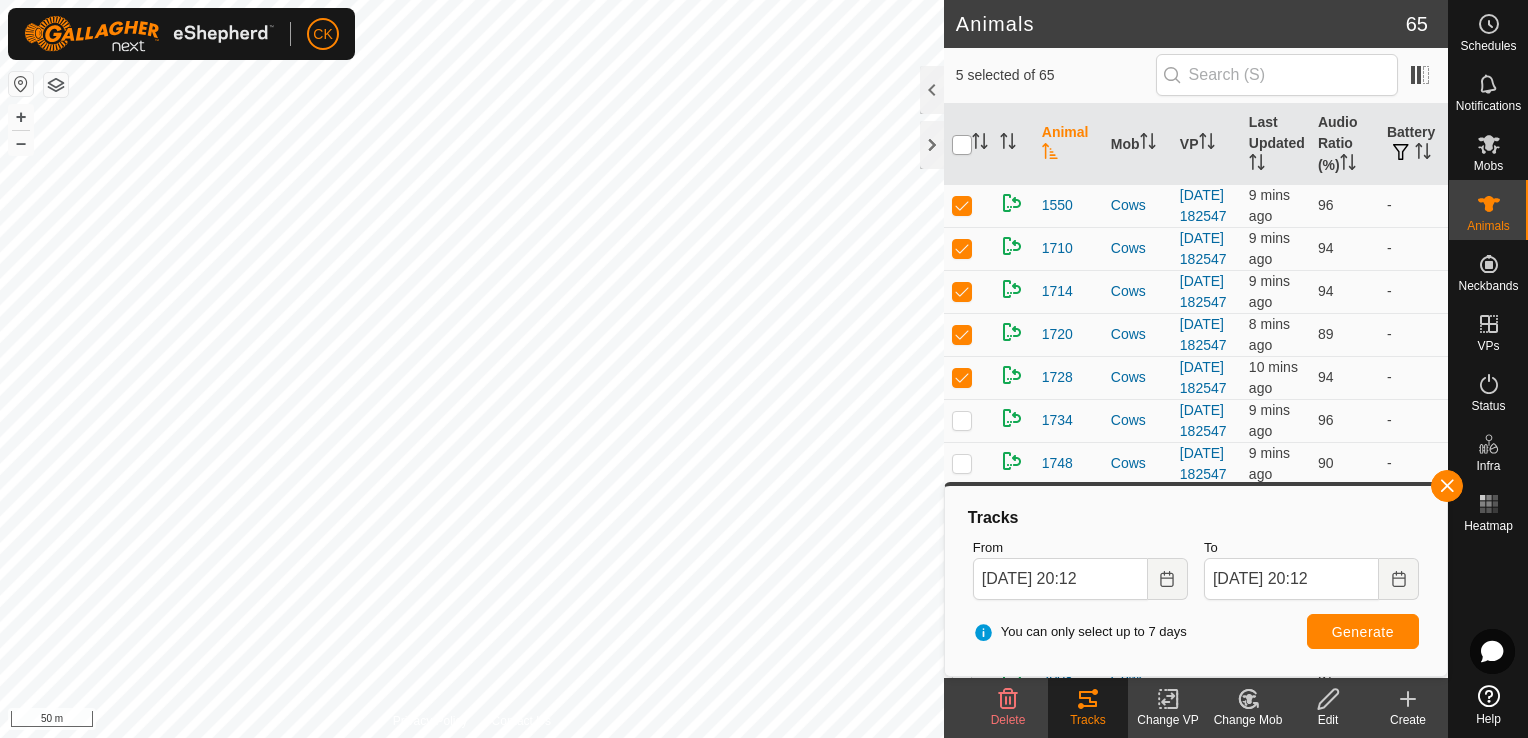 checkbox on "true" 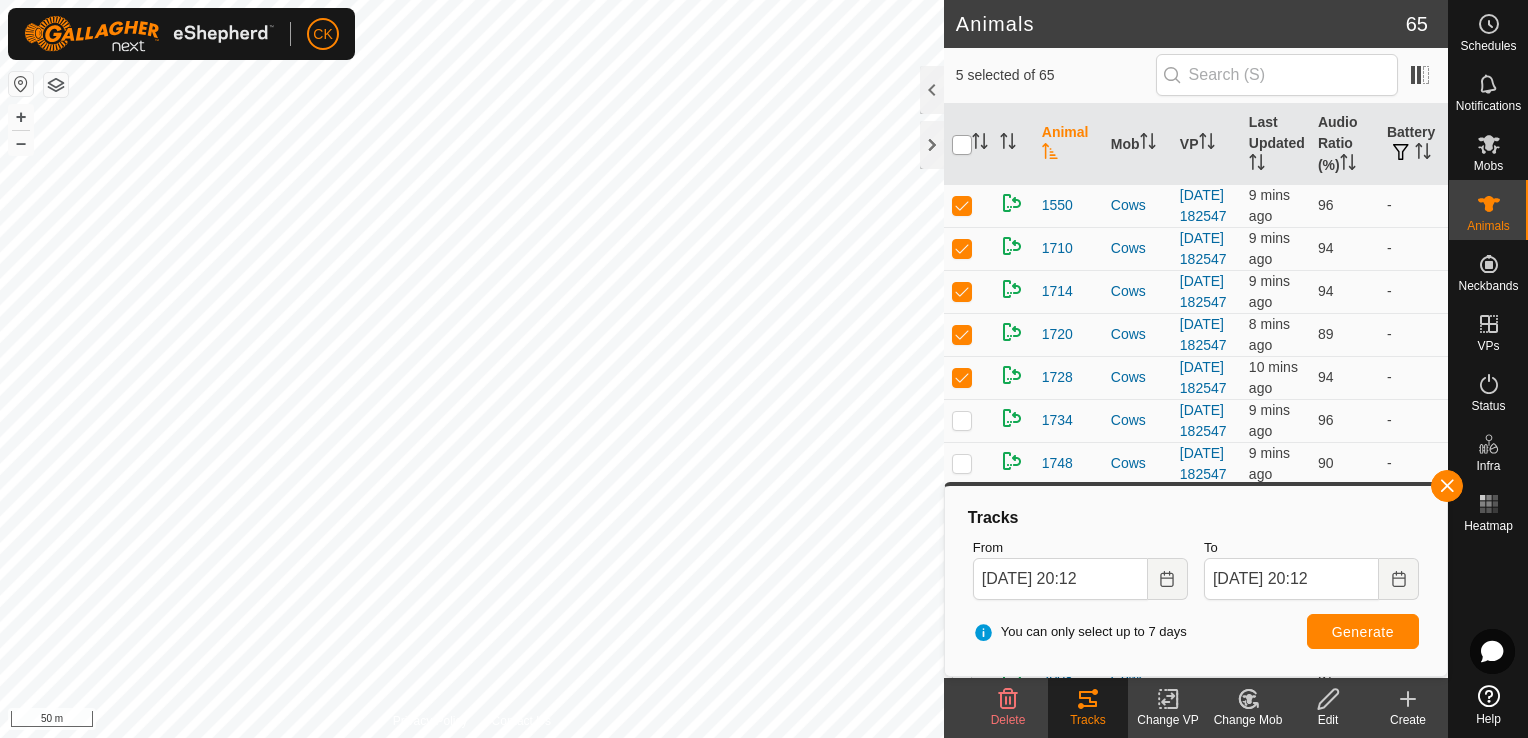 checkbox on "true" 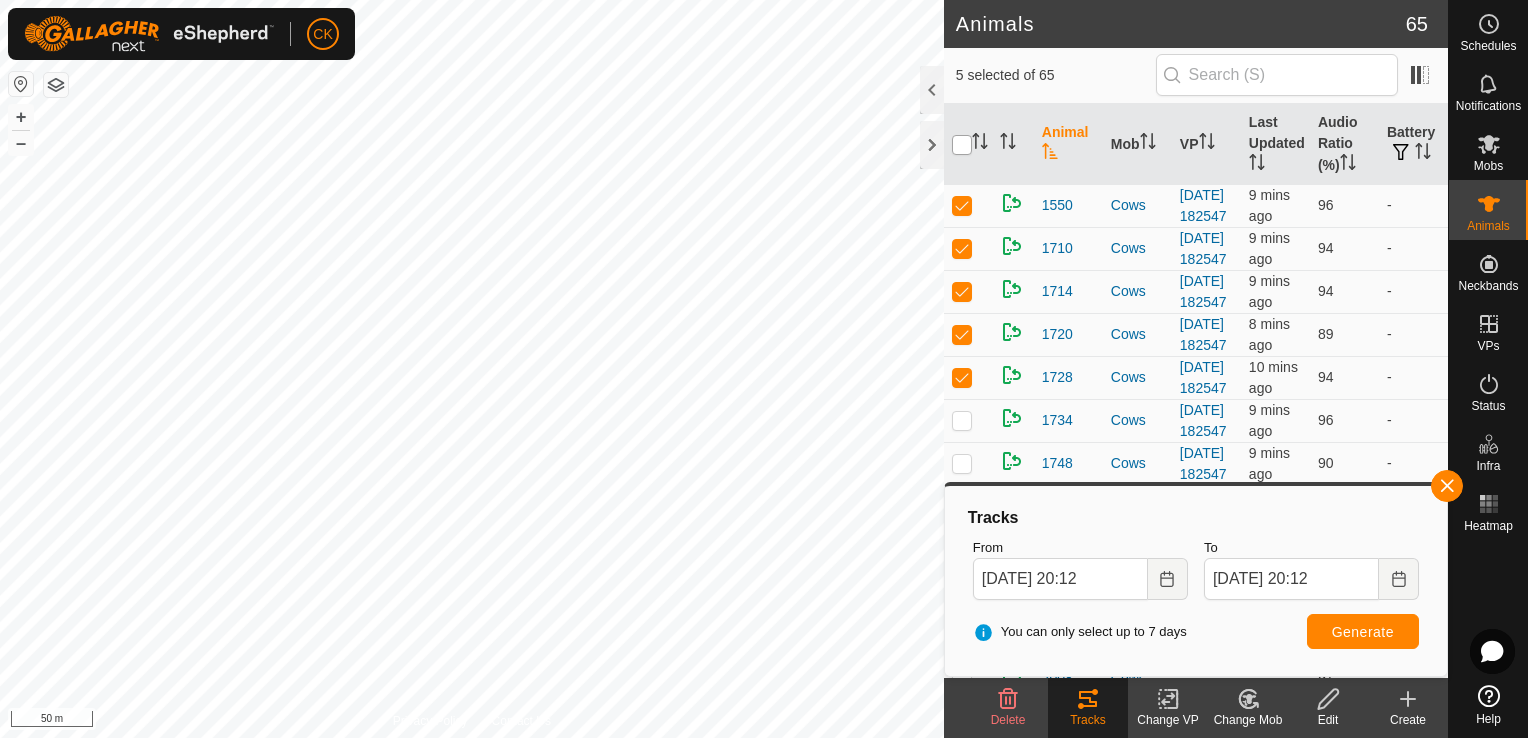 checkbox on "true" 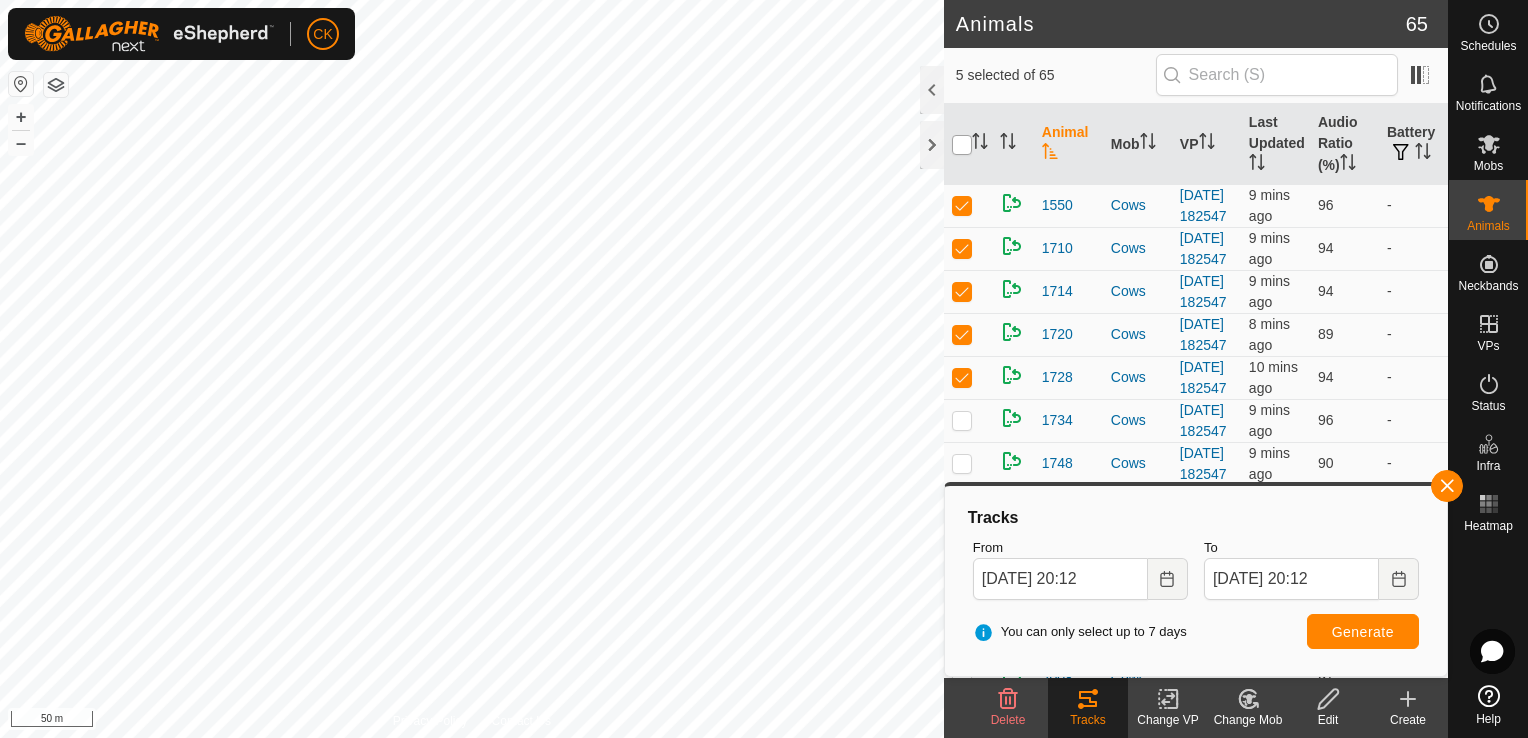 checkbox on "true" 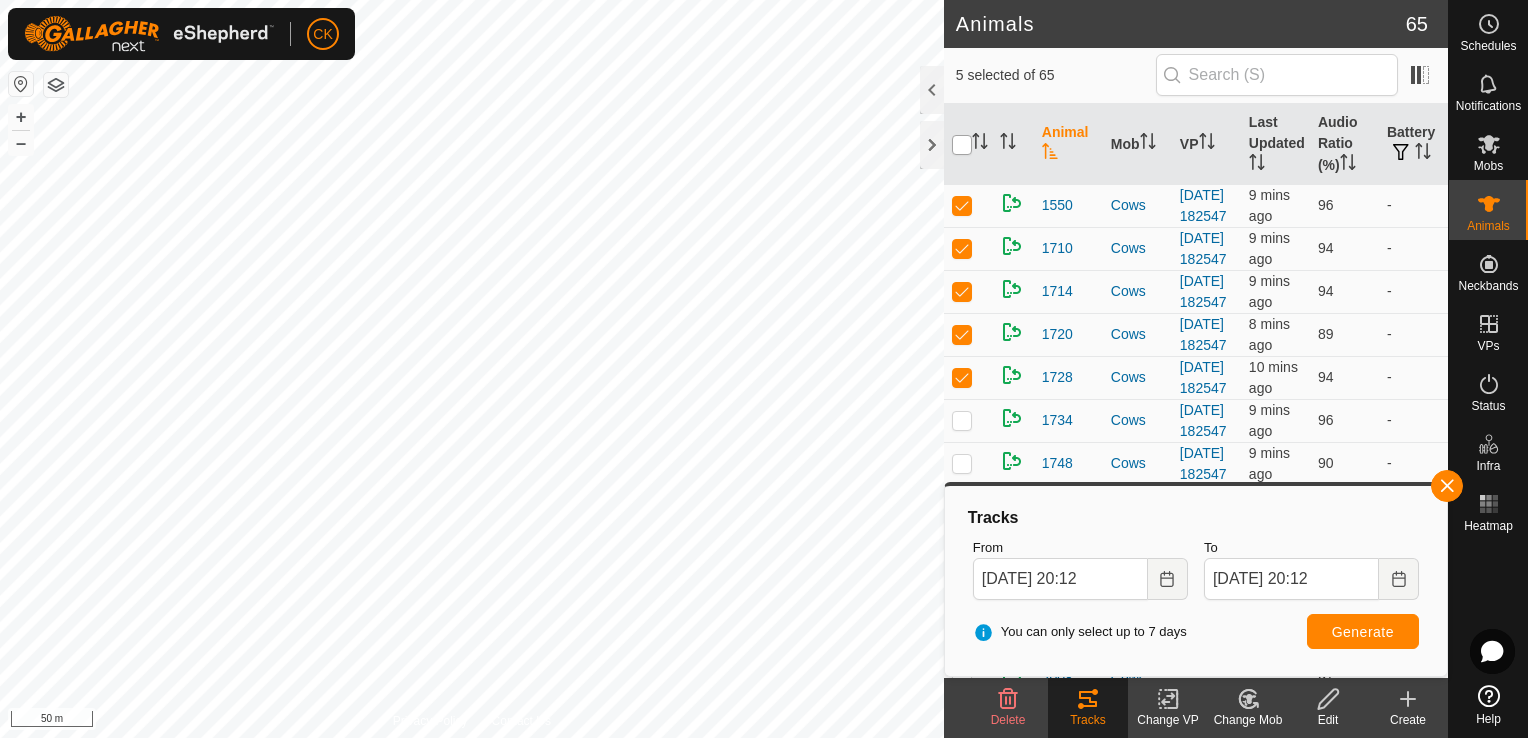 checkbox on "true" 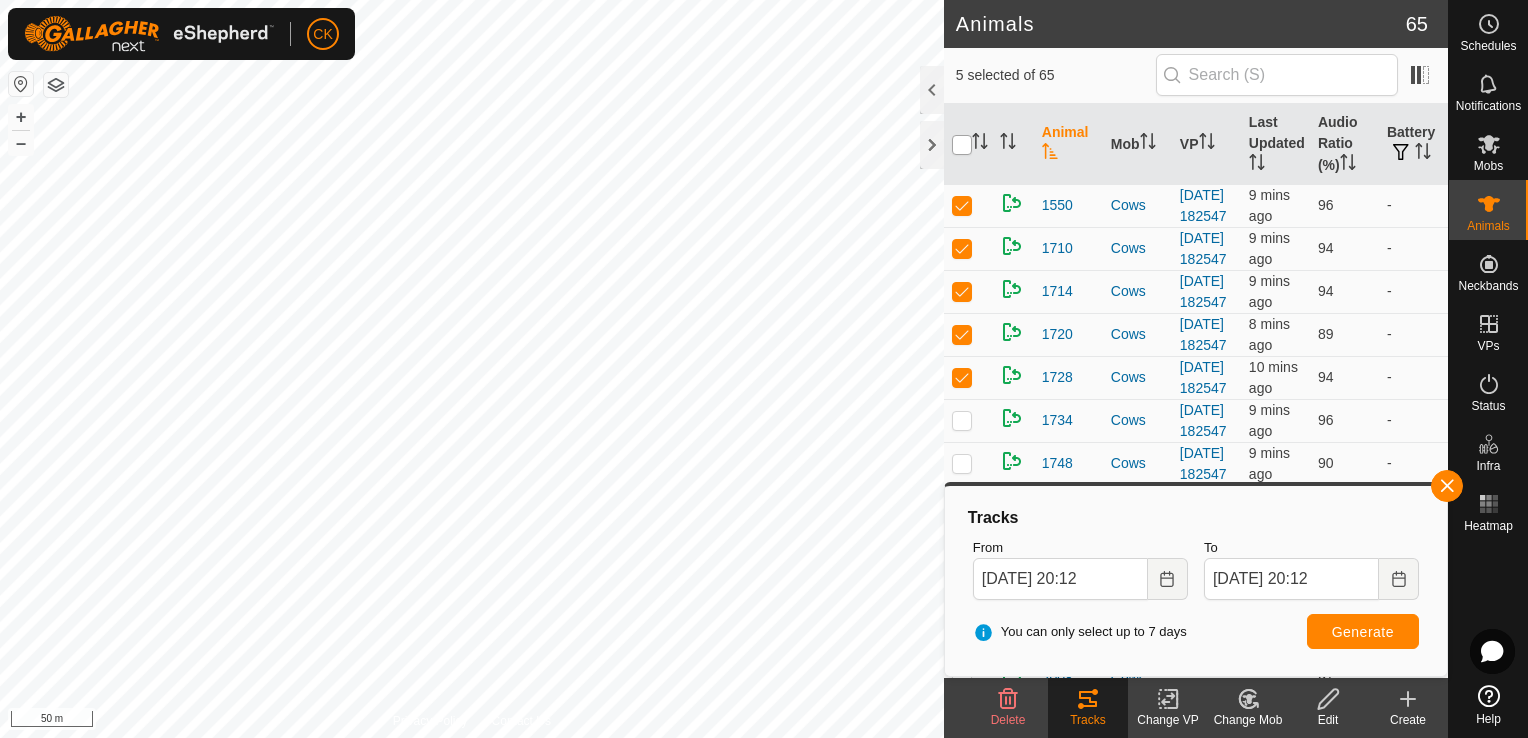 checkbox on "true" 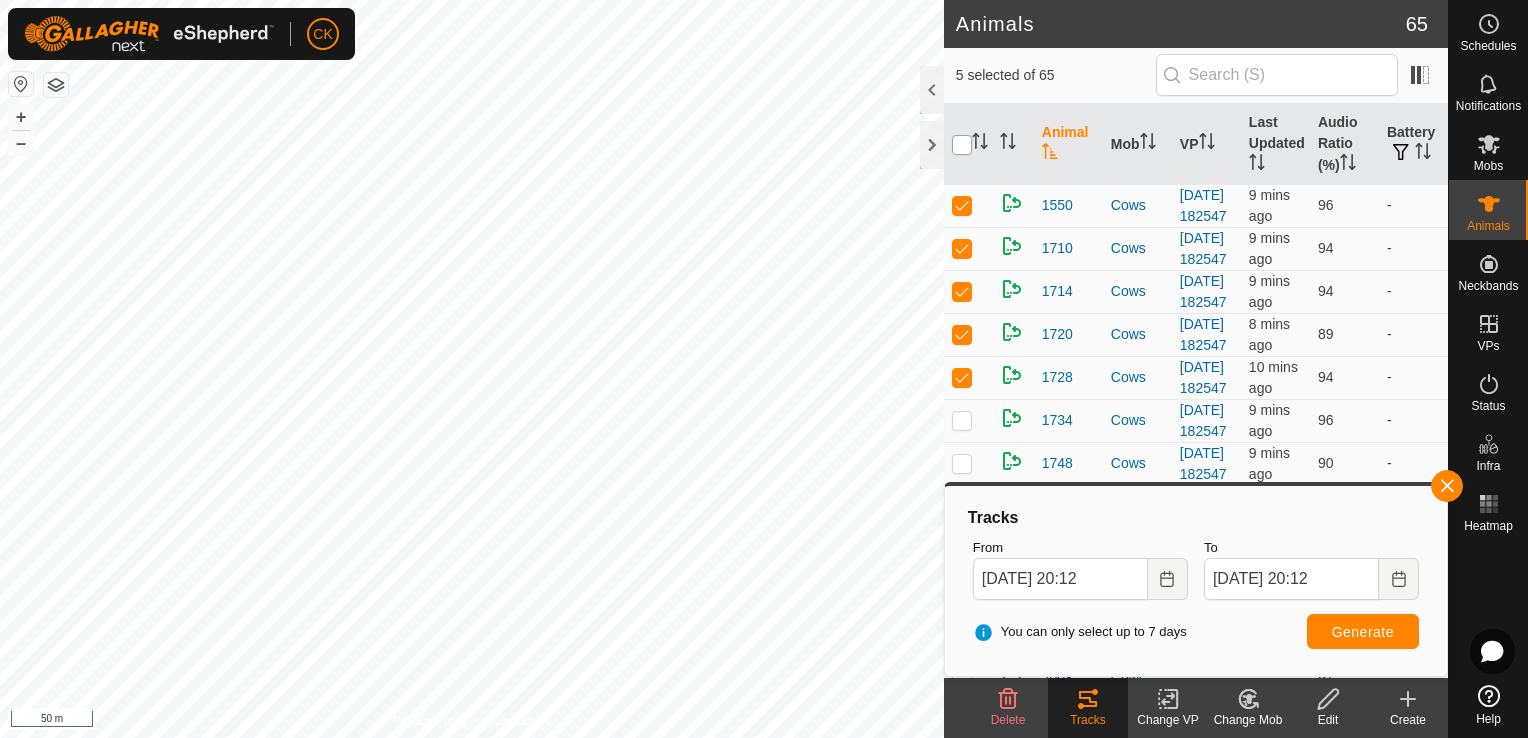 checkbox on "true" 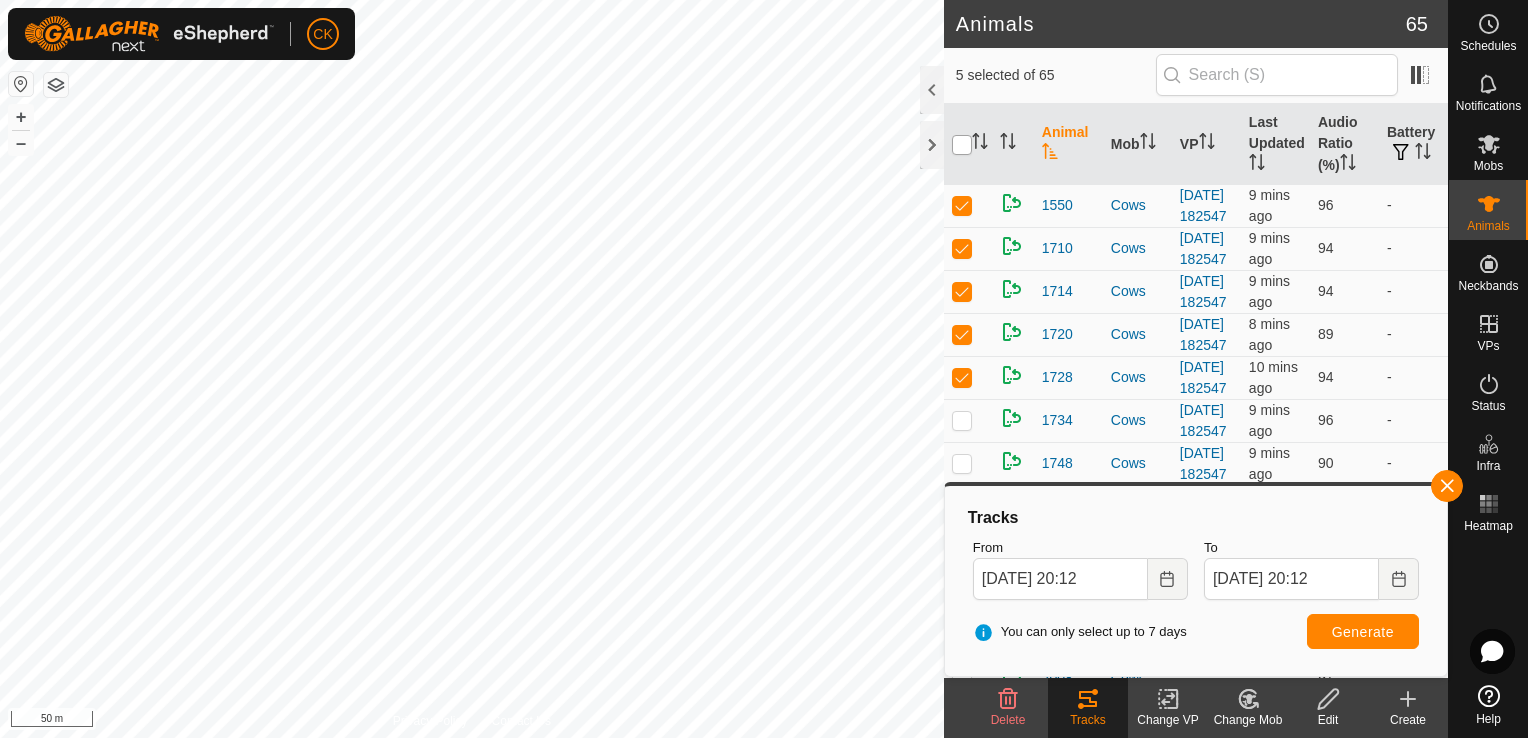 checkbox on "true" 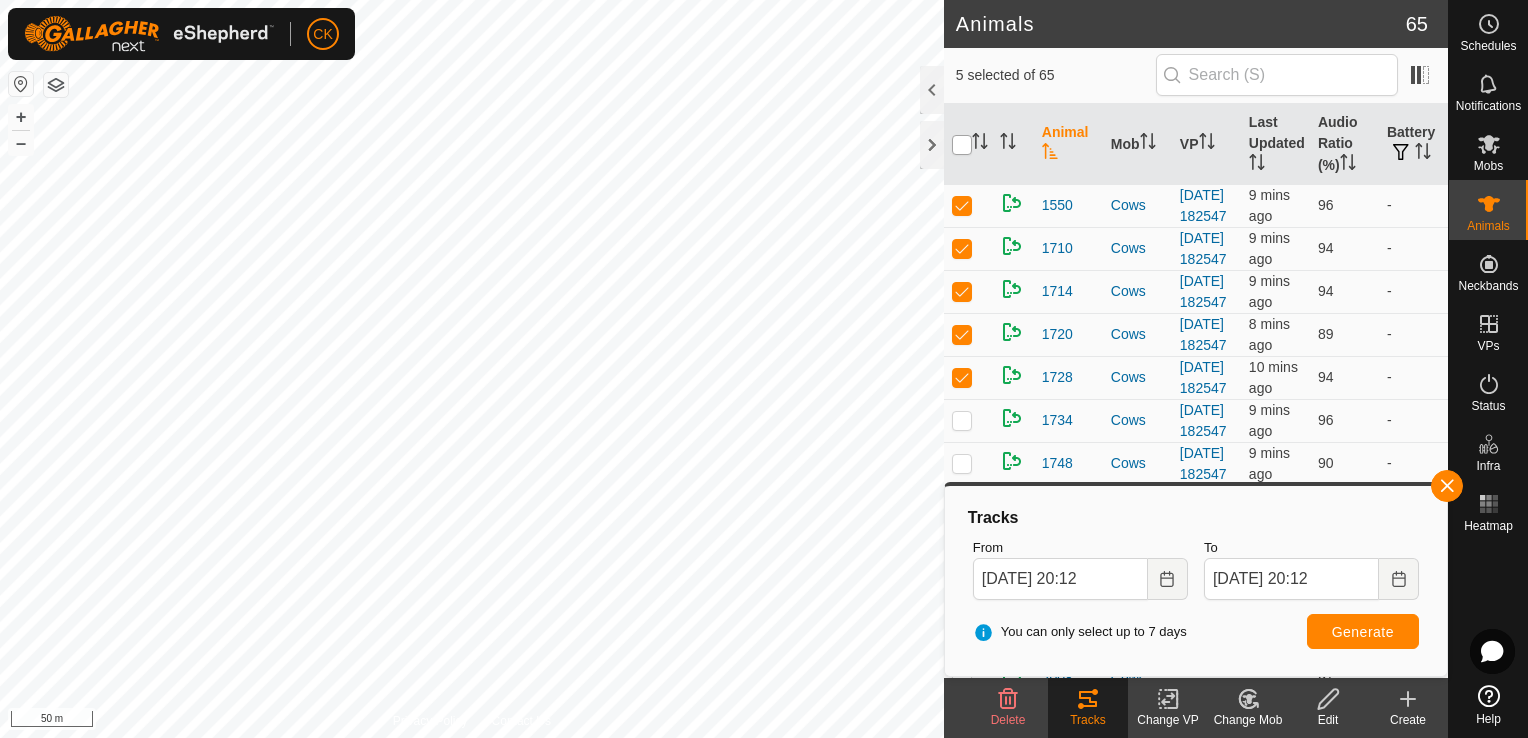 checkbox on "true" 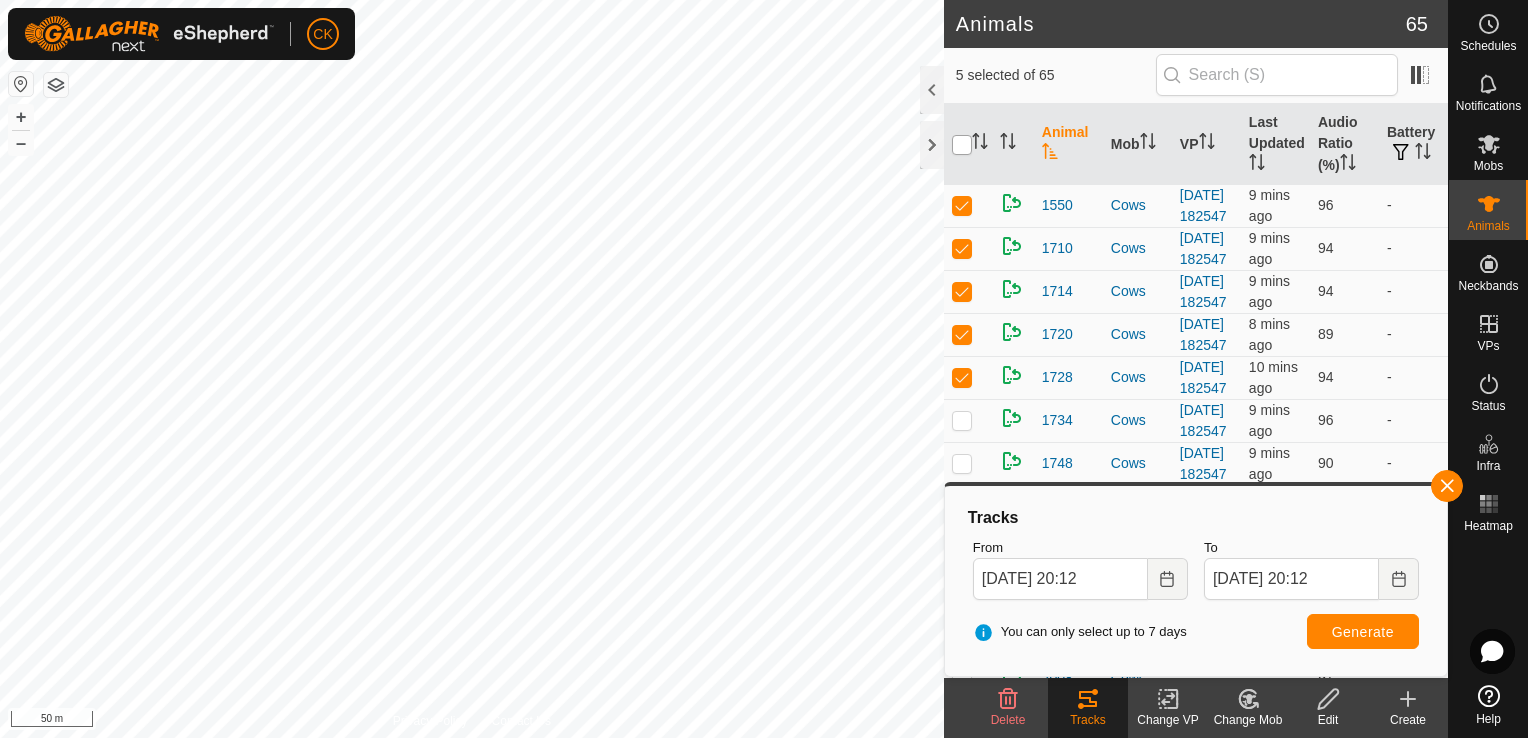 checkbox on "true" 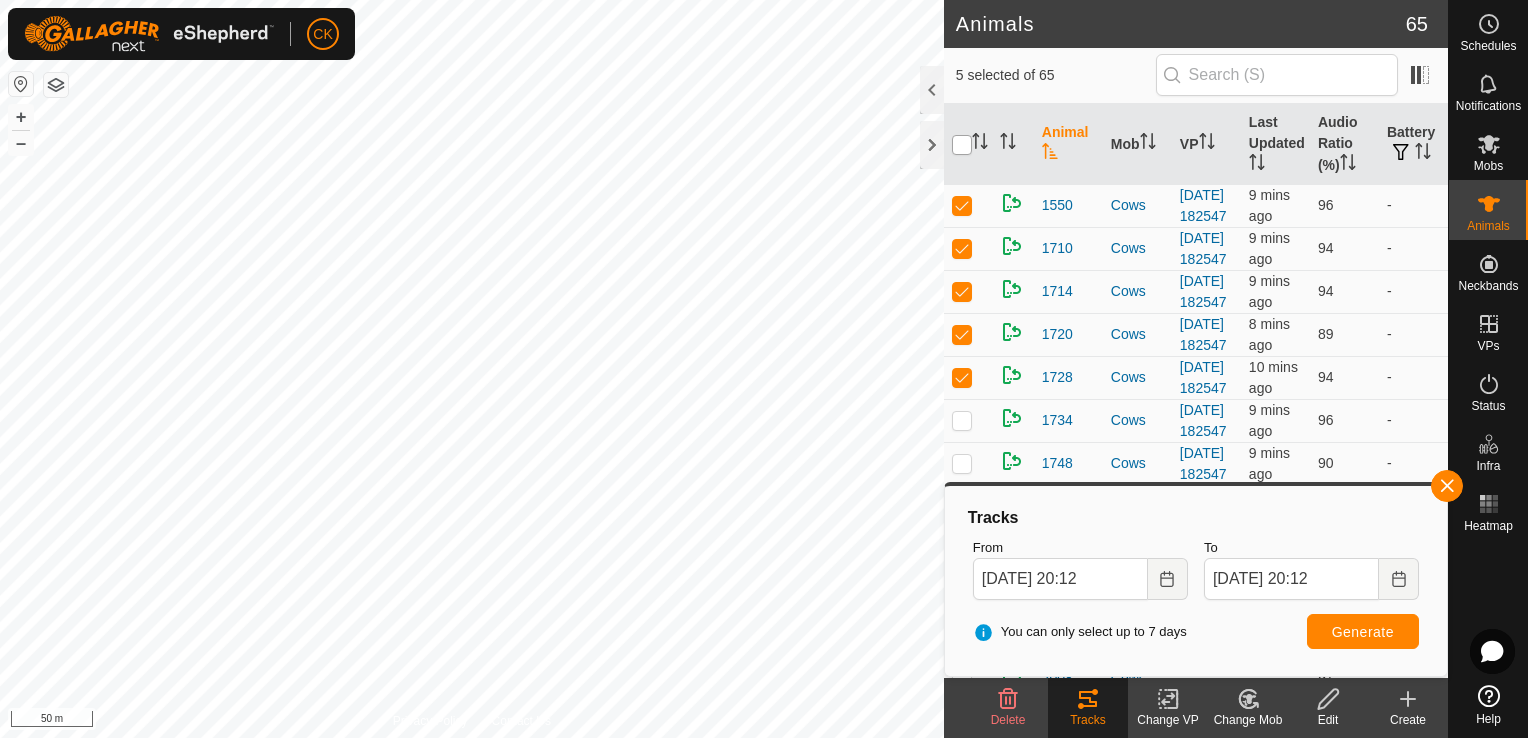 checkbox on "true" 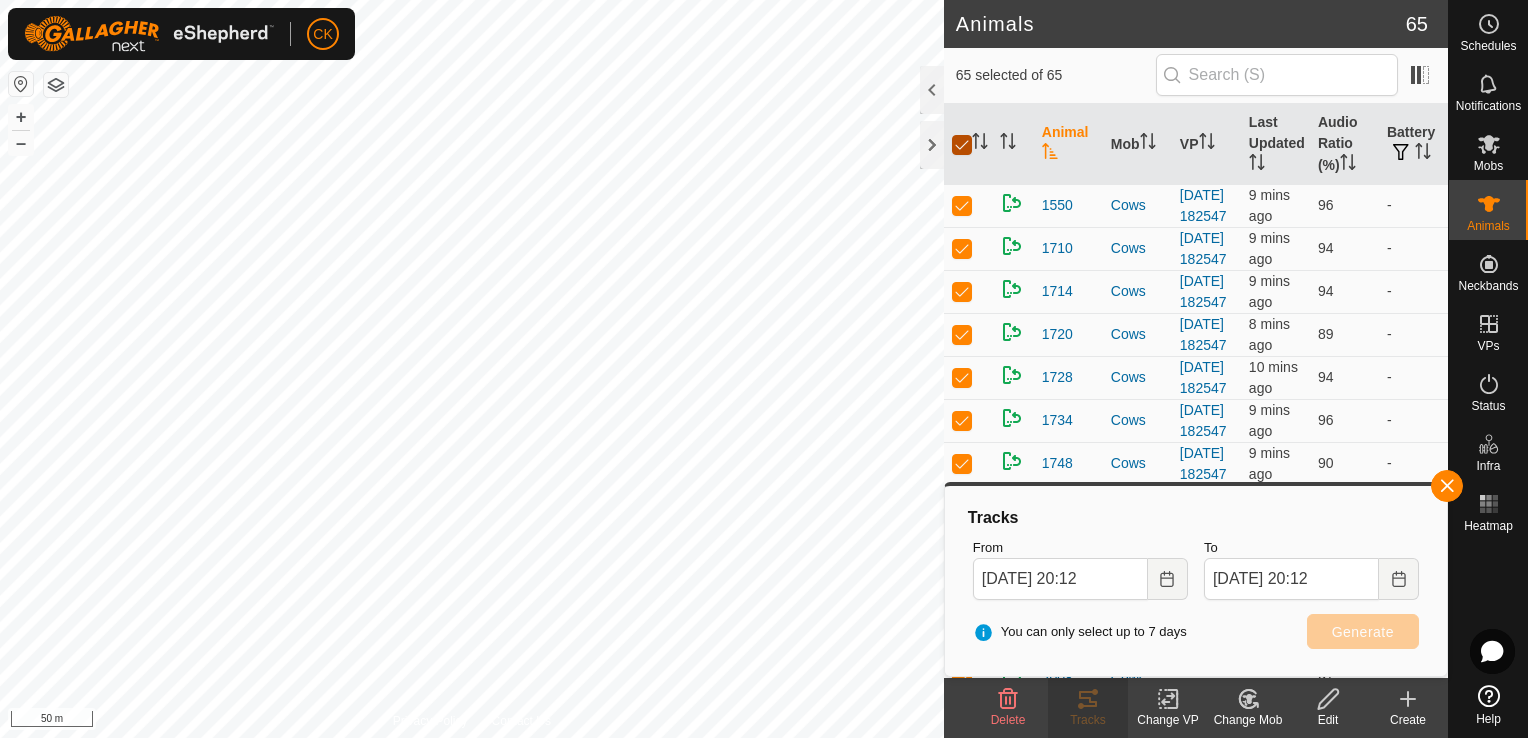 click at bounding box center (962, 145) 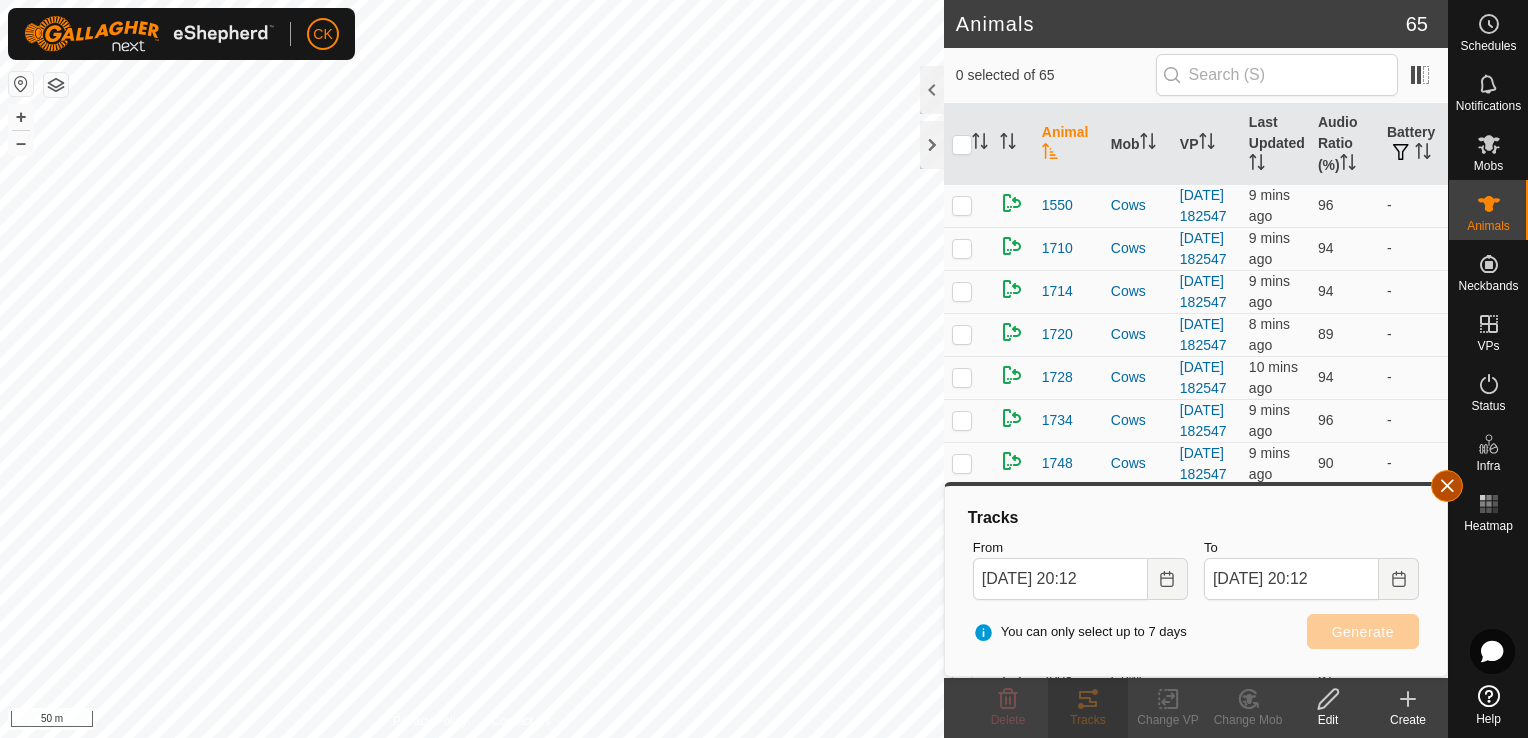 click at bounding box center [1447, 486] 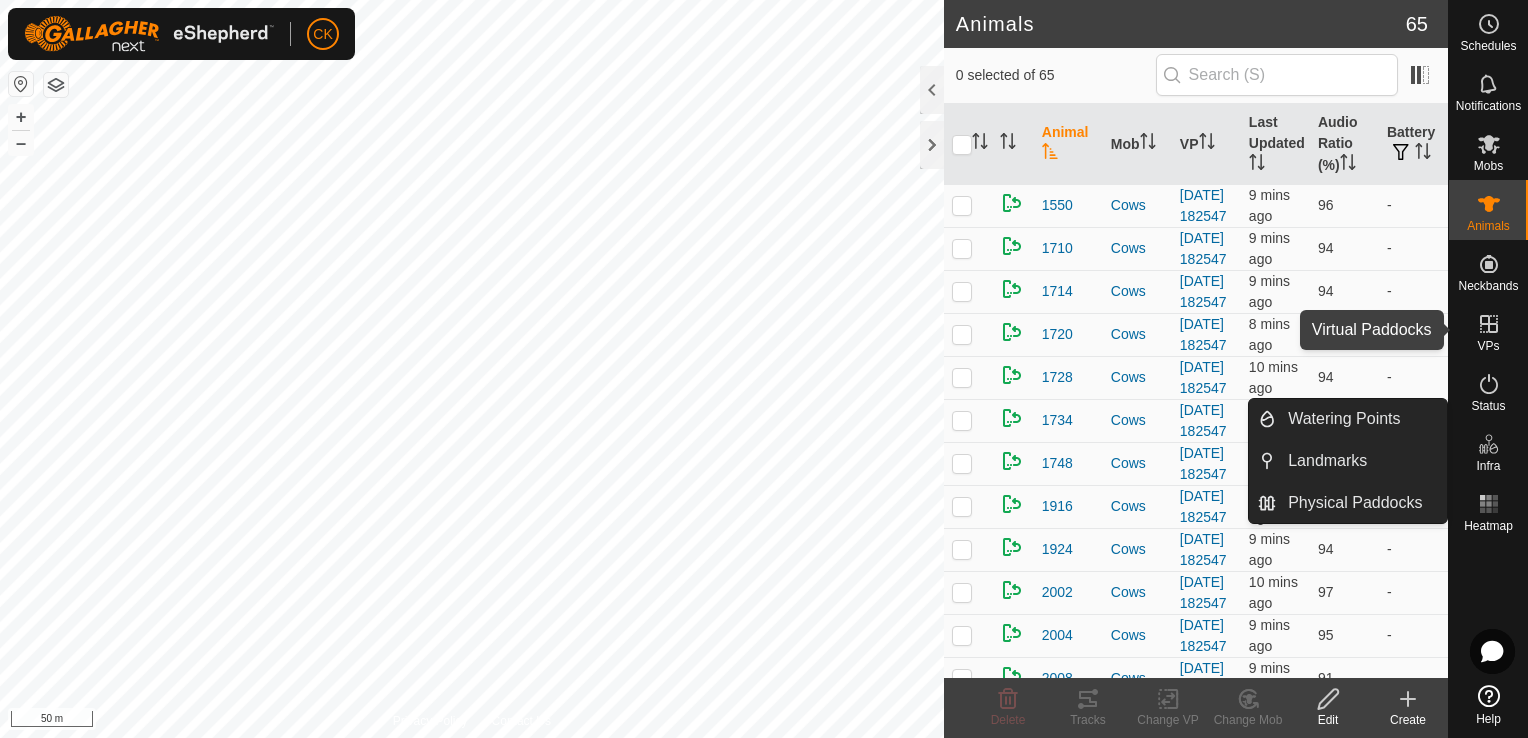 click 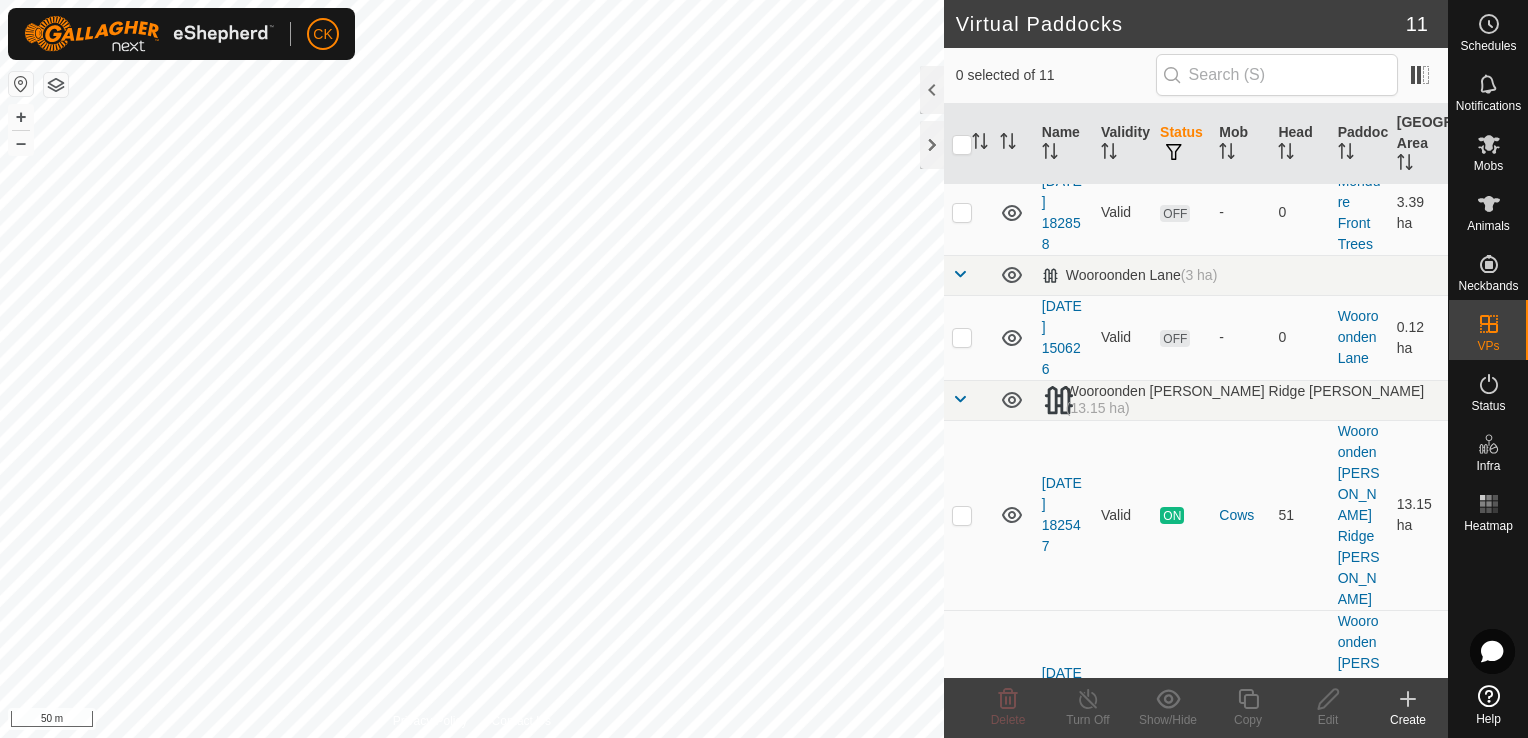 scroll, scrollTop: 500, scrollLeft: 0, axis: vertical 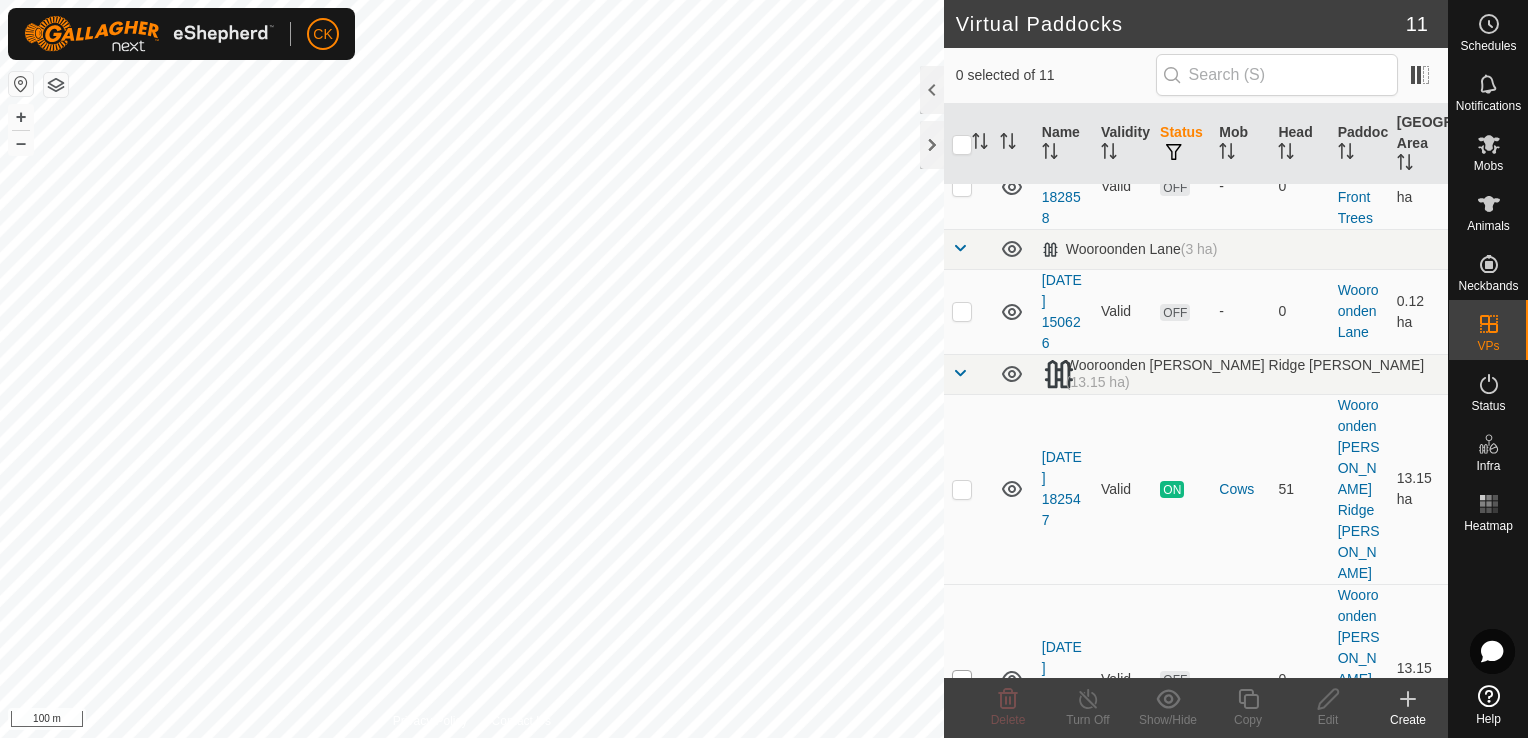 click at bounding box center [962, 680] 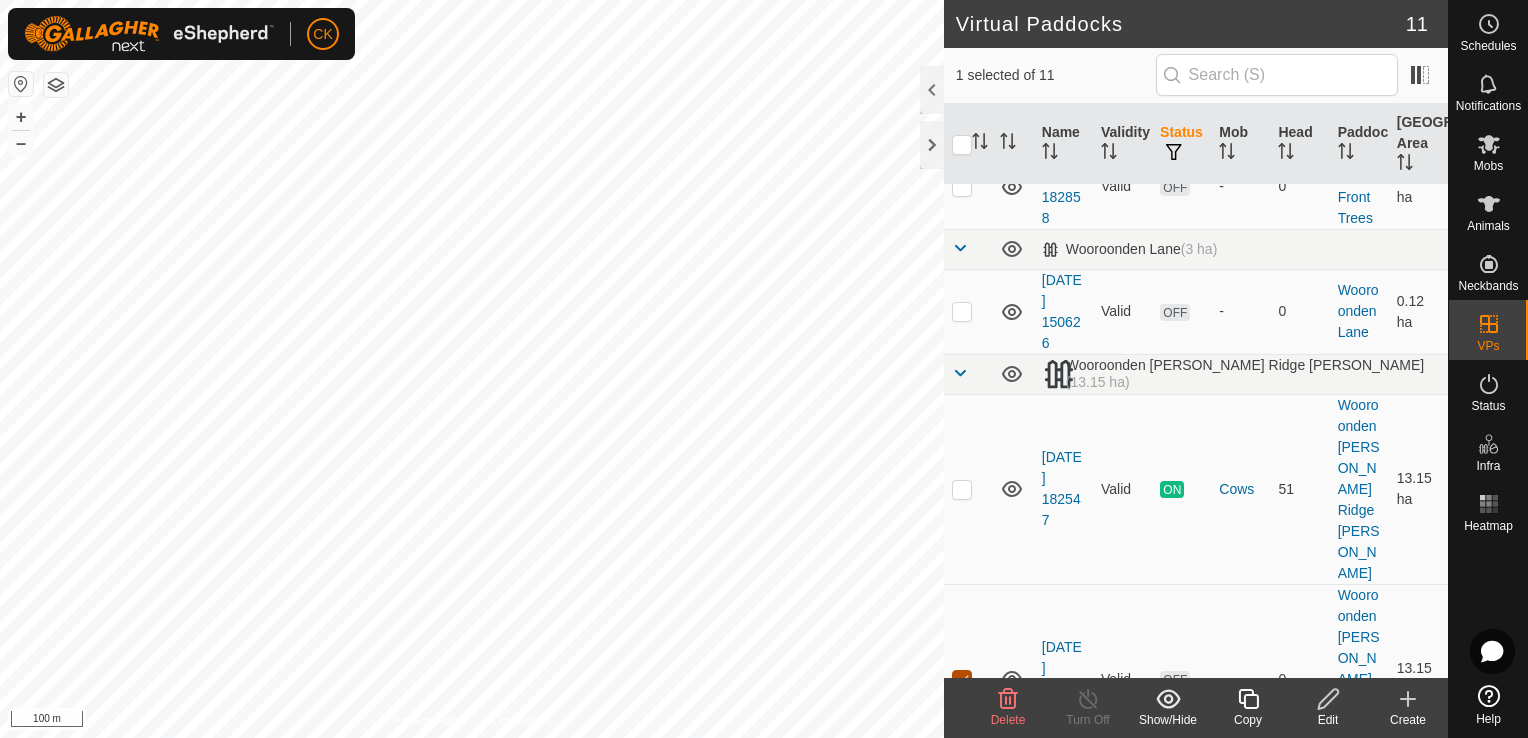 click at bounding box center (962, 680) 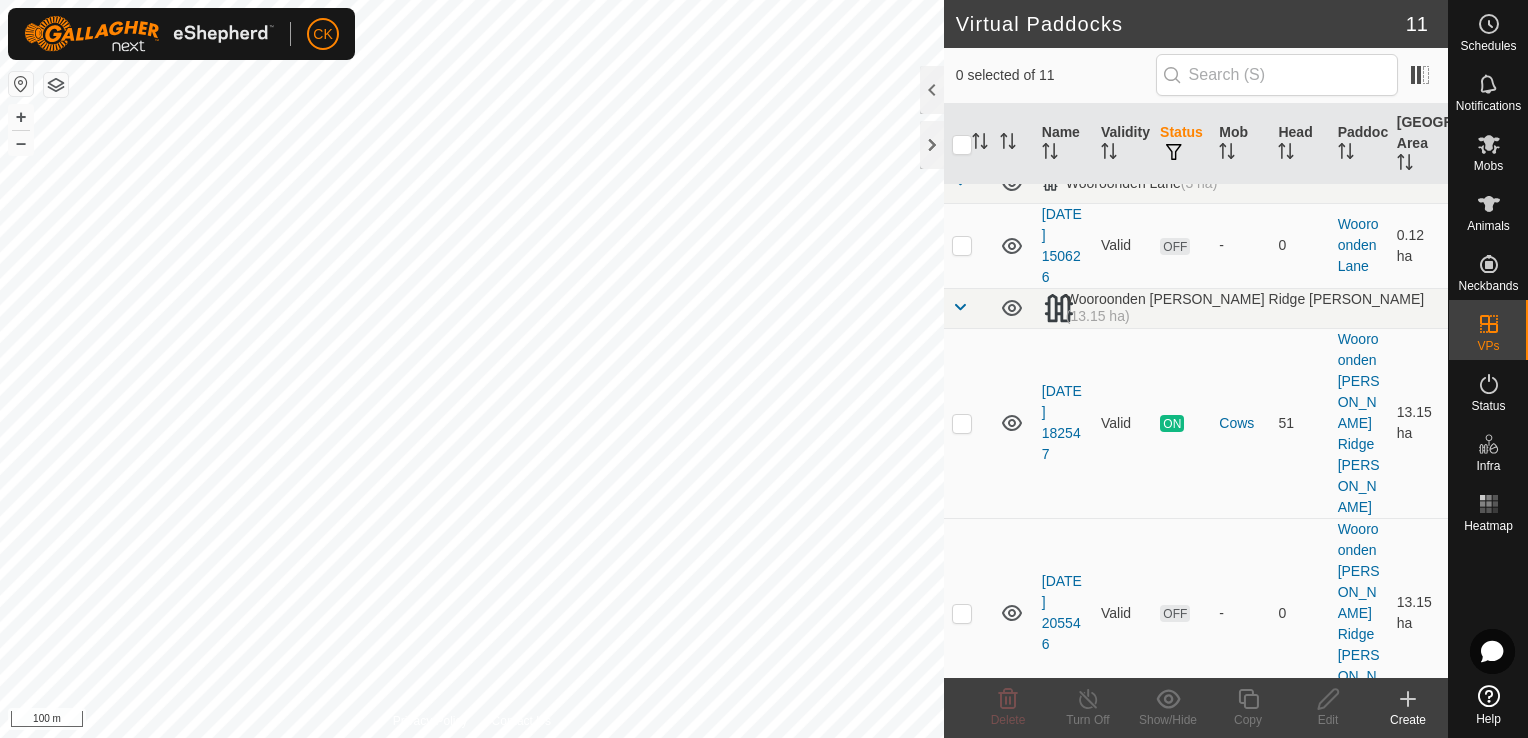 scroll, scrollTop: 700, scrollLeft: 0, axis: vertical 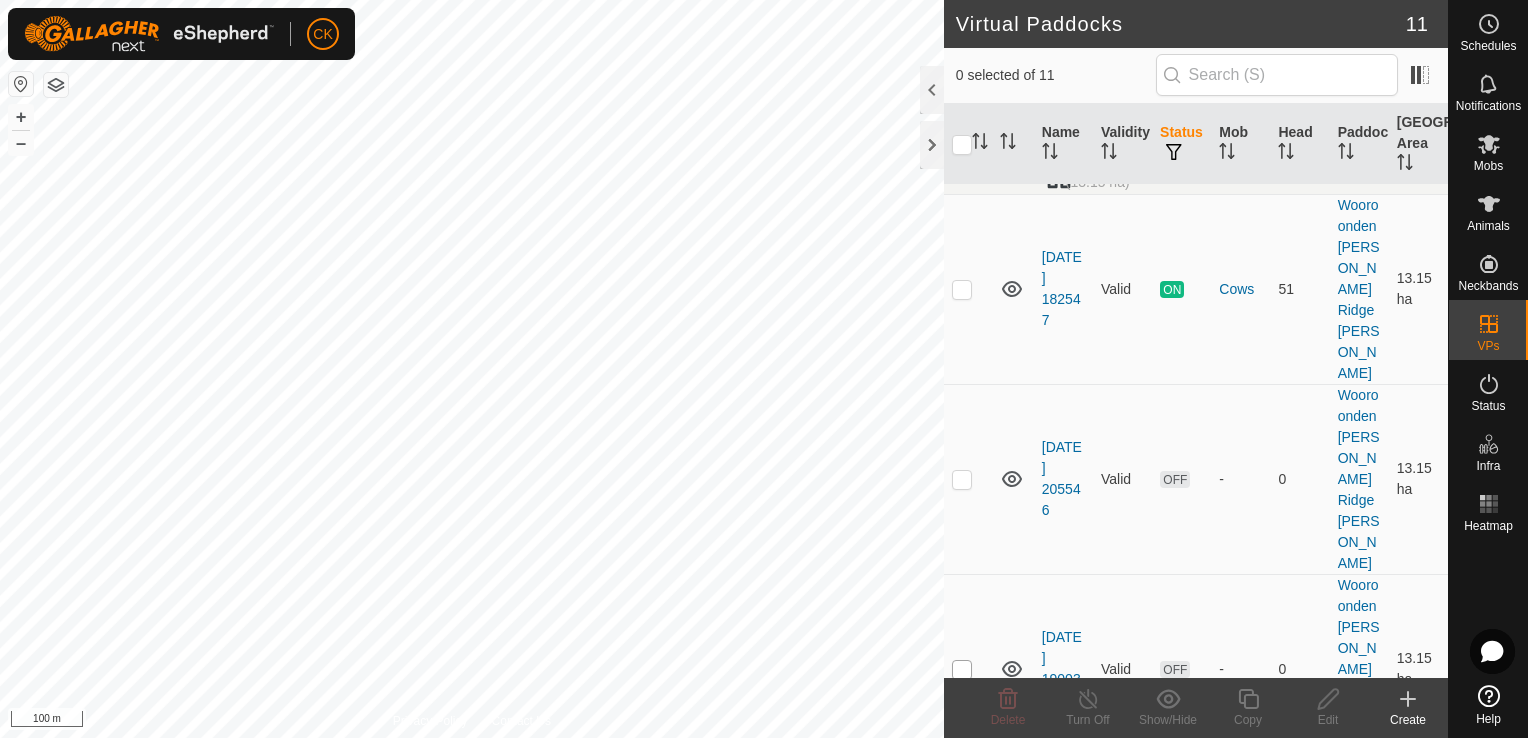 click at bounding box center (962, 670) 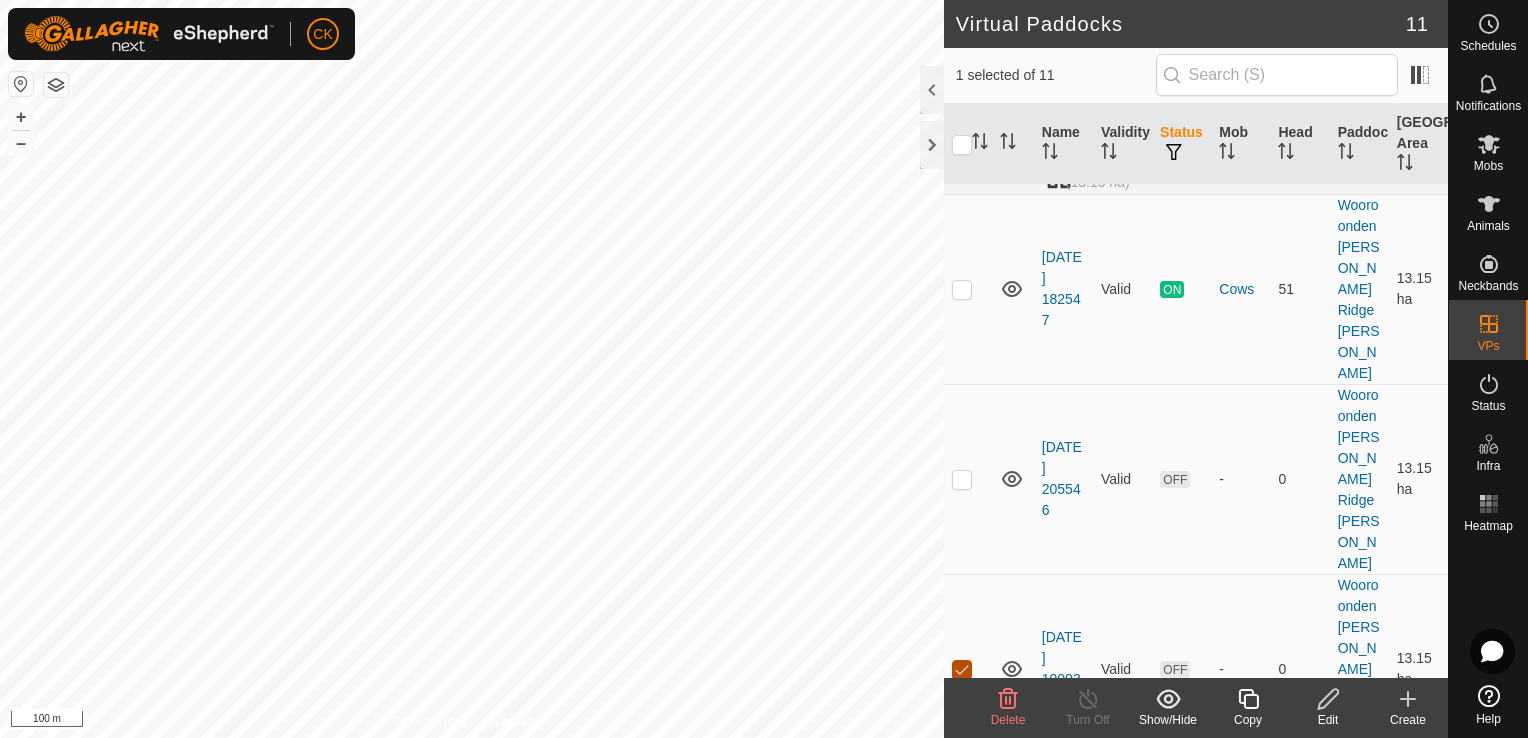 click at bounding box center [962, 670] 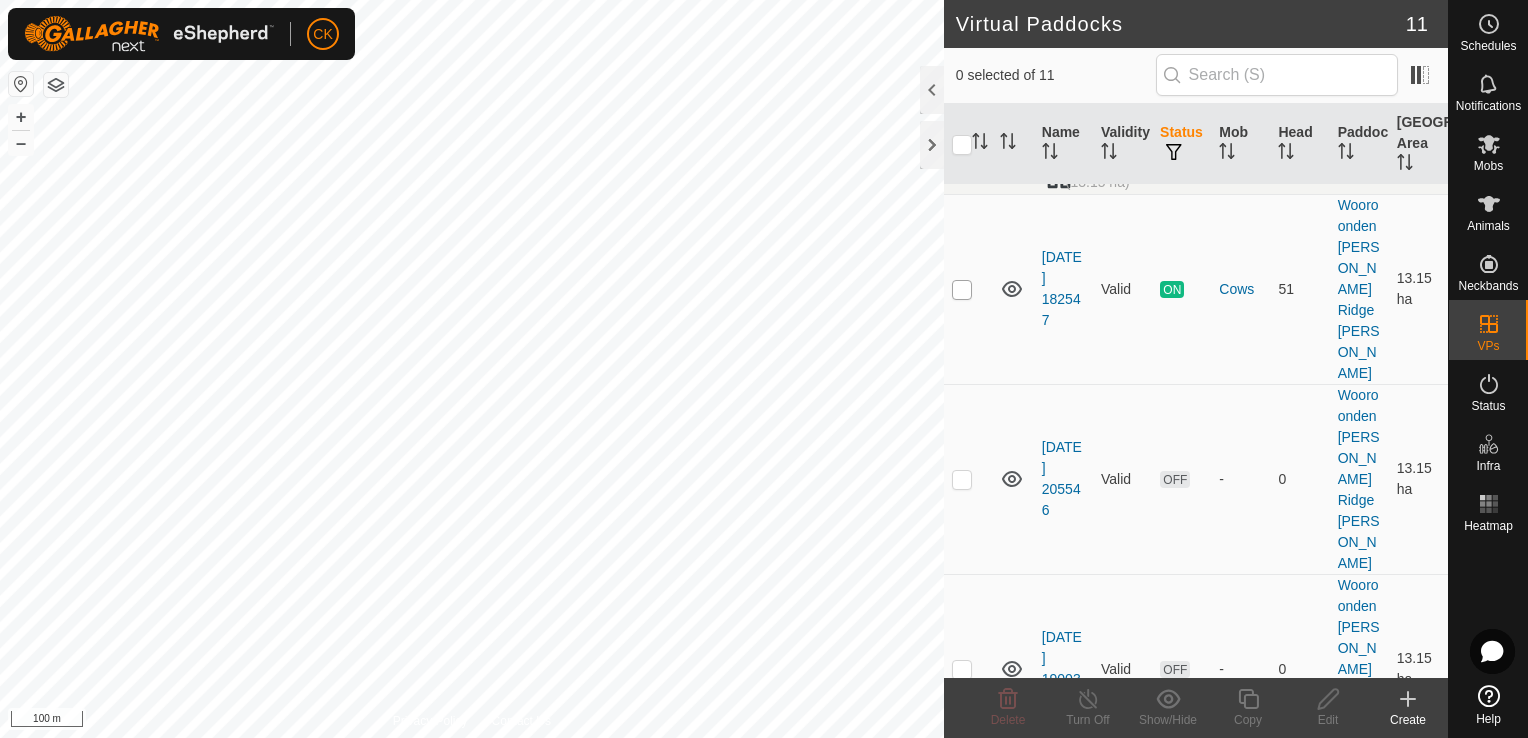 click at bounding box center [962, 290] 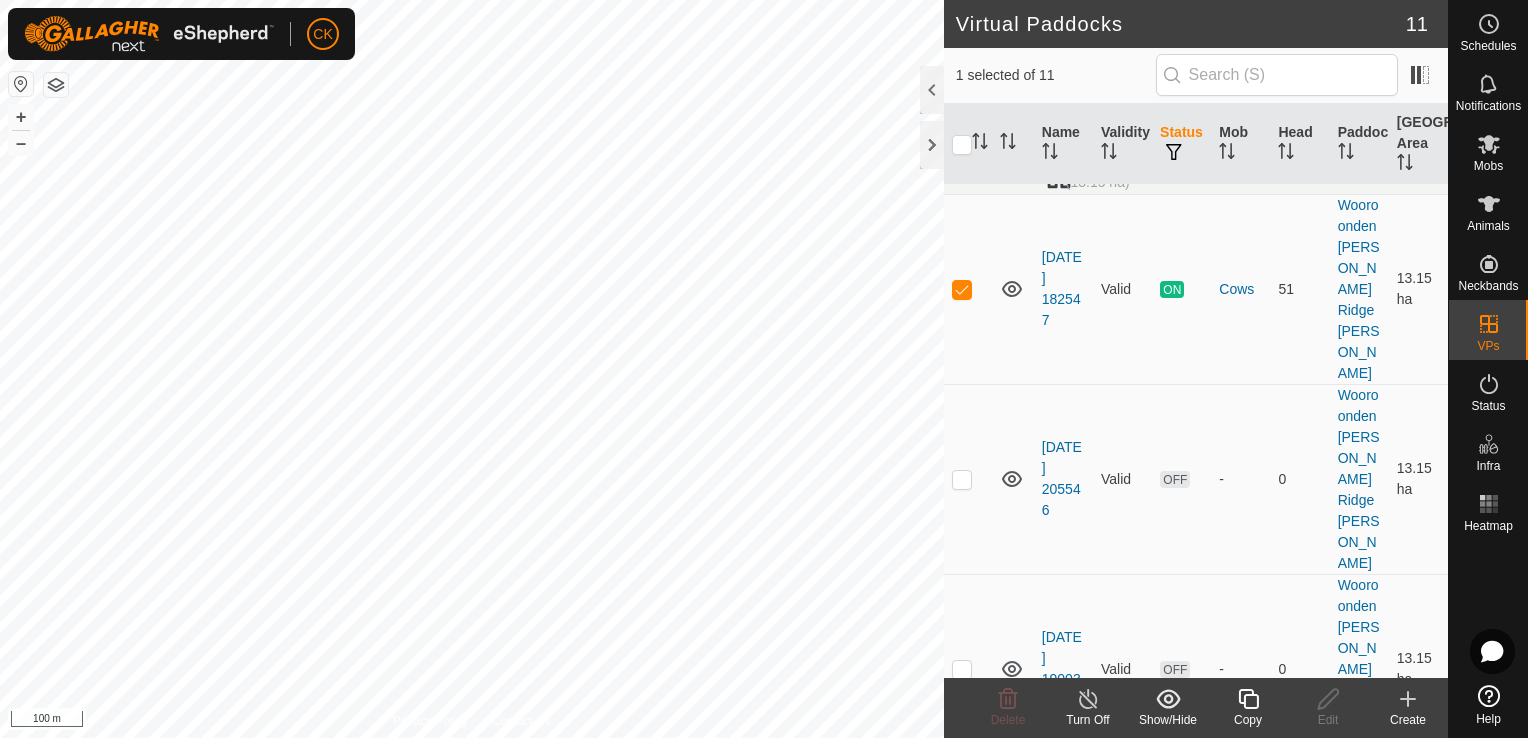 click 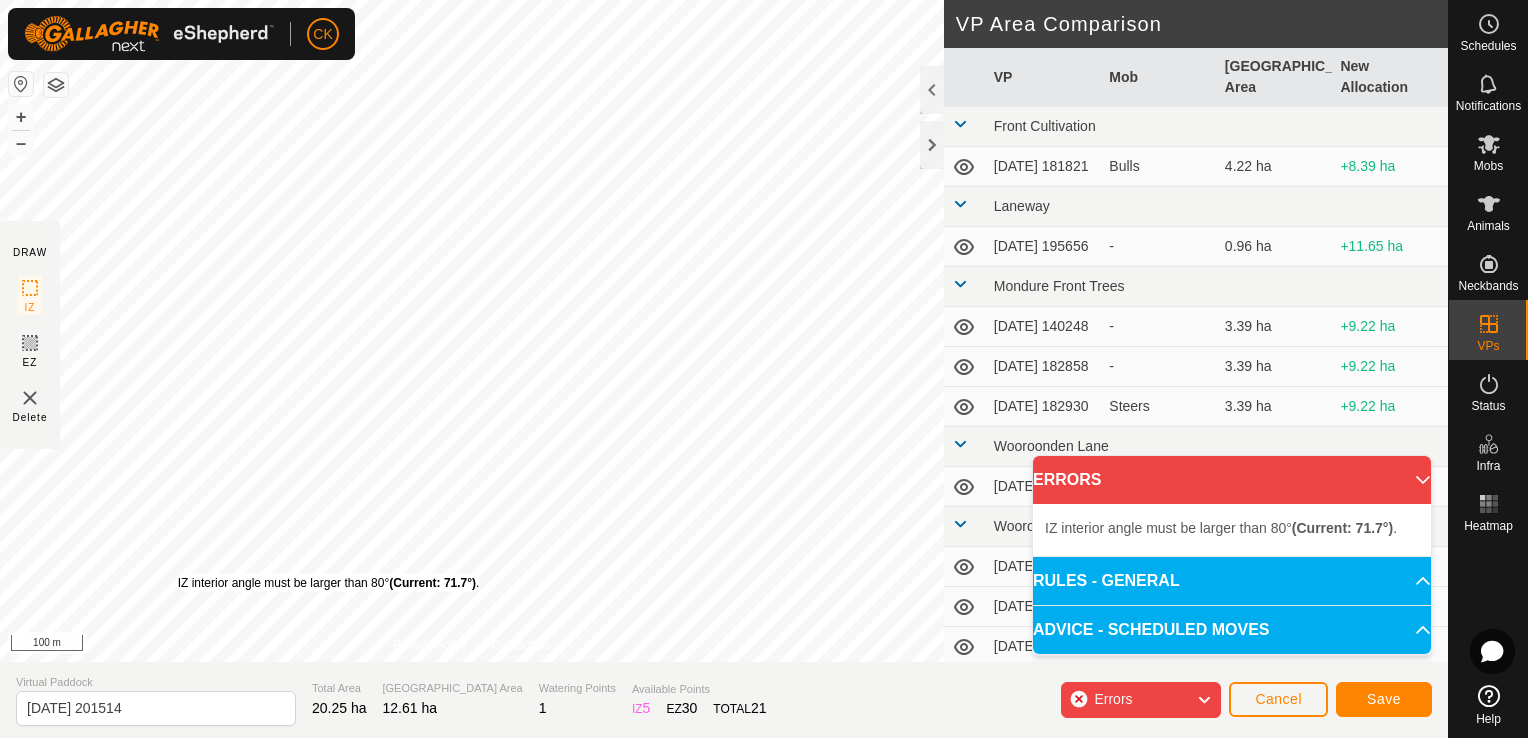click on "IZ interior angle must be larger than 80°  (Current: 71.7°) ." at bounding box center [329, 583] 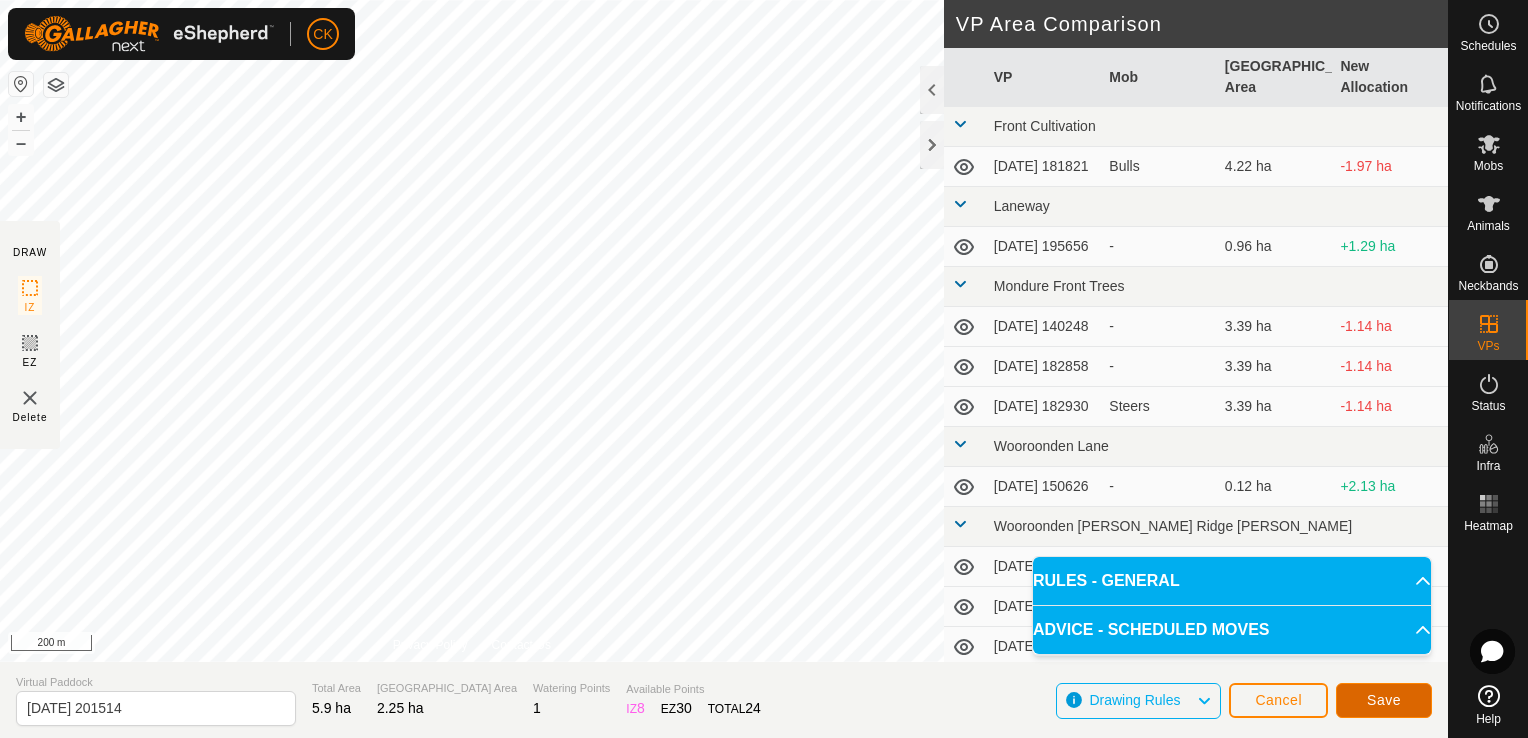 click on "Save" 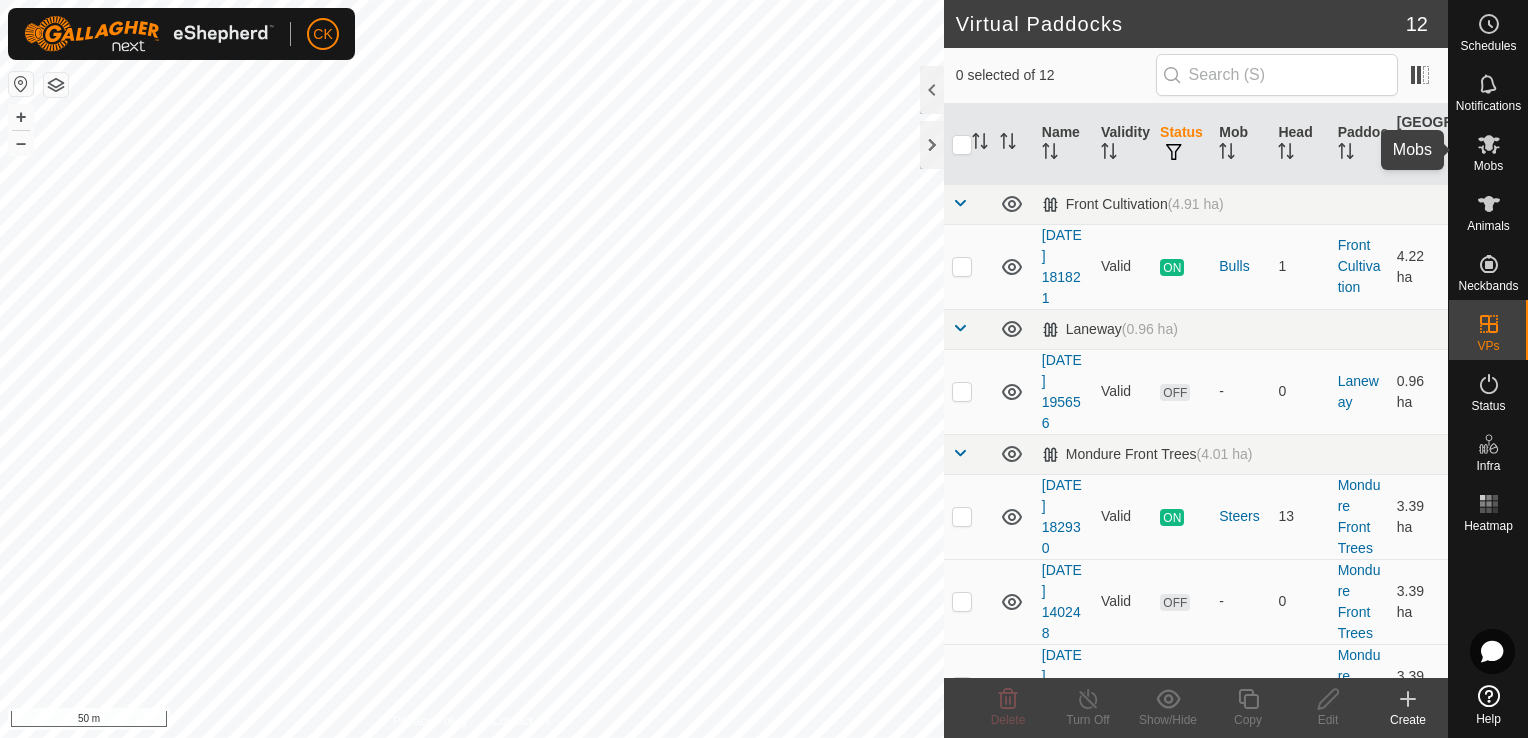 click 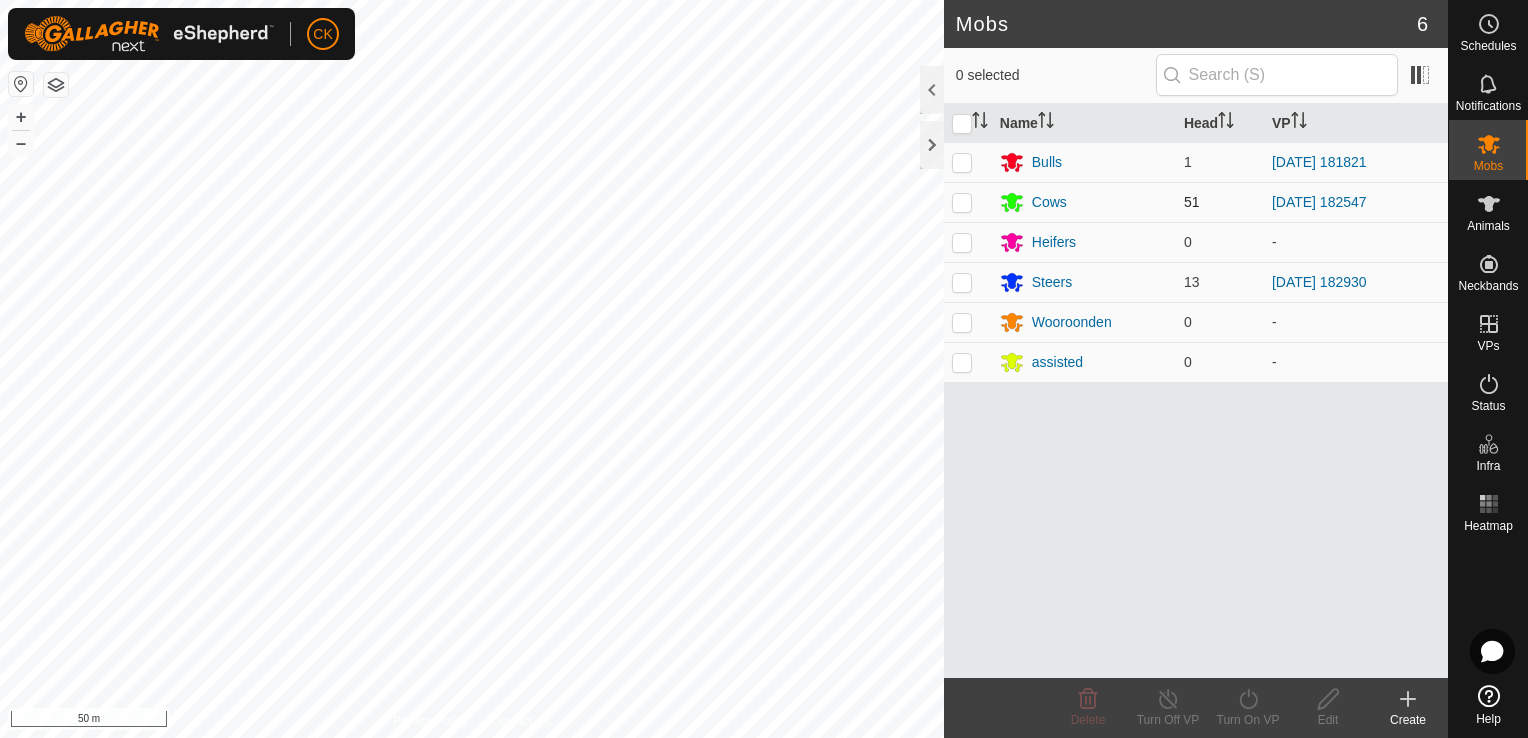 click at bounding box center (962, 202) 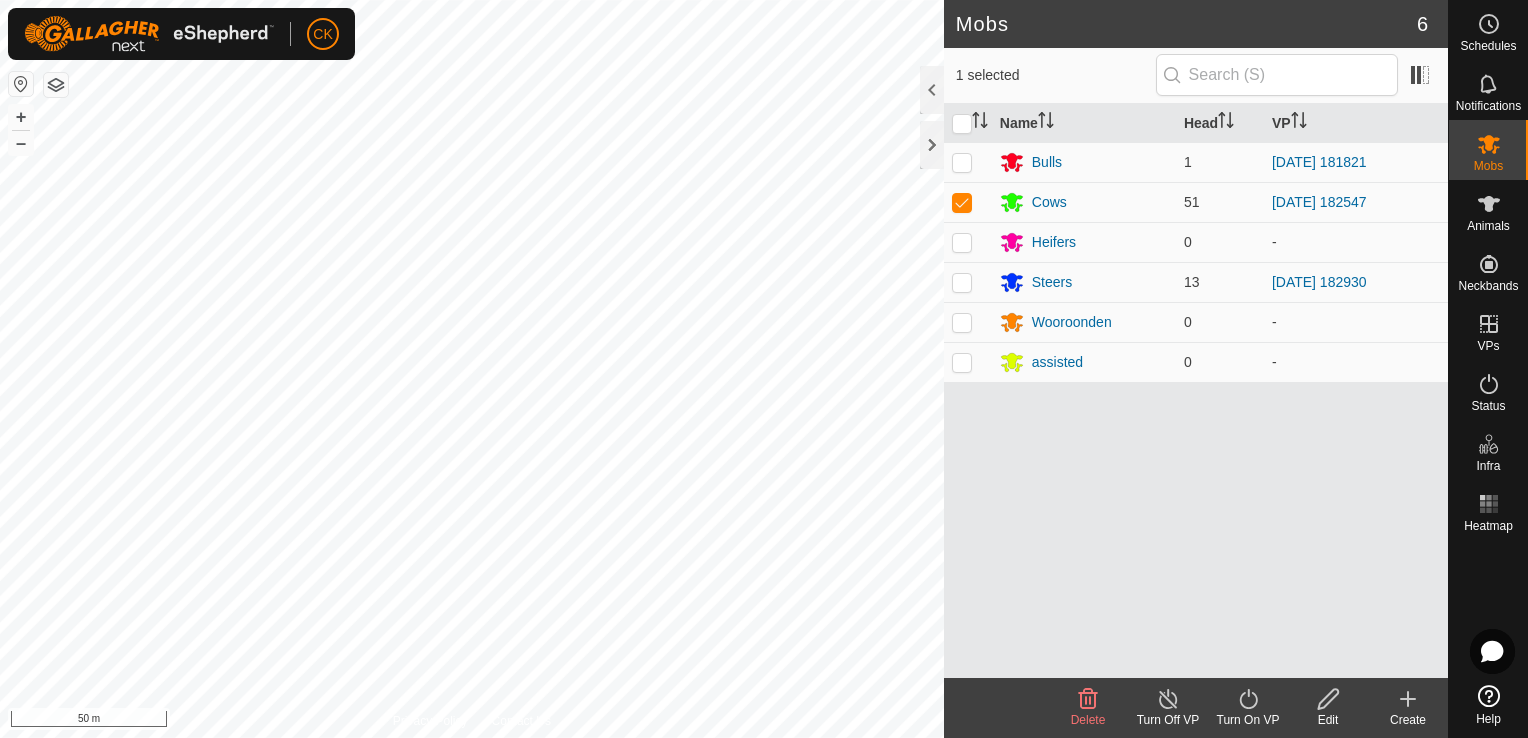 click 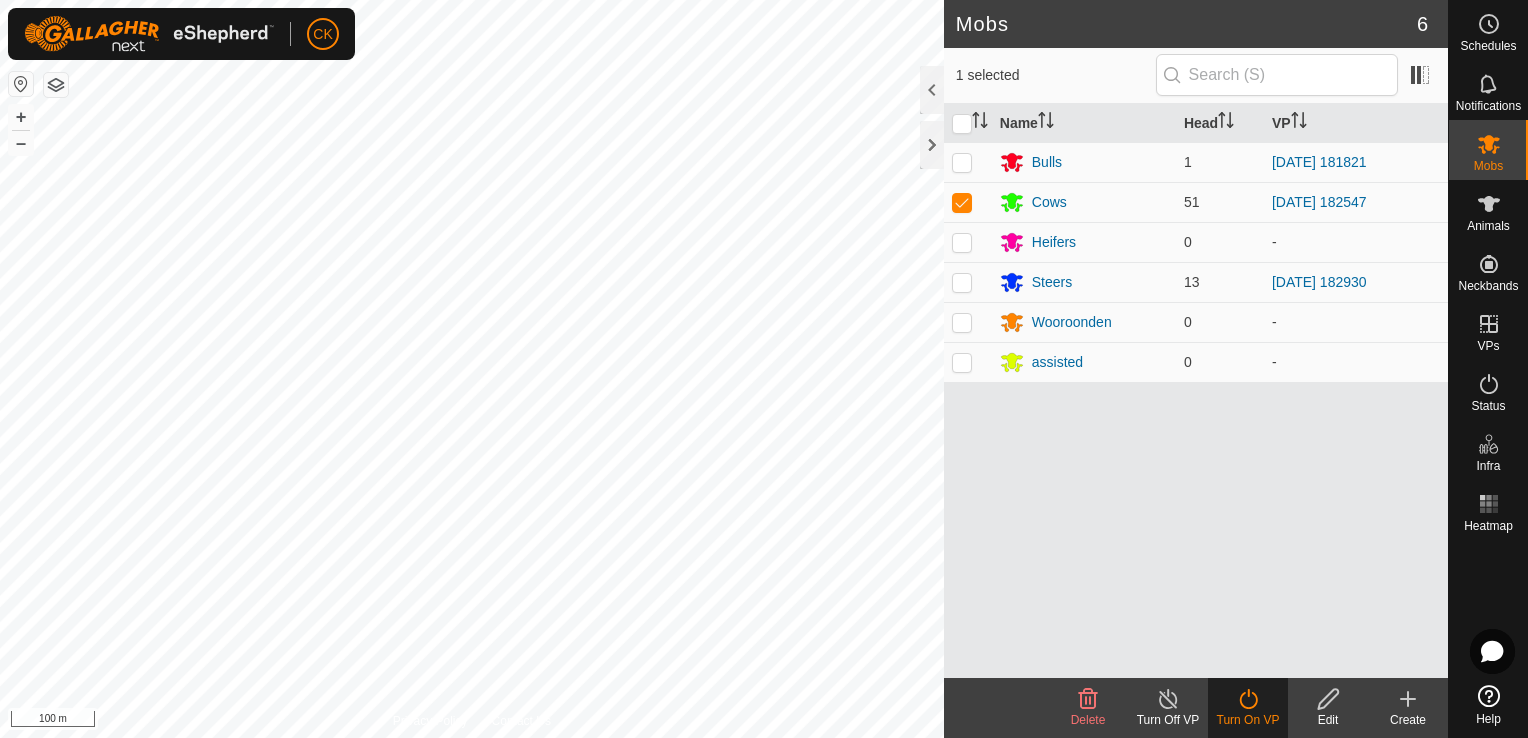 click 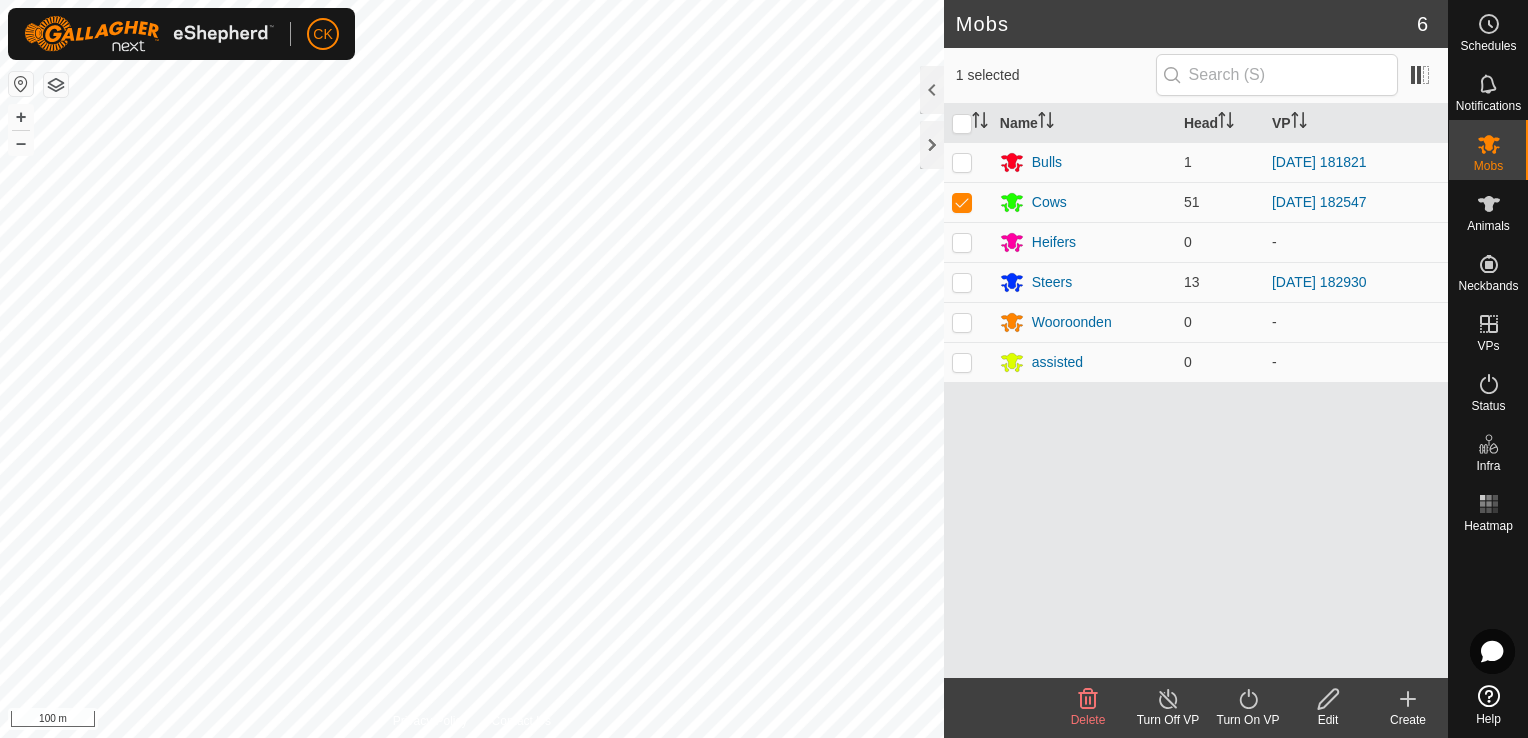 click 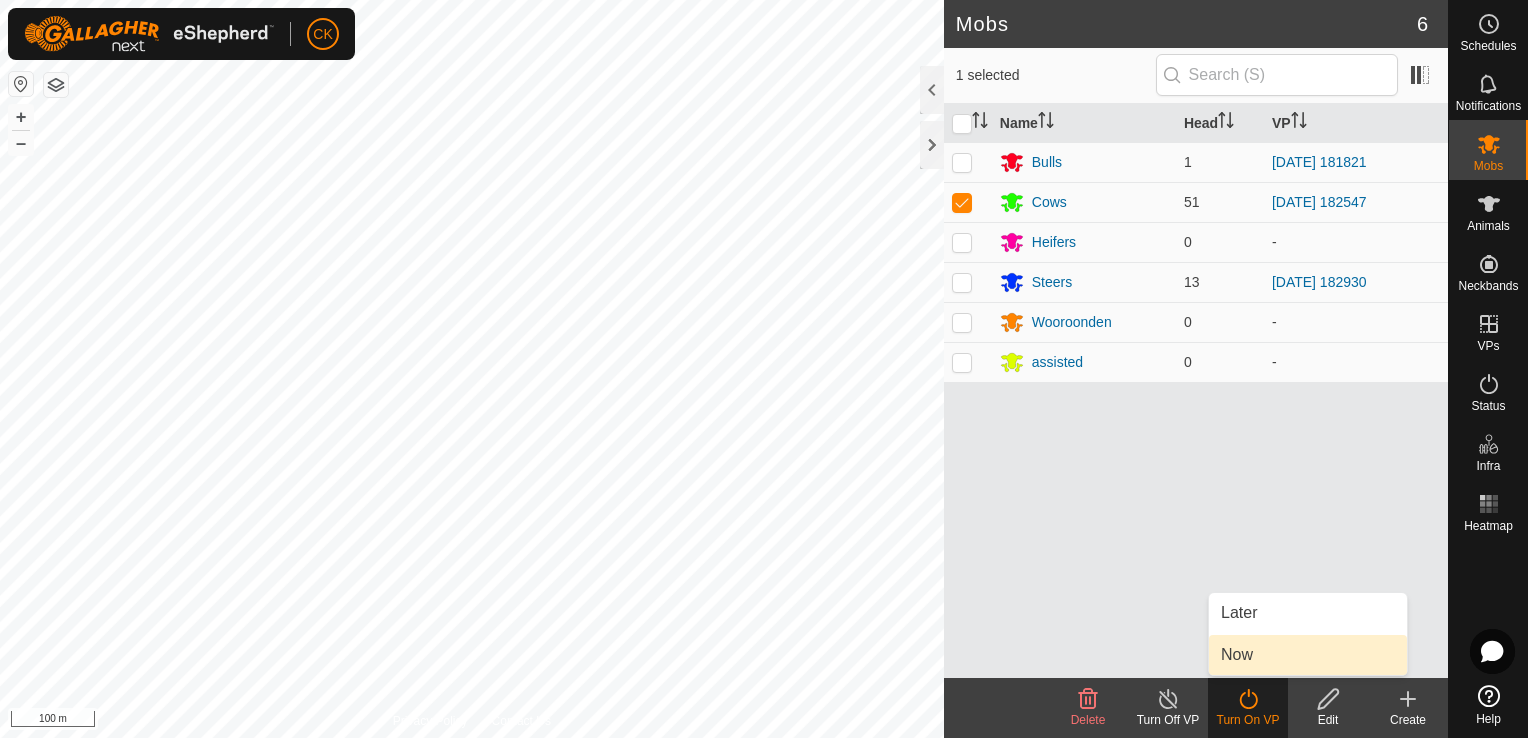 click on "Now" at bounding box center (1308, 655) 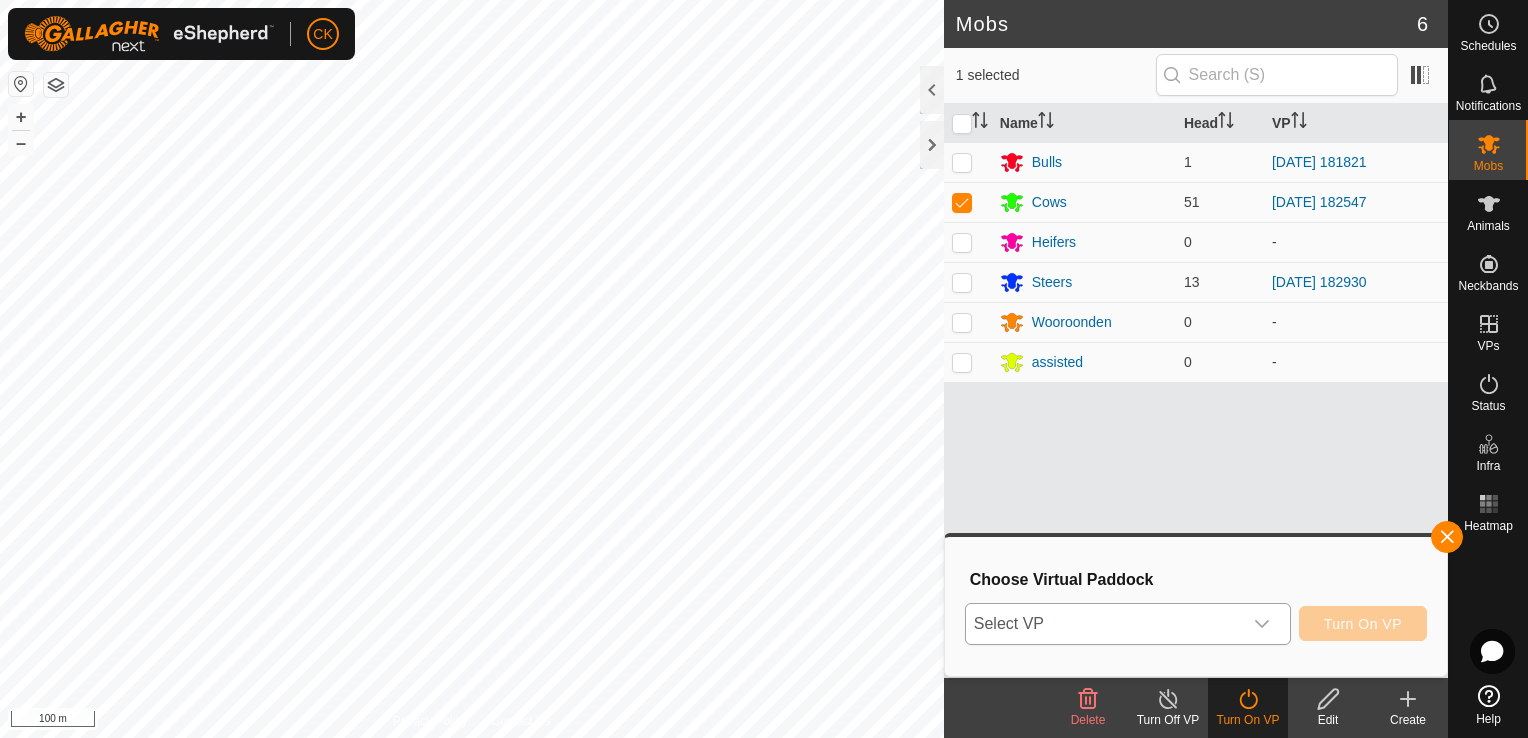 click 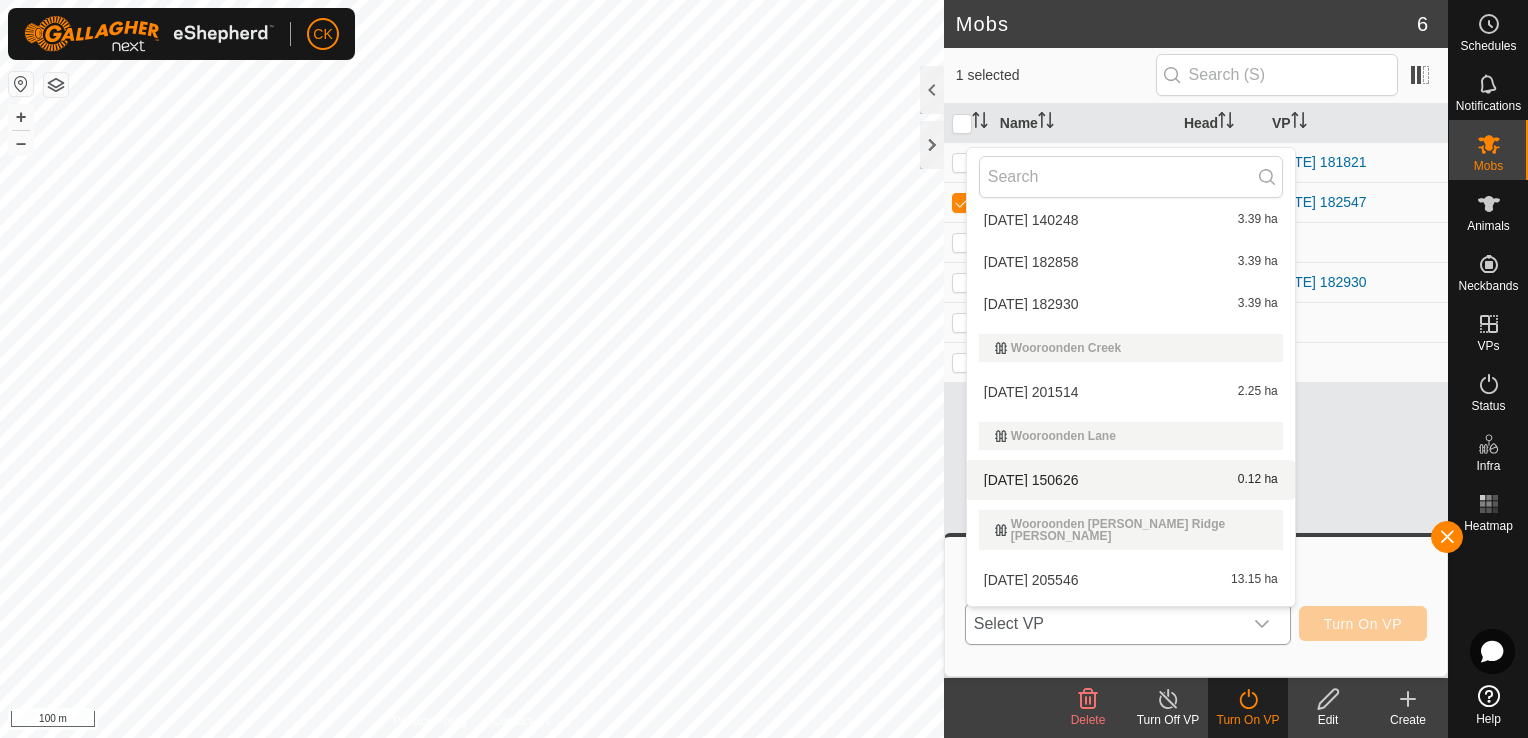 scroll, scrollTop: 234, scrollLeft: 0, axis: vertical 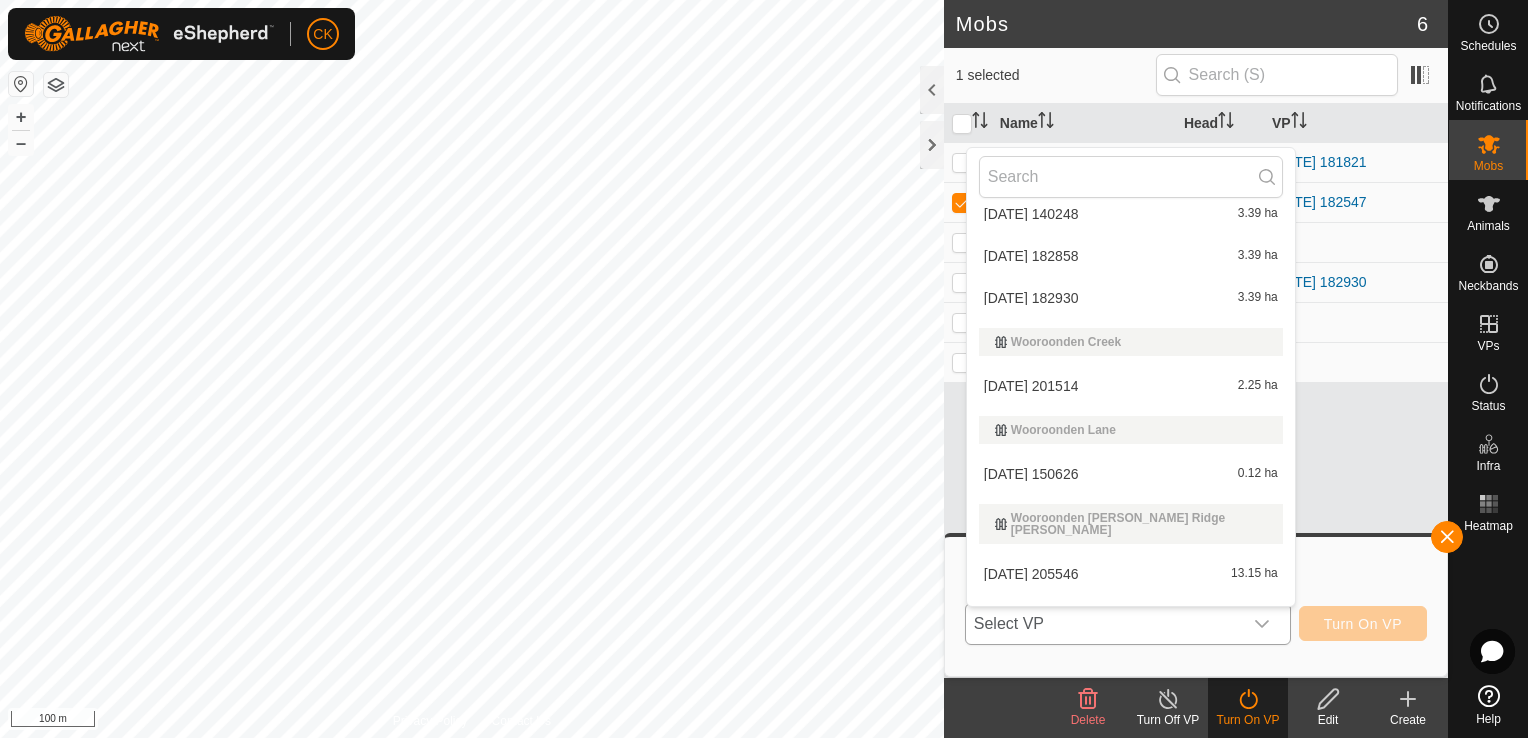 click on "[DATE] 201514  2.25 ha" at bounding box center (1131, 386) 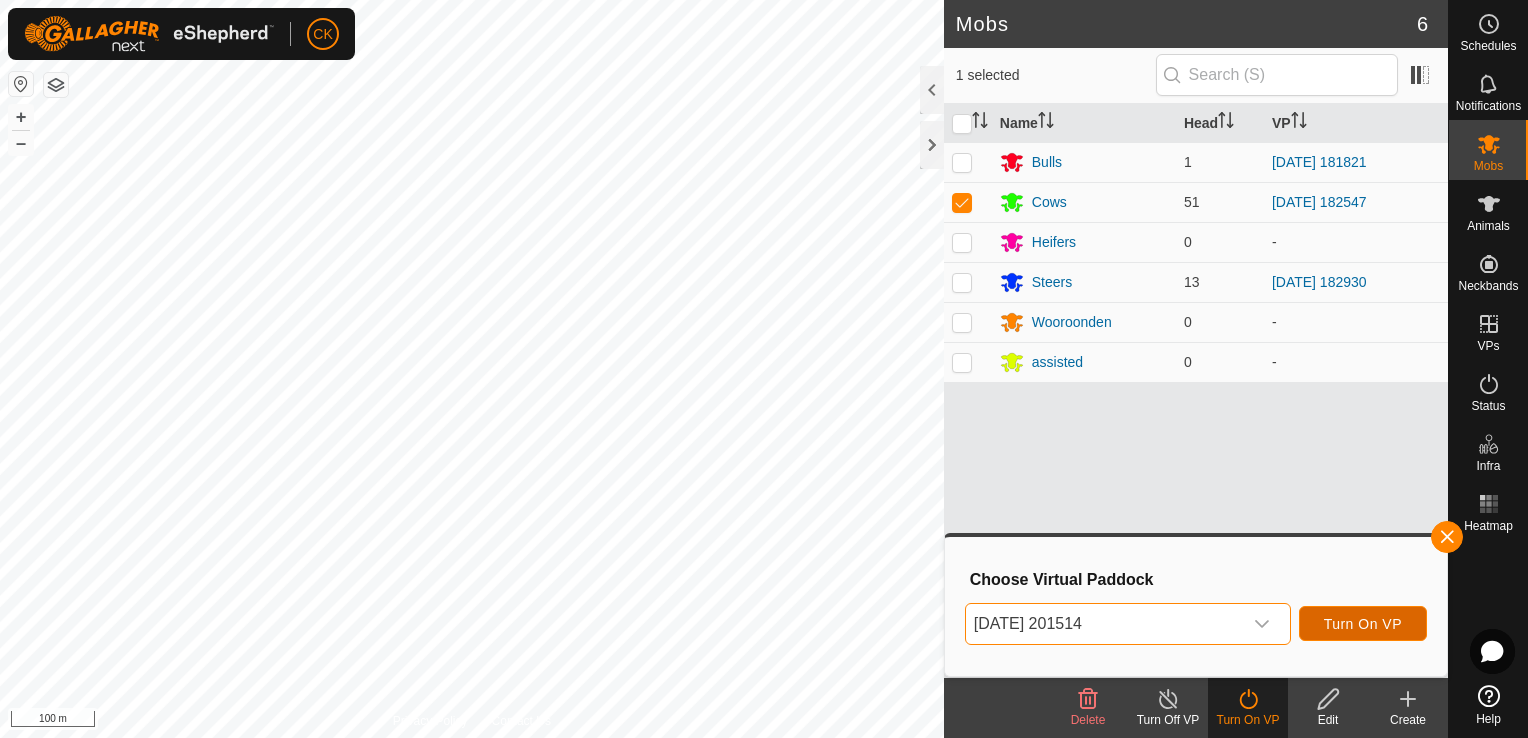 click on "Turn On VP" at bounding box center [1363, 624] 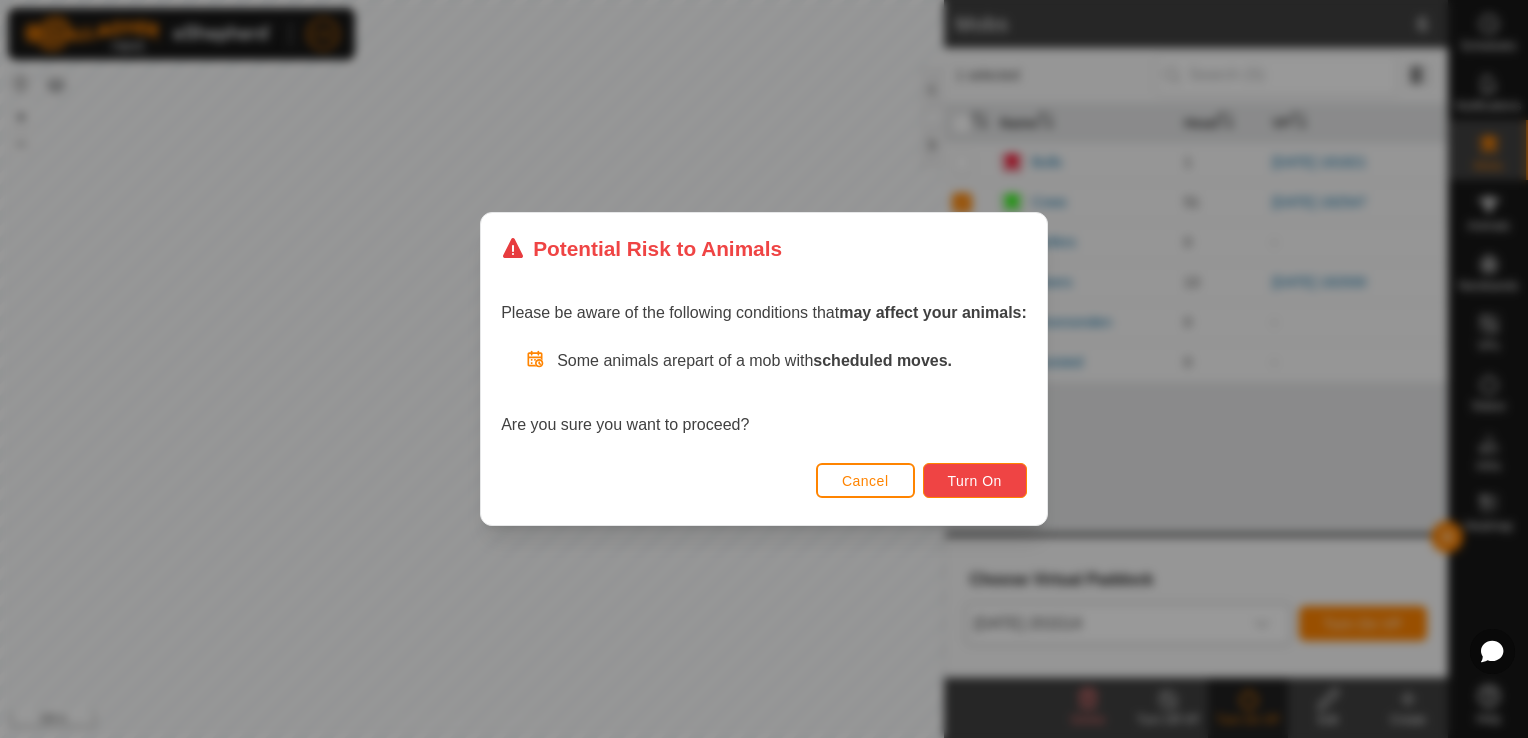 click on "Turn On" at bounding box center (975, 481) 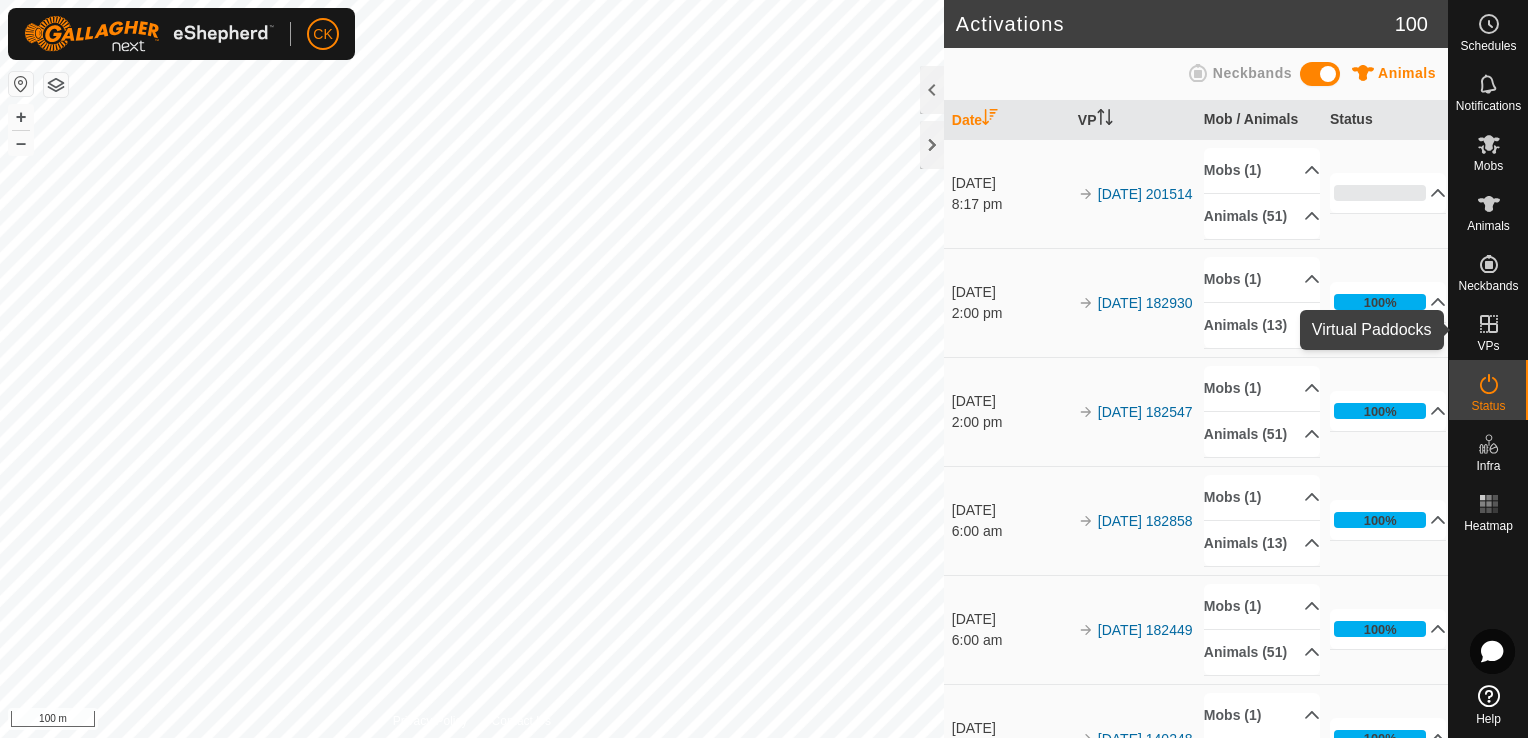 click 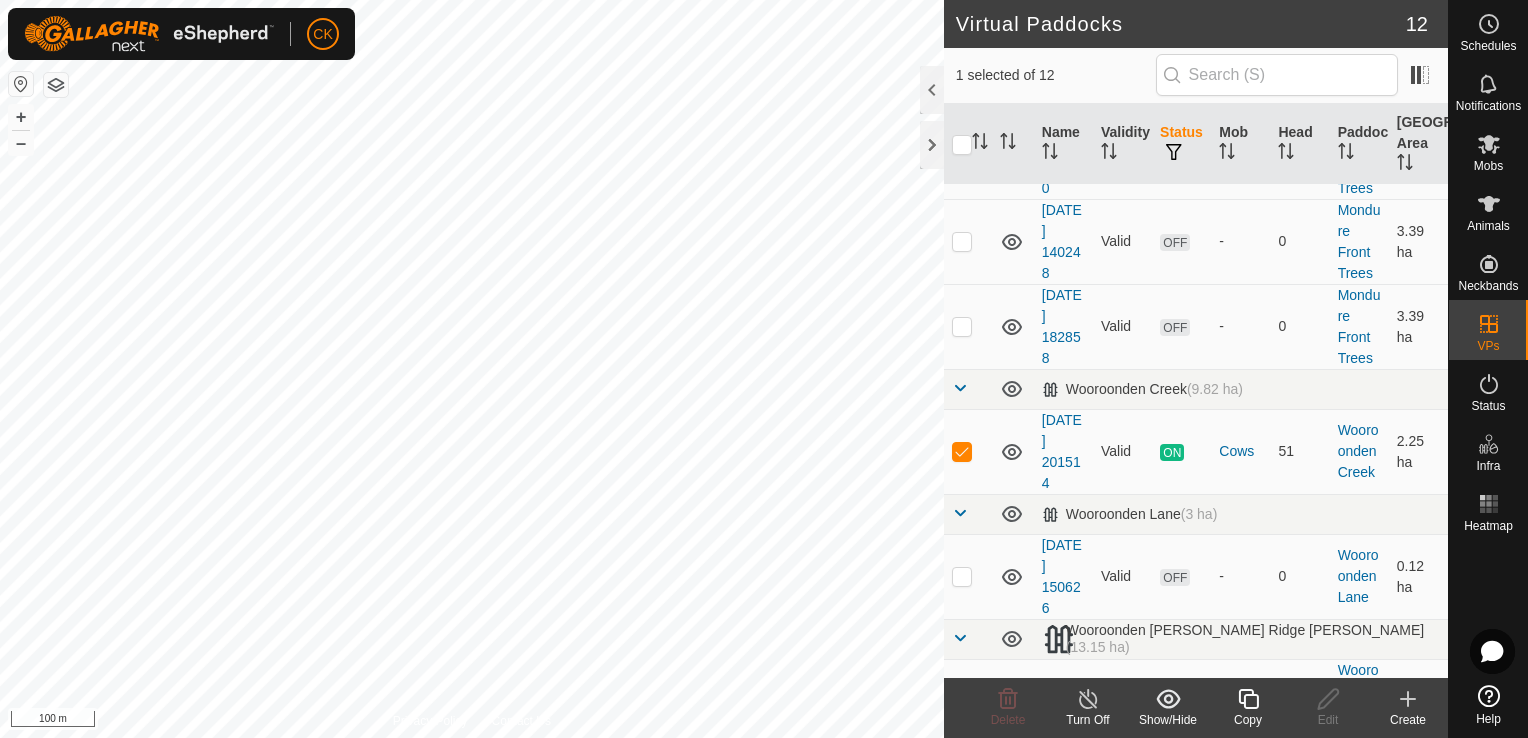 scroll, scrollTop: 400, scrollLeft: 0, axis: vertical 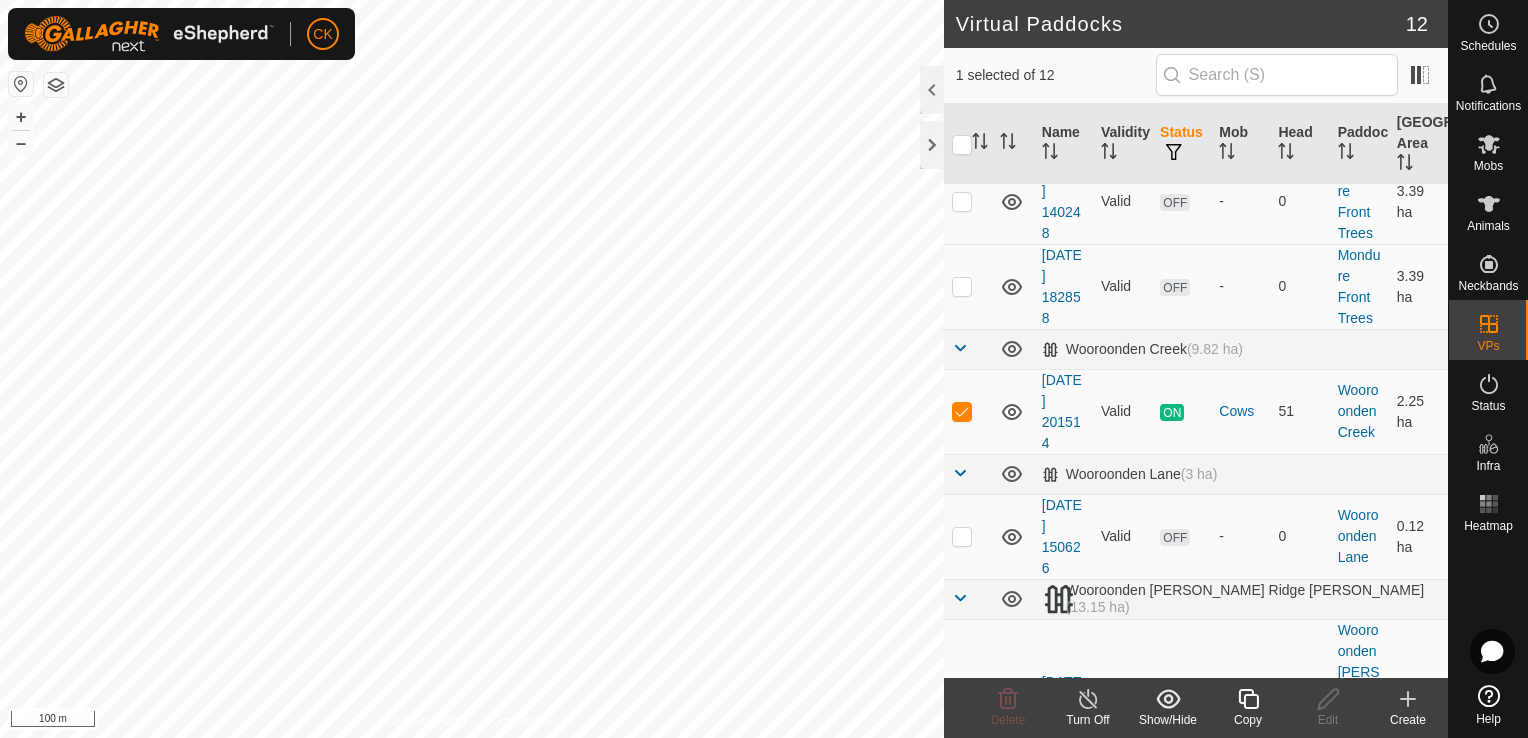 click 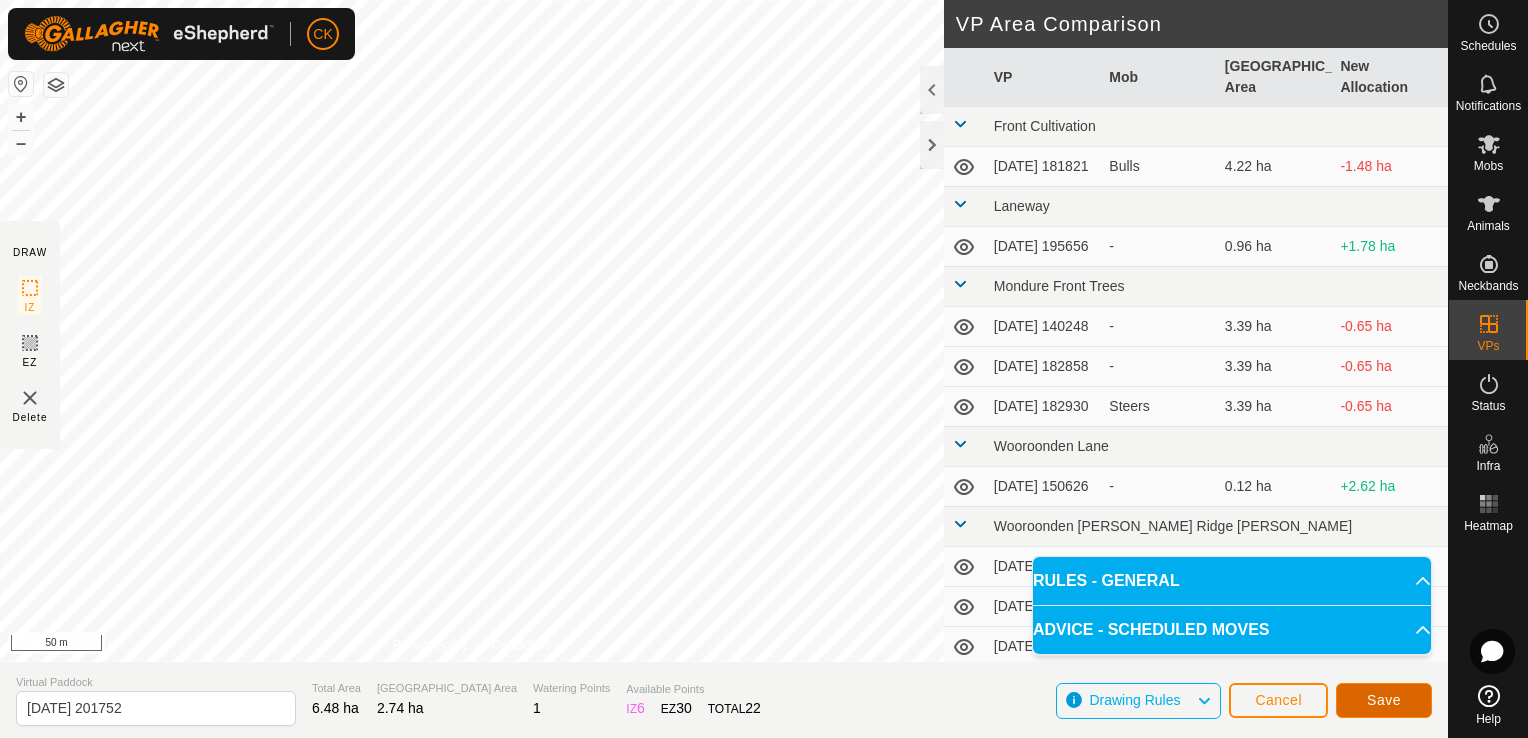 click on "Save" 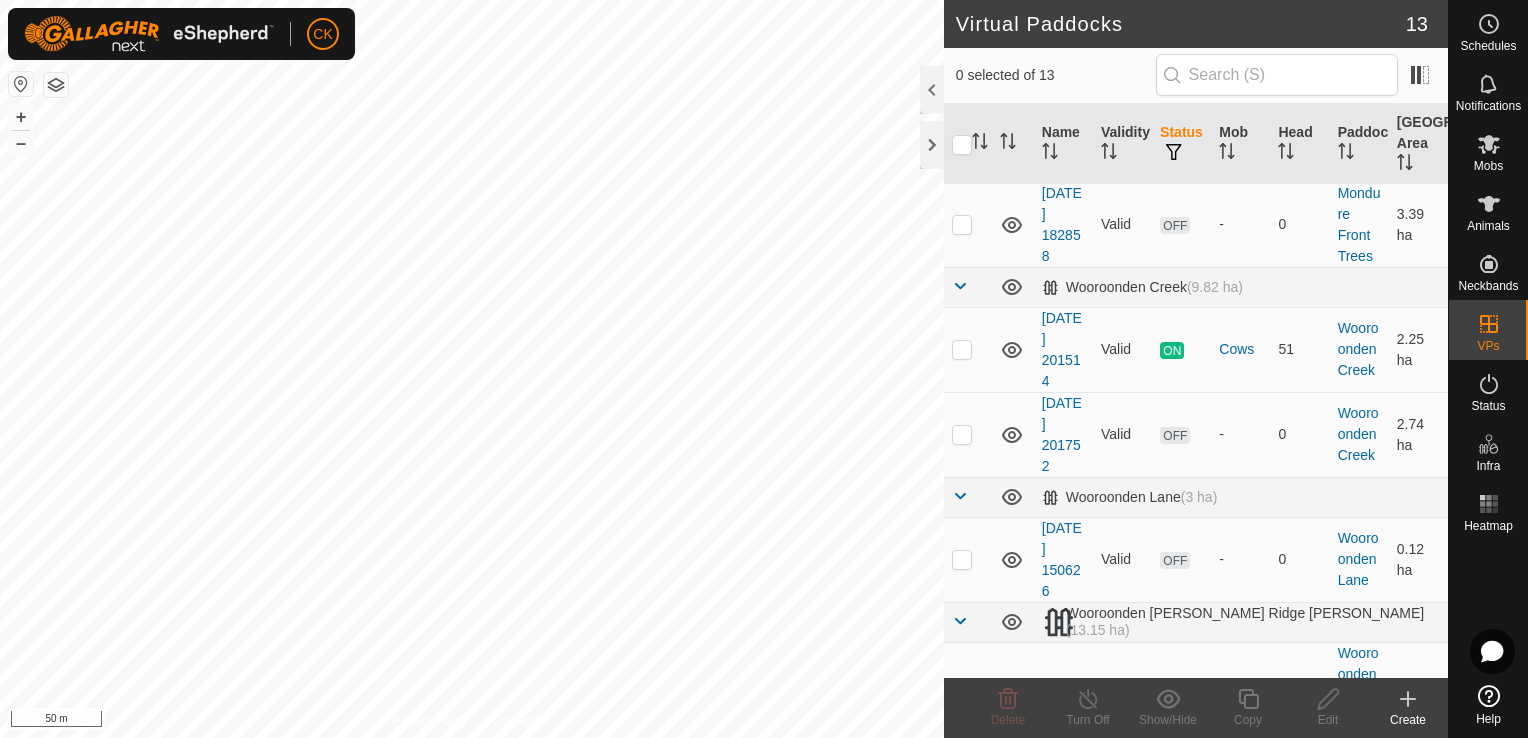 scroll, scrollTop: 457, scrollLeft: 0, axis: vertical 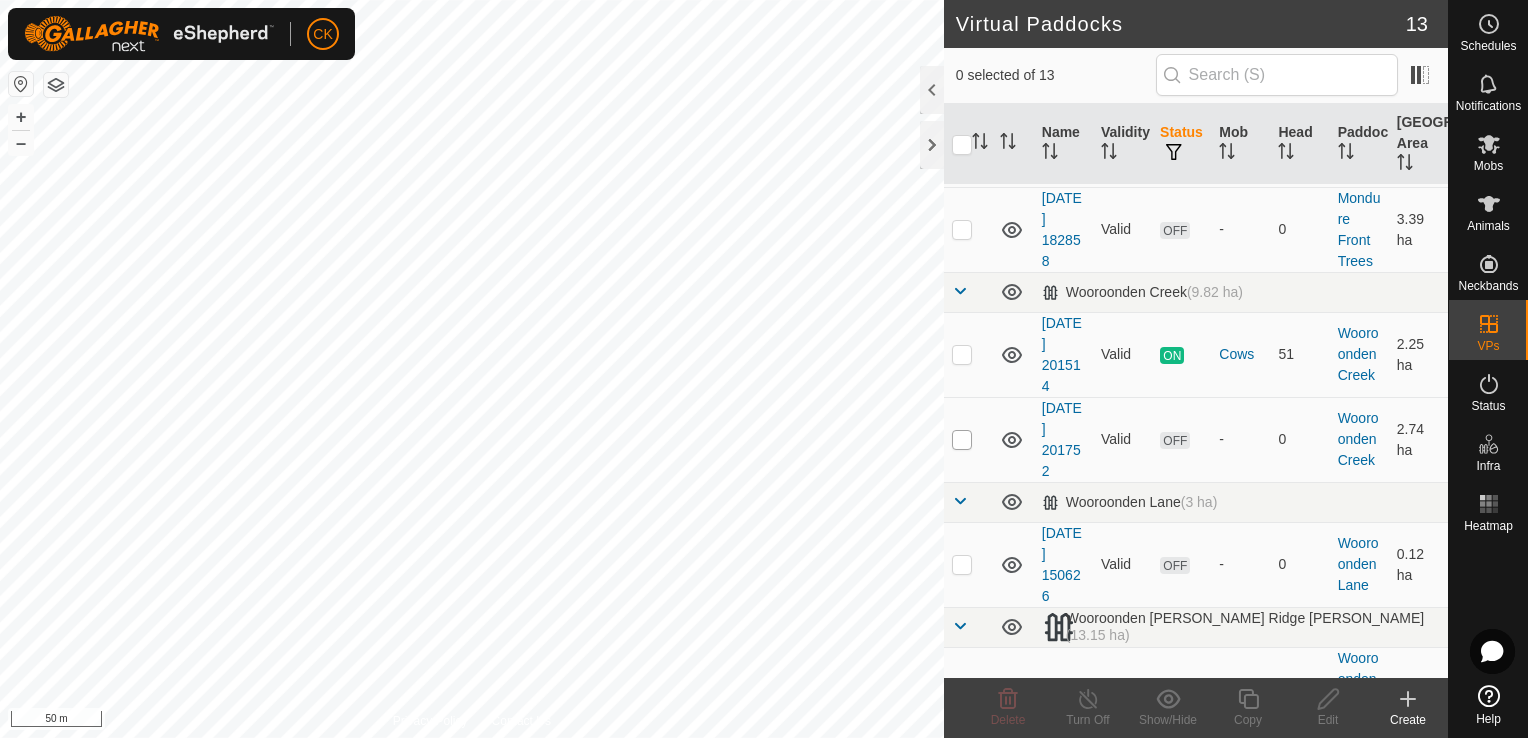 click at bounding box center [962, 440] 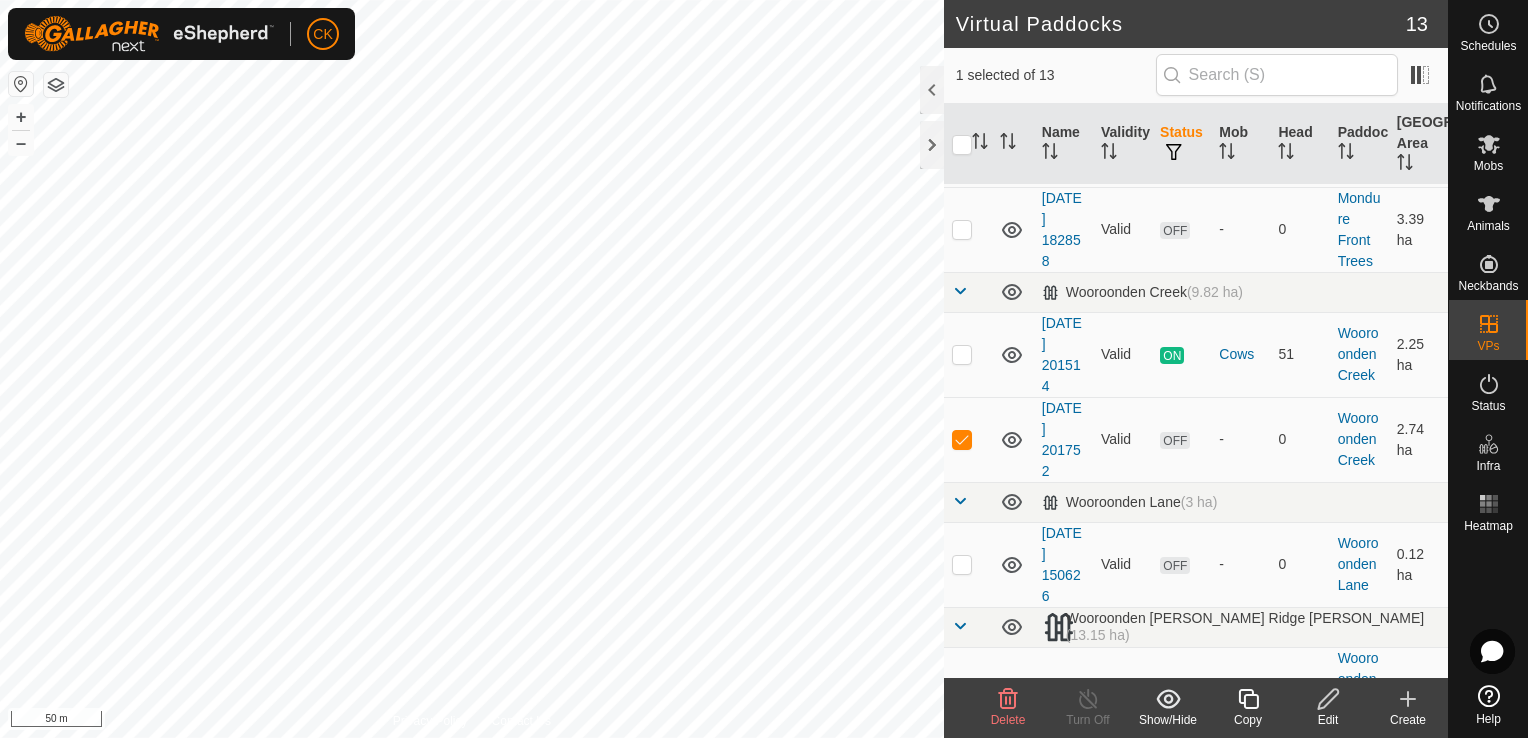 click 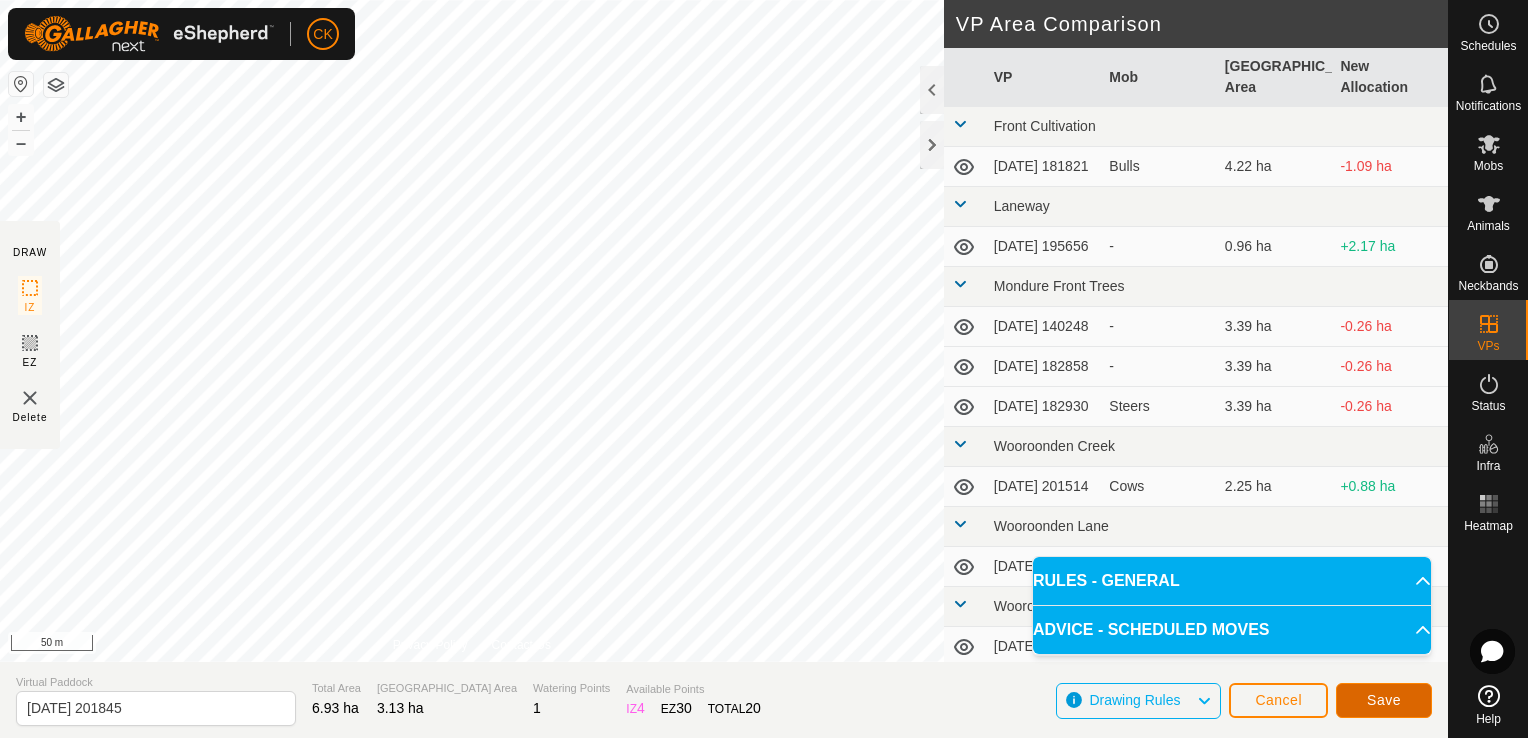 click on "Save" 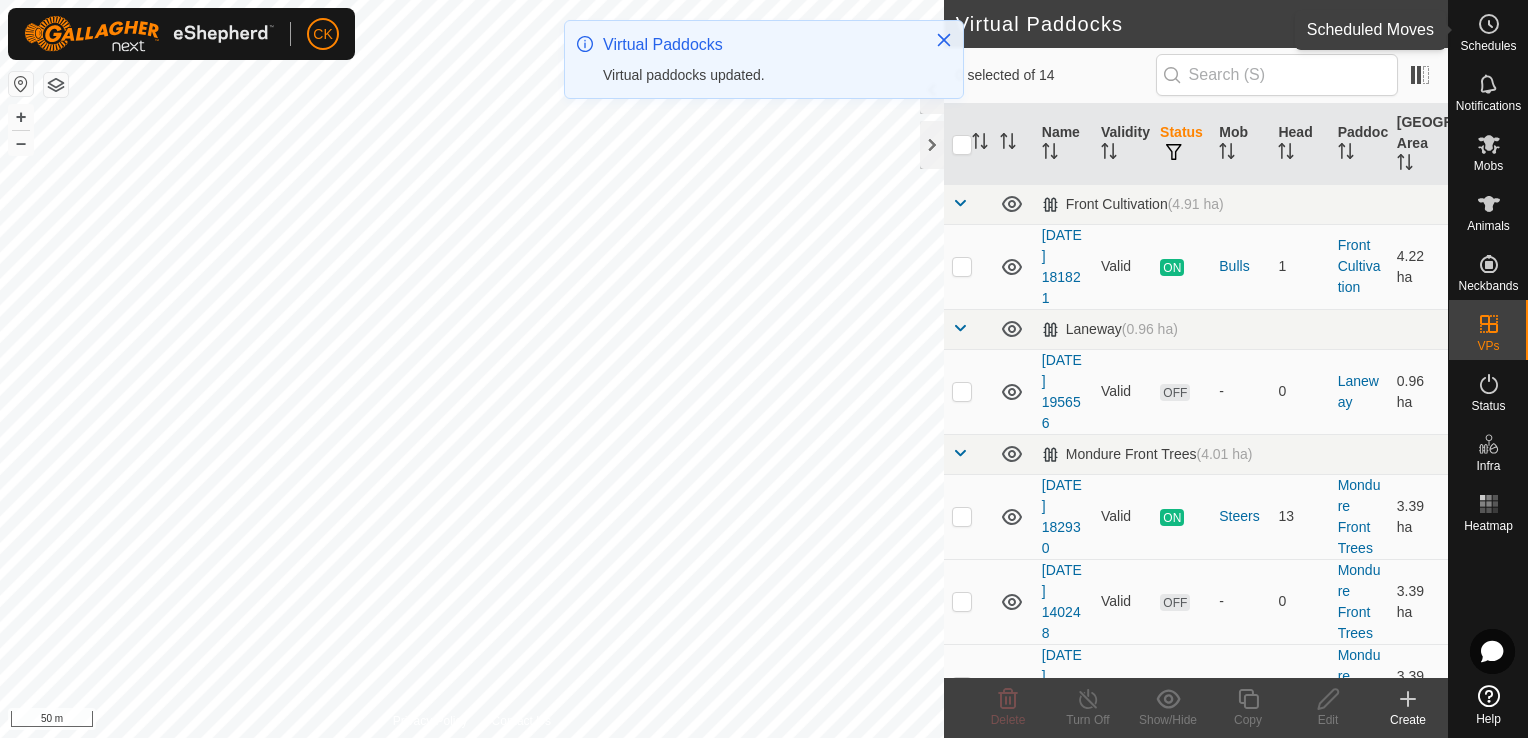 click 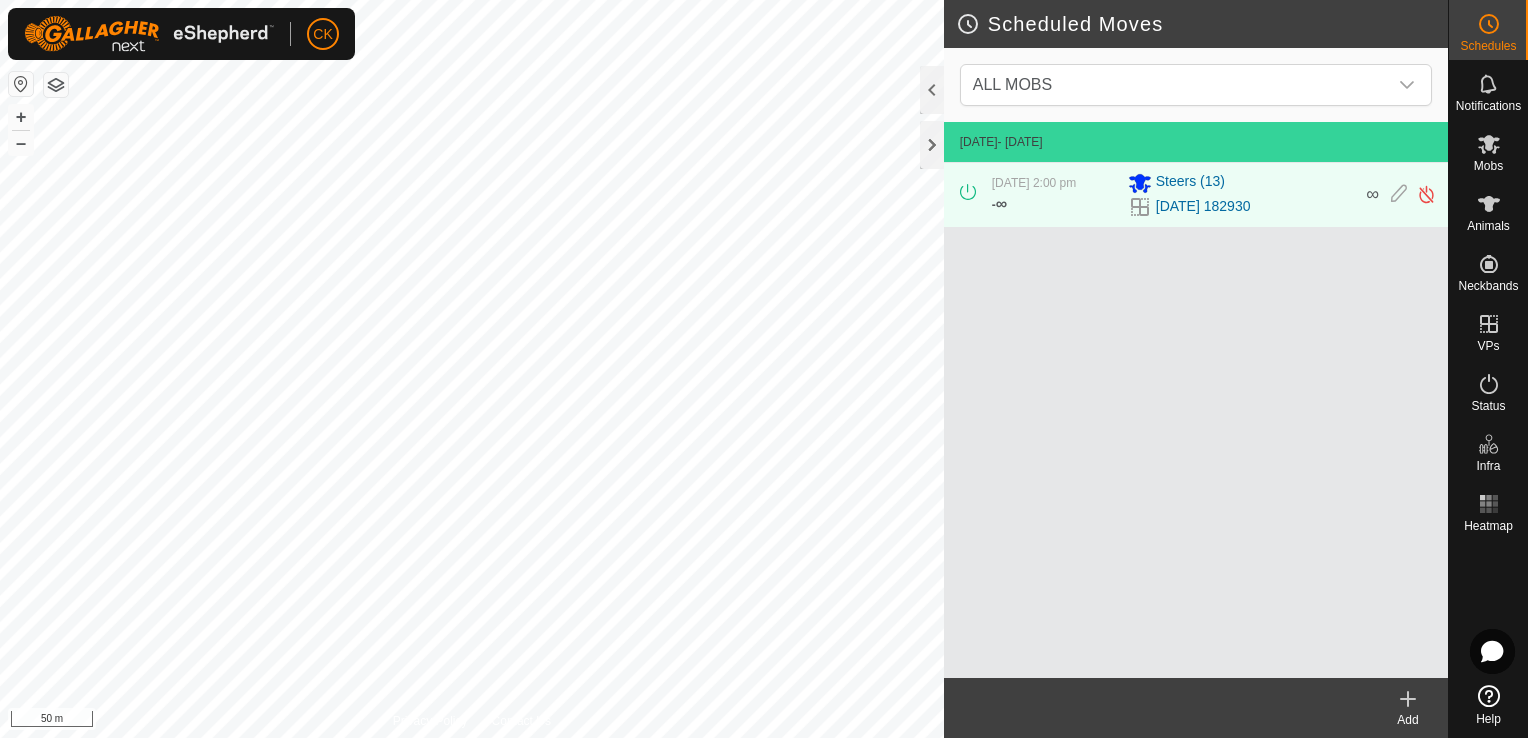 click 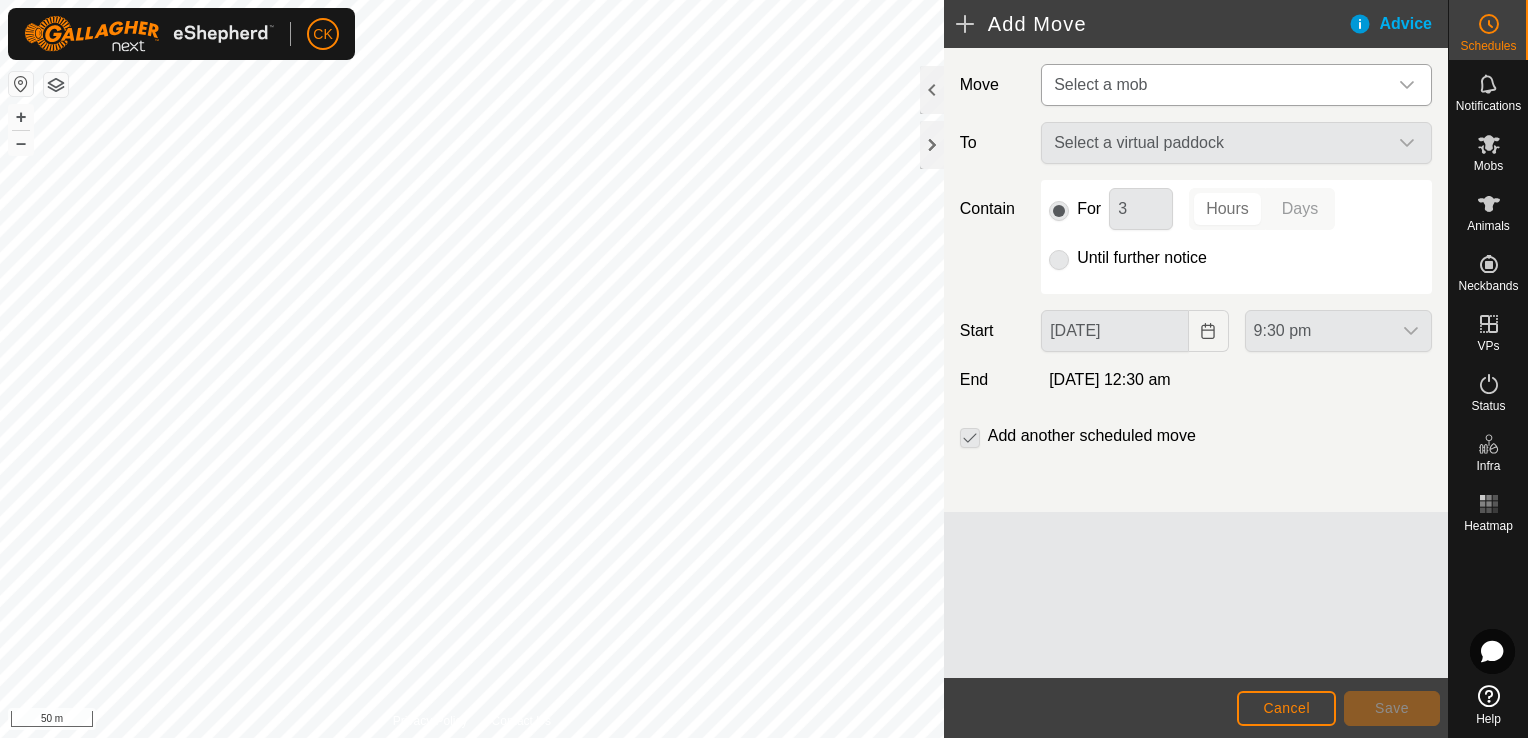 click 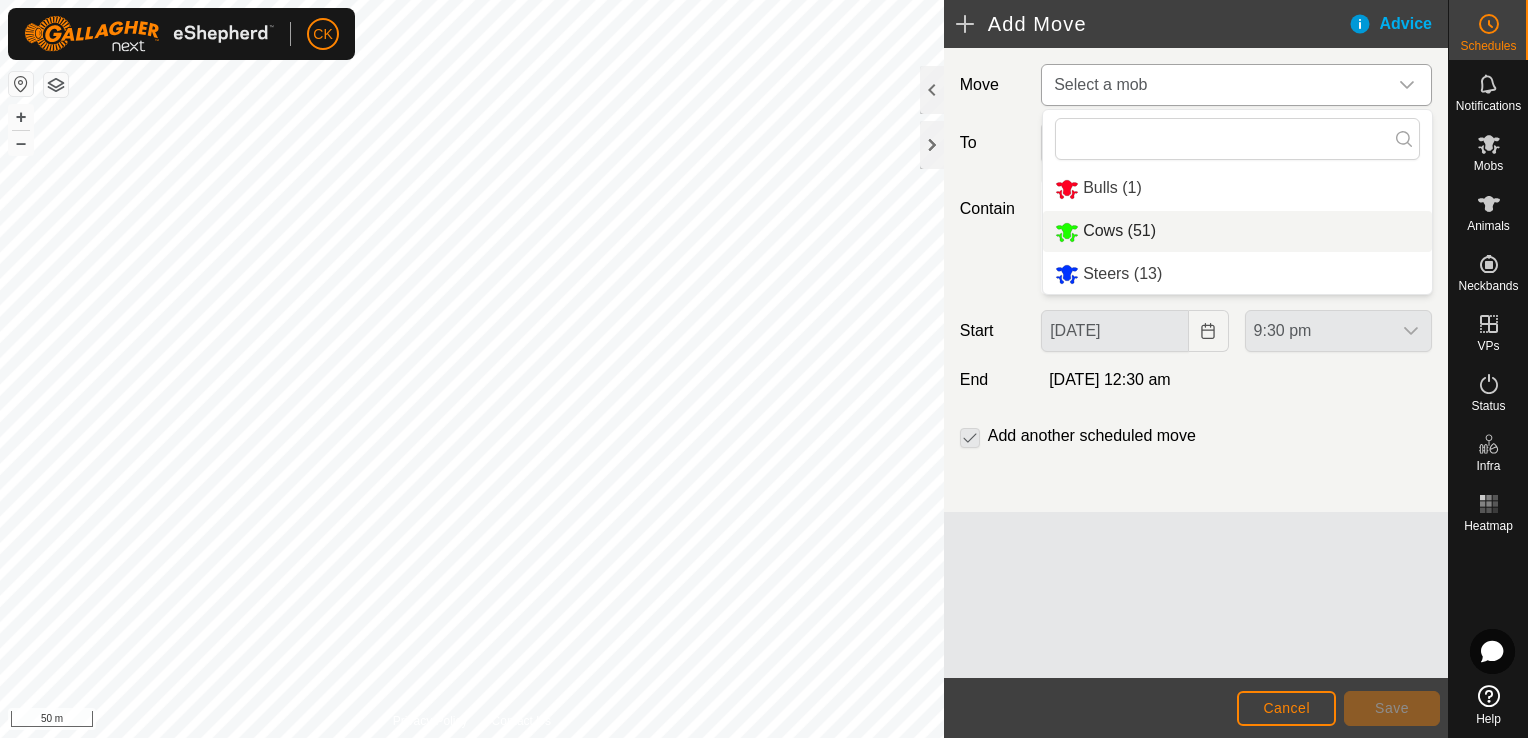 click on "Cows (51)" at bounding box center [1237, 231] 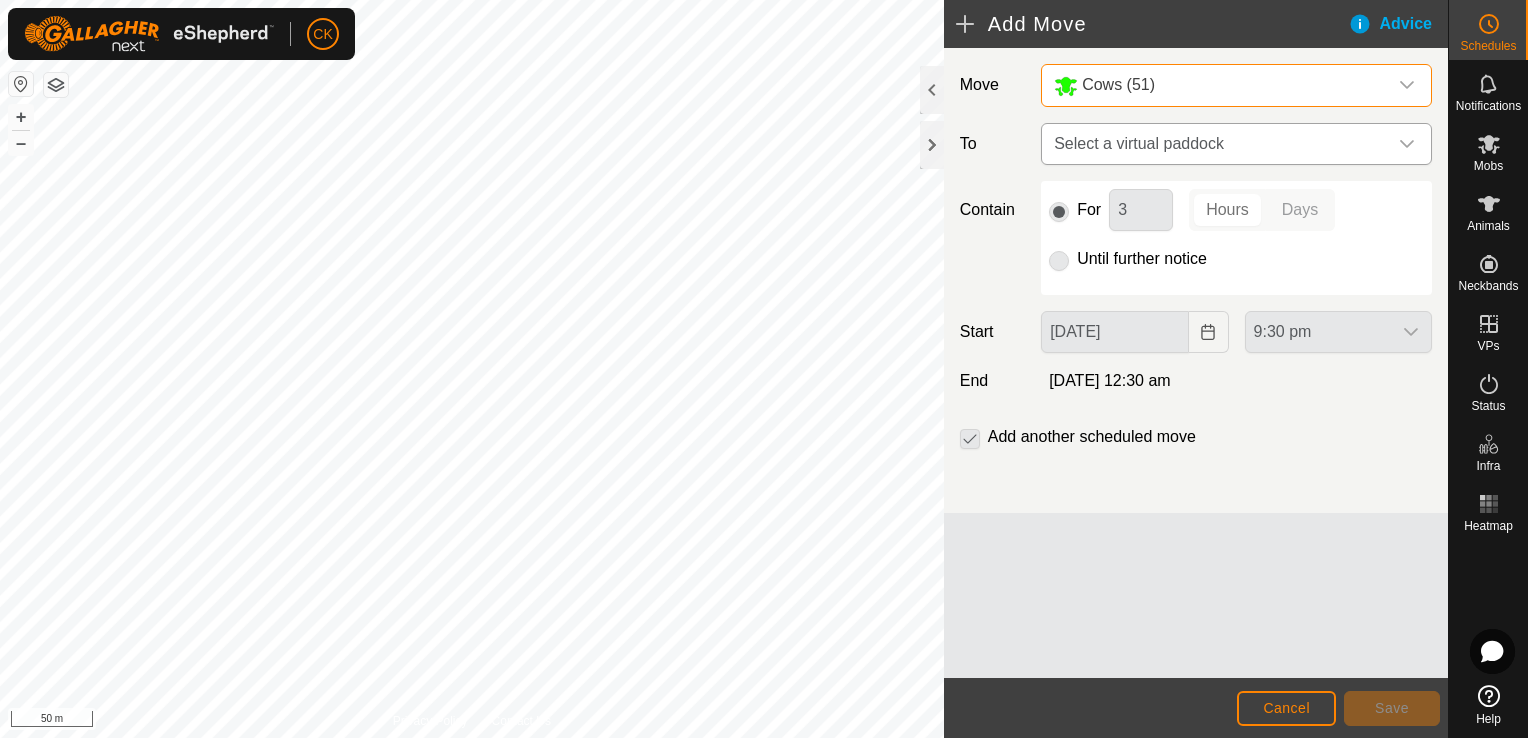click 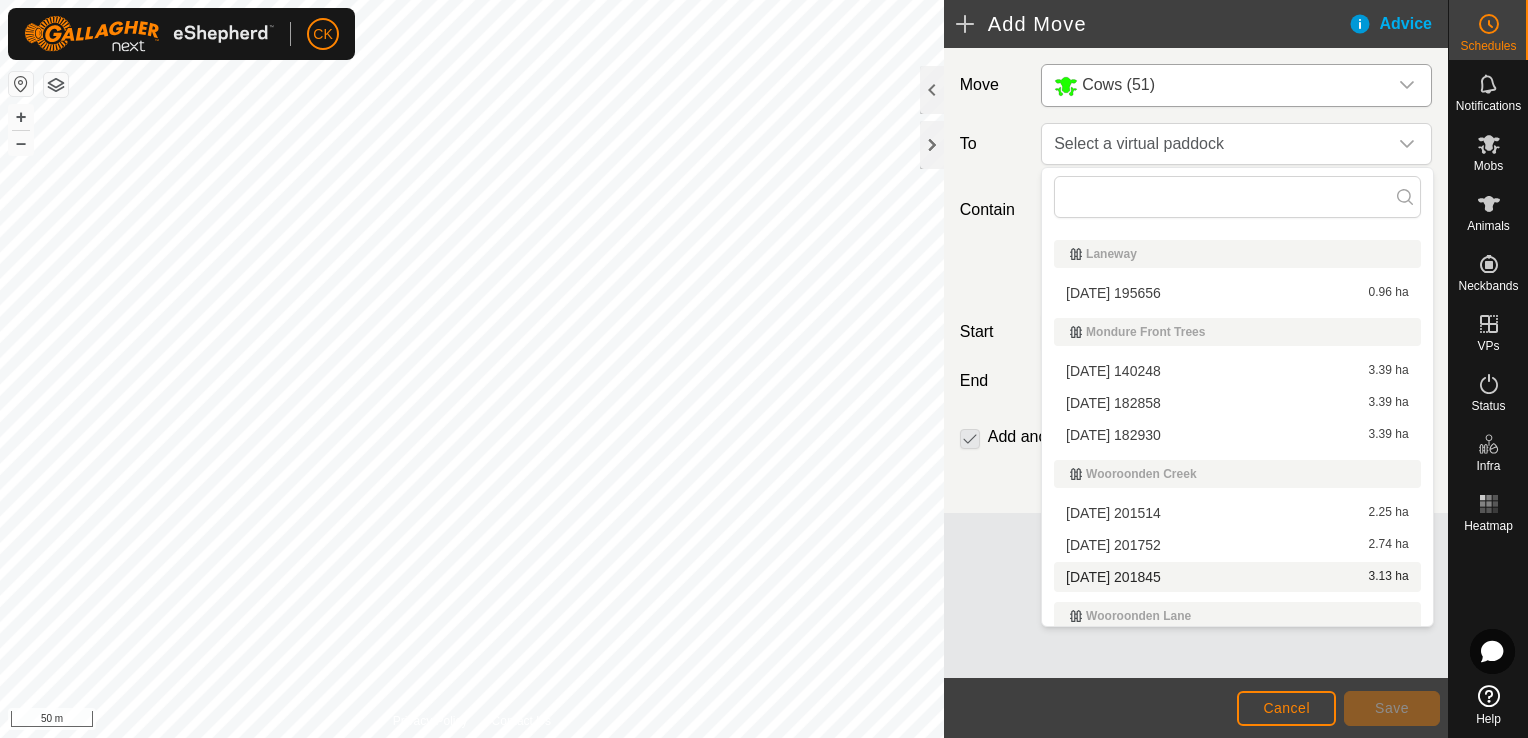 scroll, scrollTop: 106, scrollLeft: 0, axis: vertical 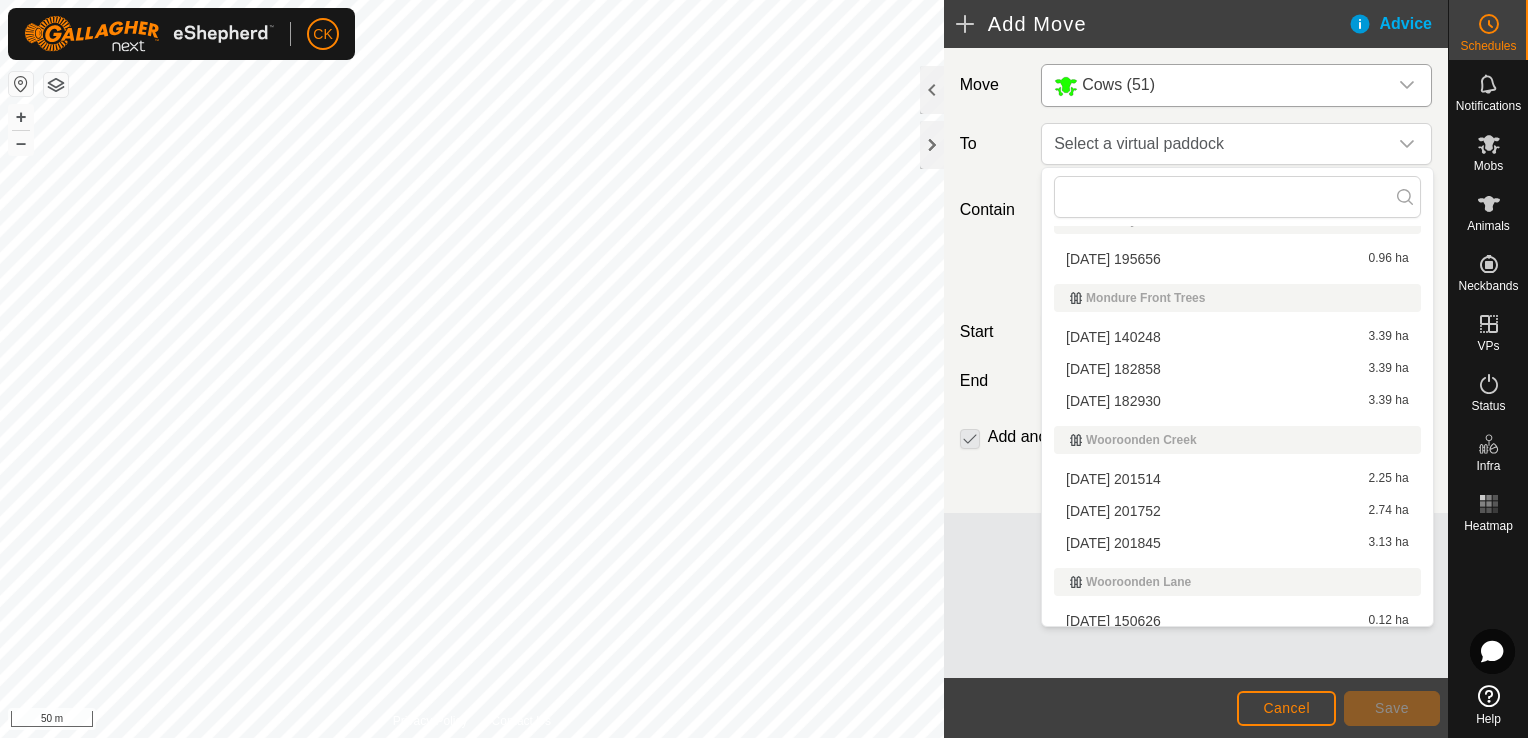 click on "[DATE] 201752  2.74 ha" at bounding box center [1237, 511] 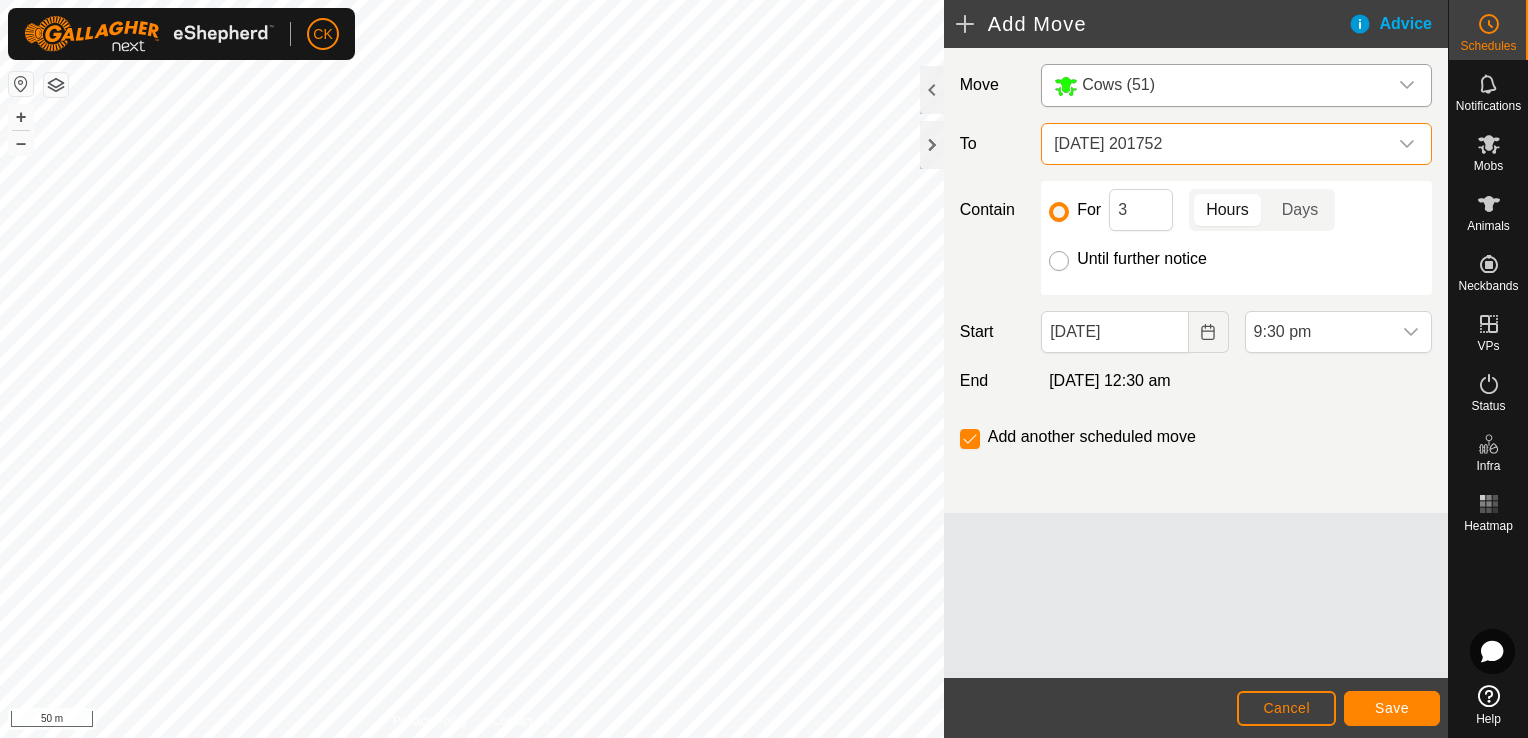 click on "Until further notice" at bounding box center [1059, 261] 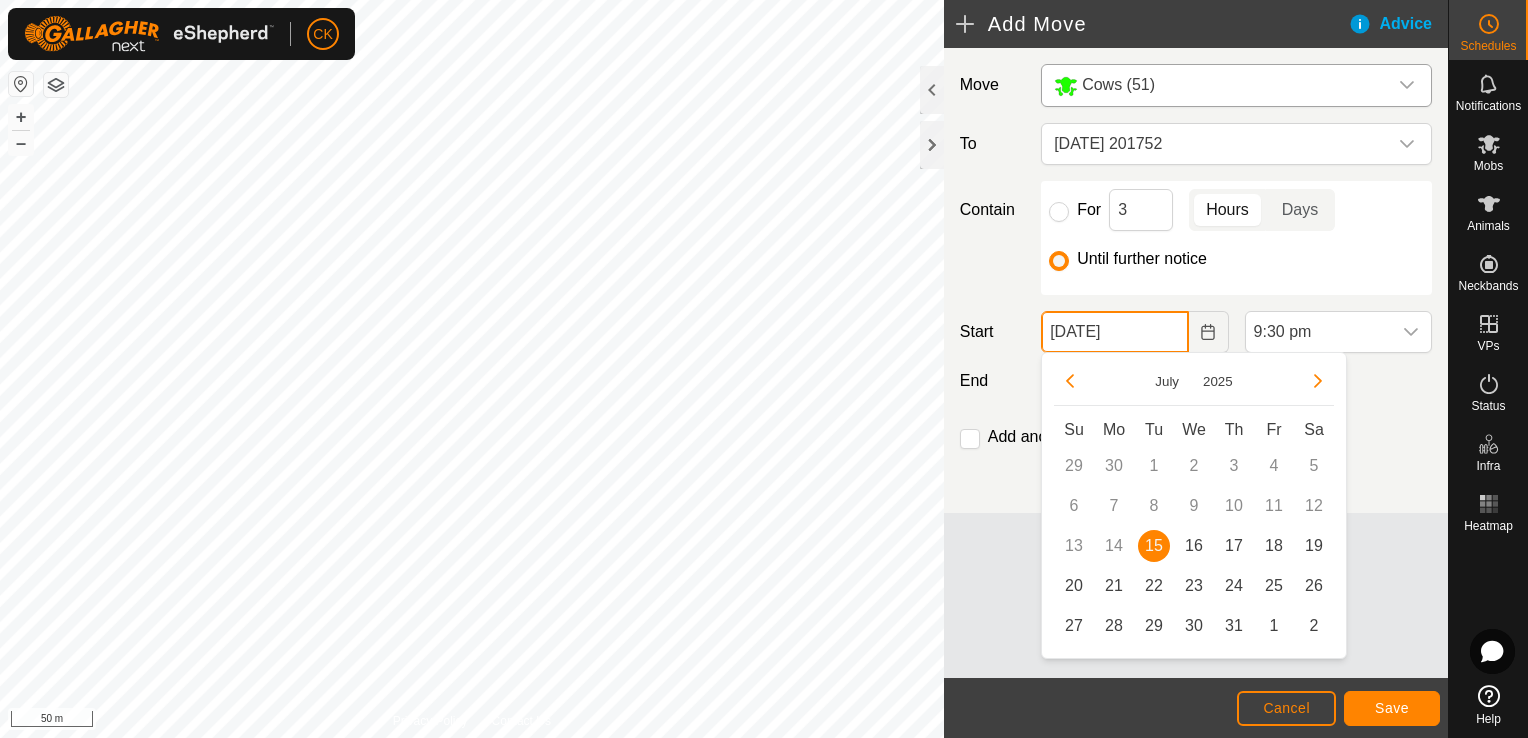 click on "[DATE]" 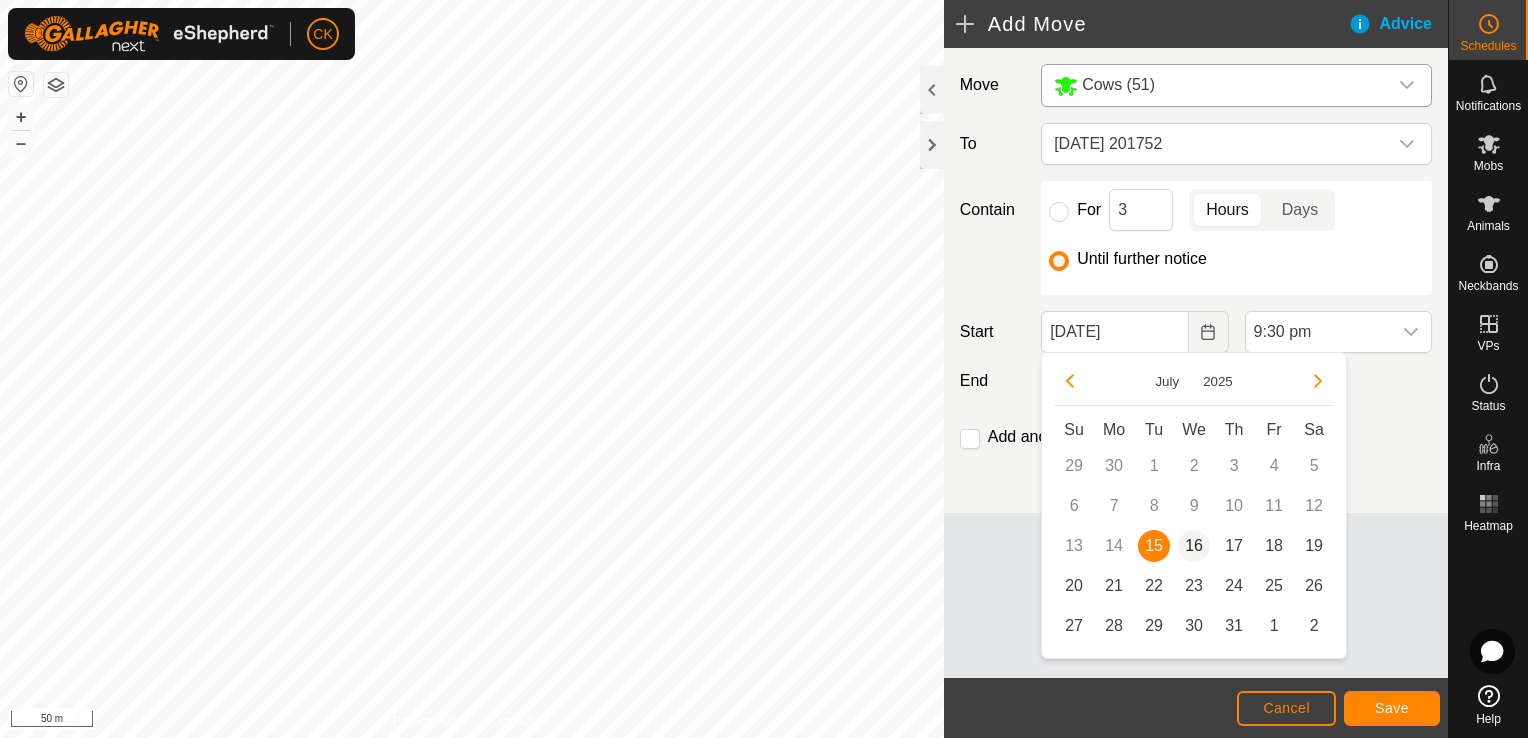 click on "16" at bounding box center (1194, 546) 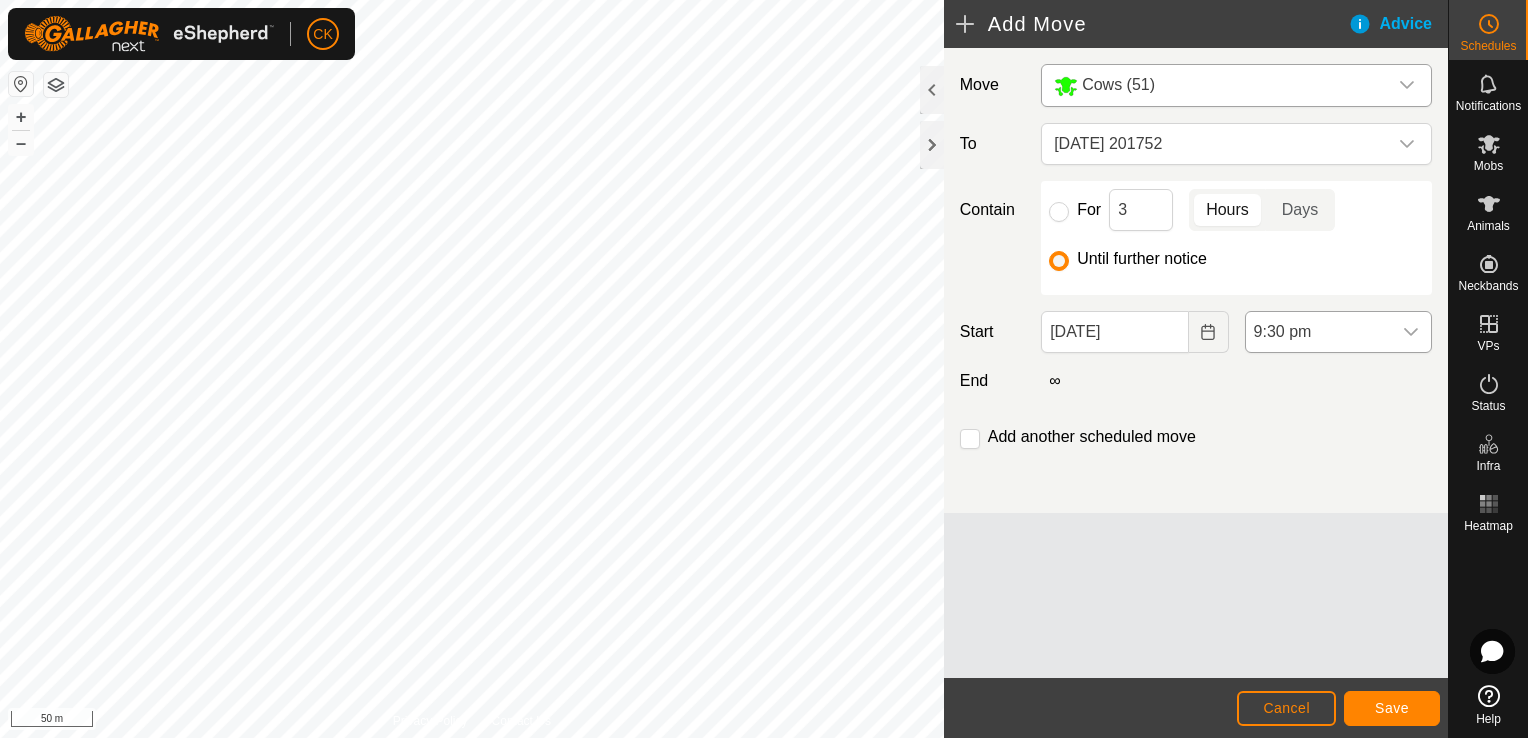 click 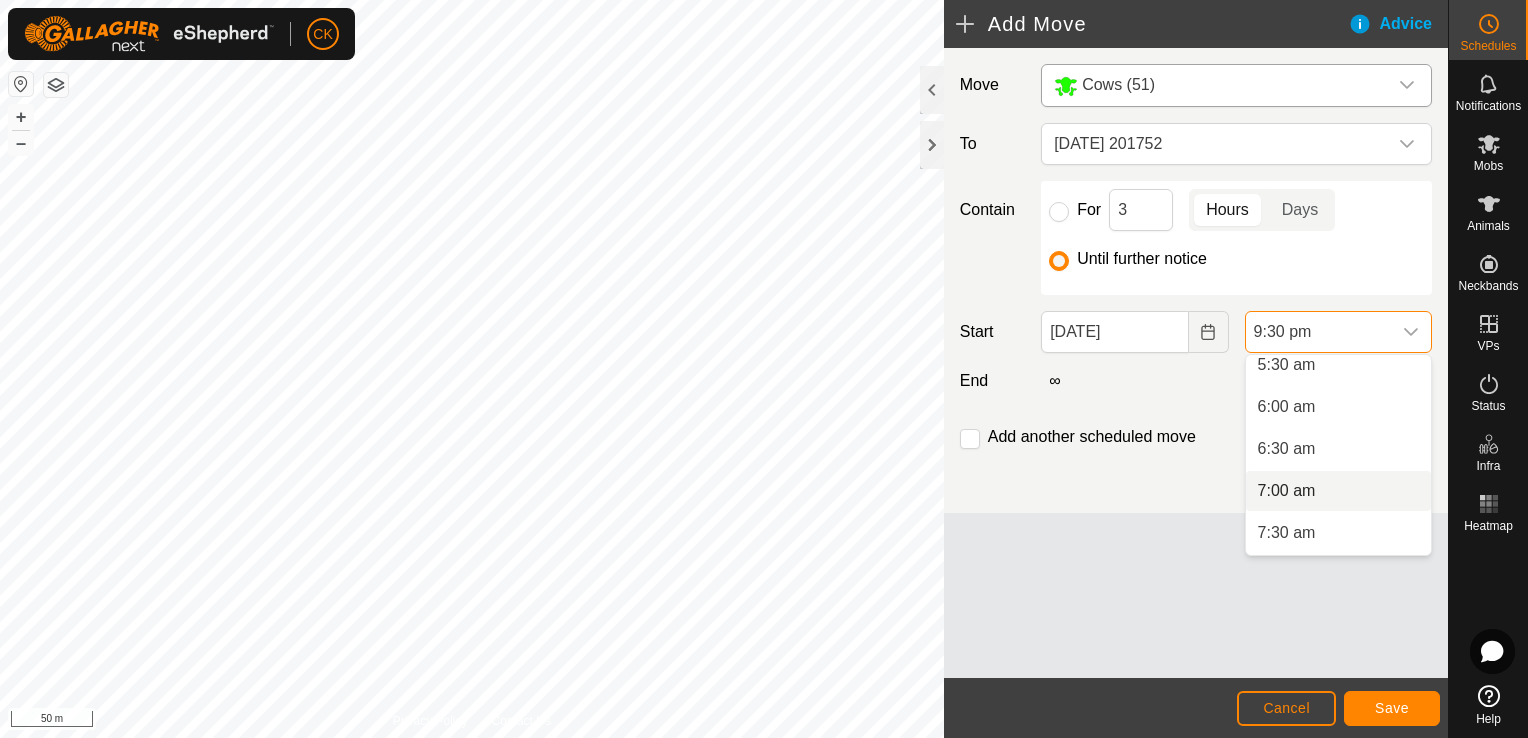 scroll, scrollTop: 438, scrollLeft: 0, axis: vertical 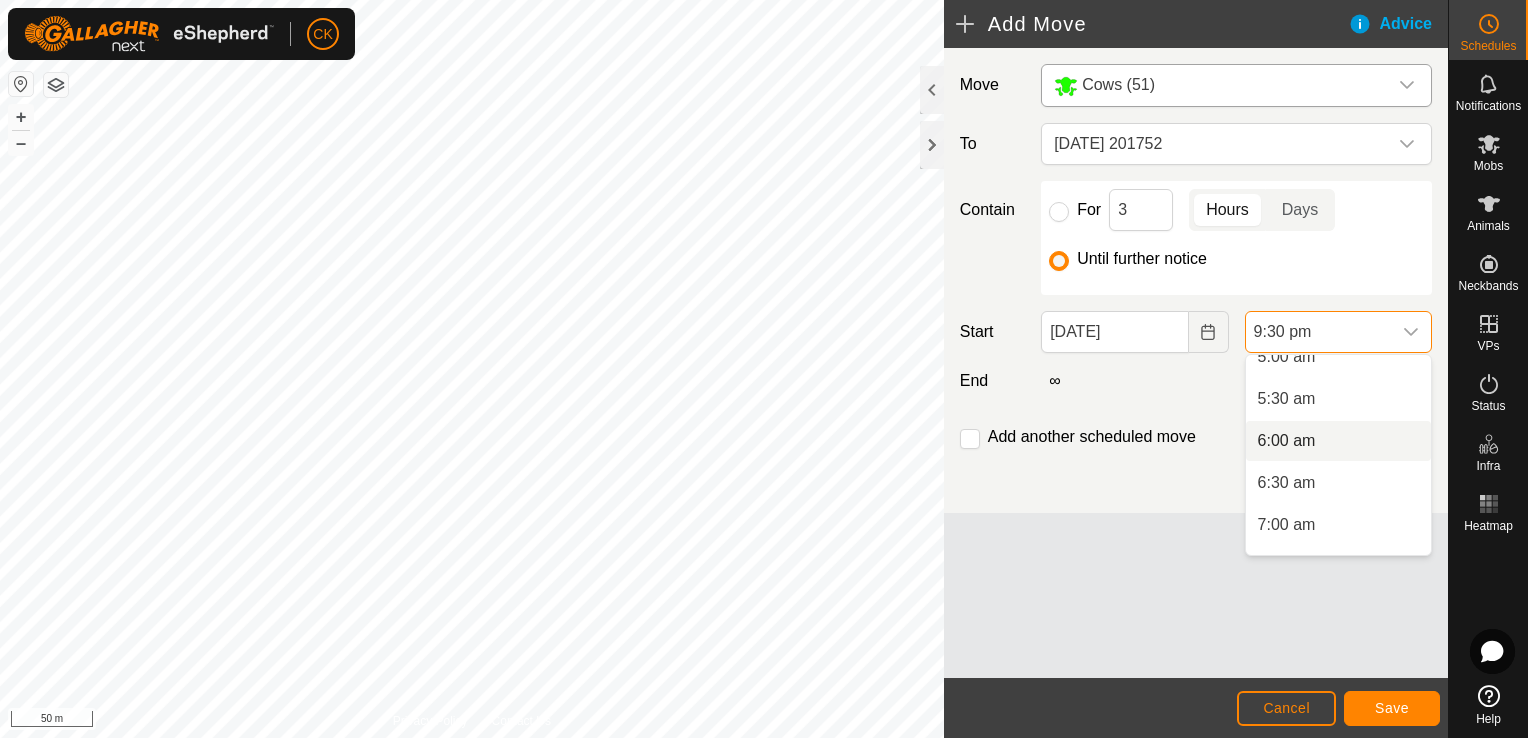 click on "6:00 am" at bounding box center [1338, 441] 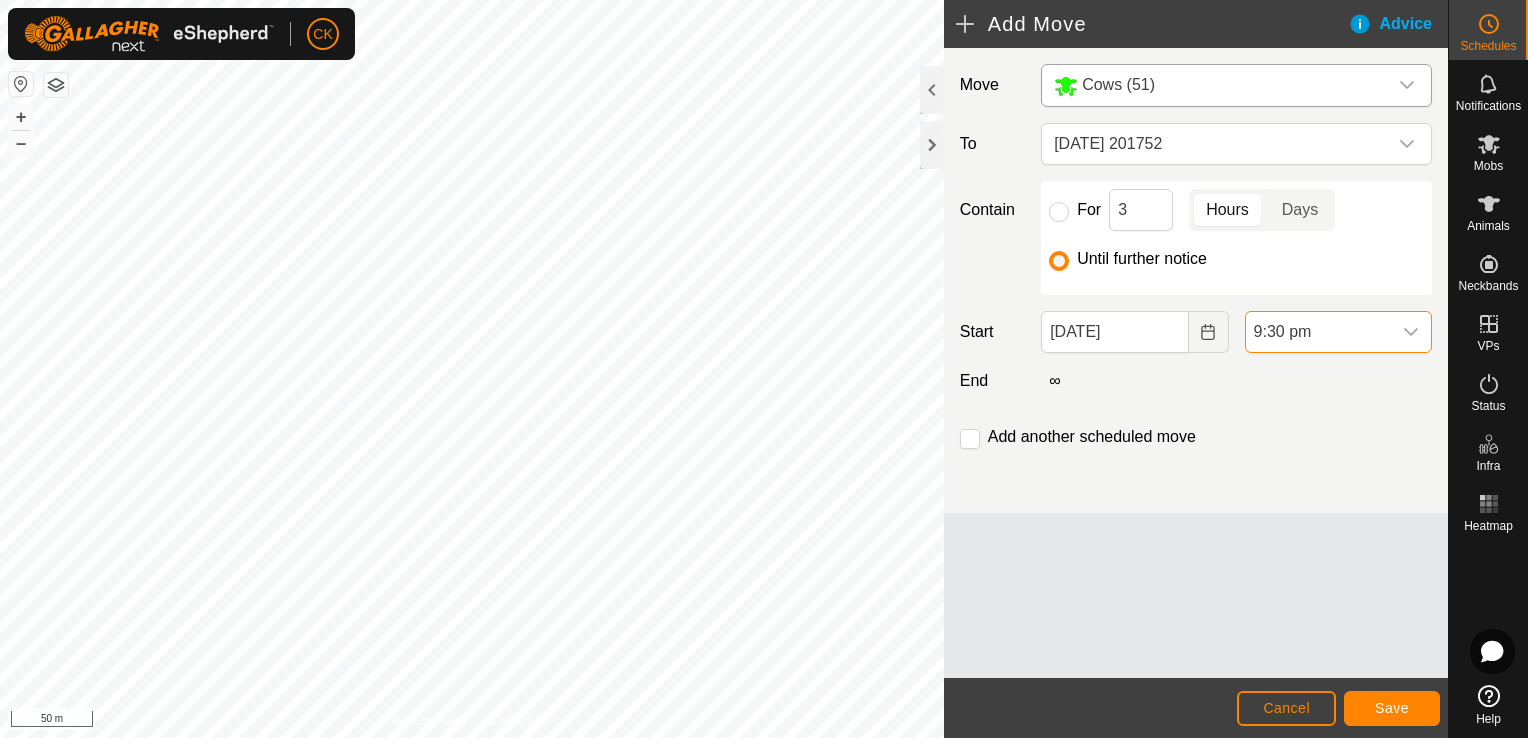 scroll, scrollTop: 1646, scrollLeft: 0, axis: vertical 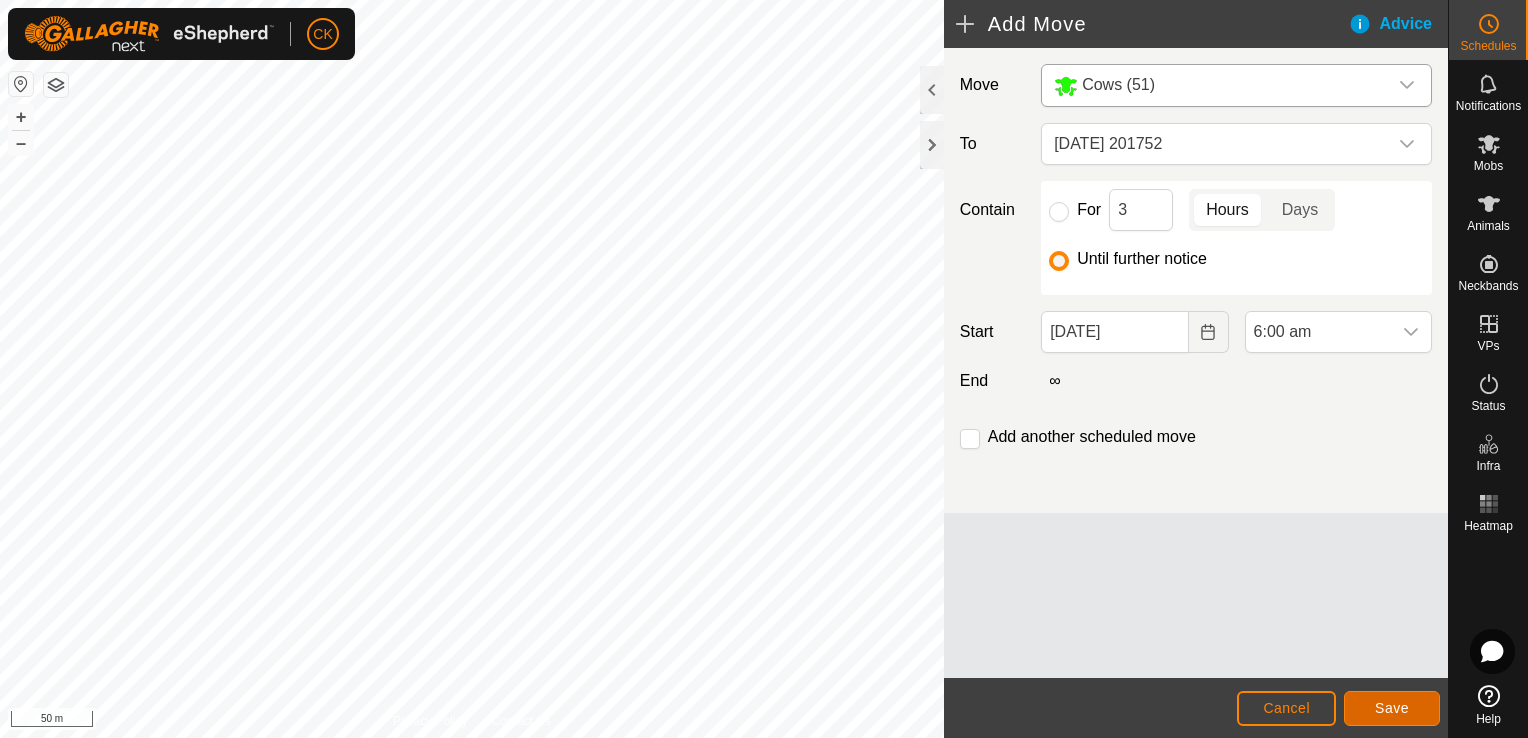 click on "Save" 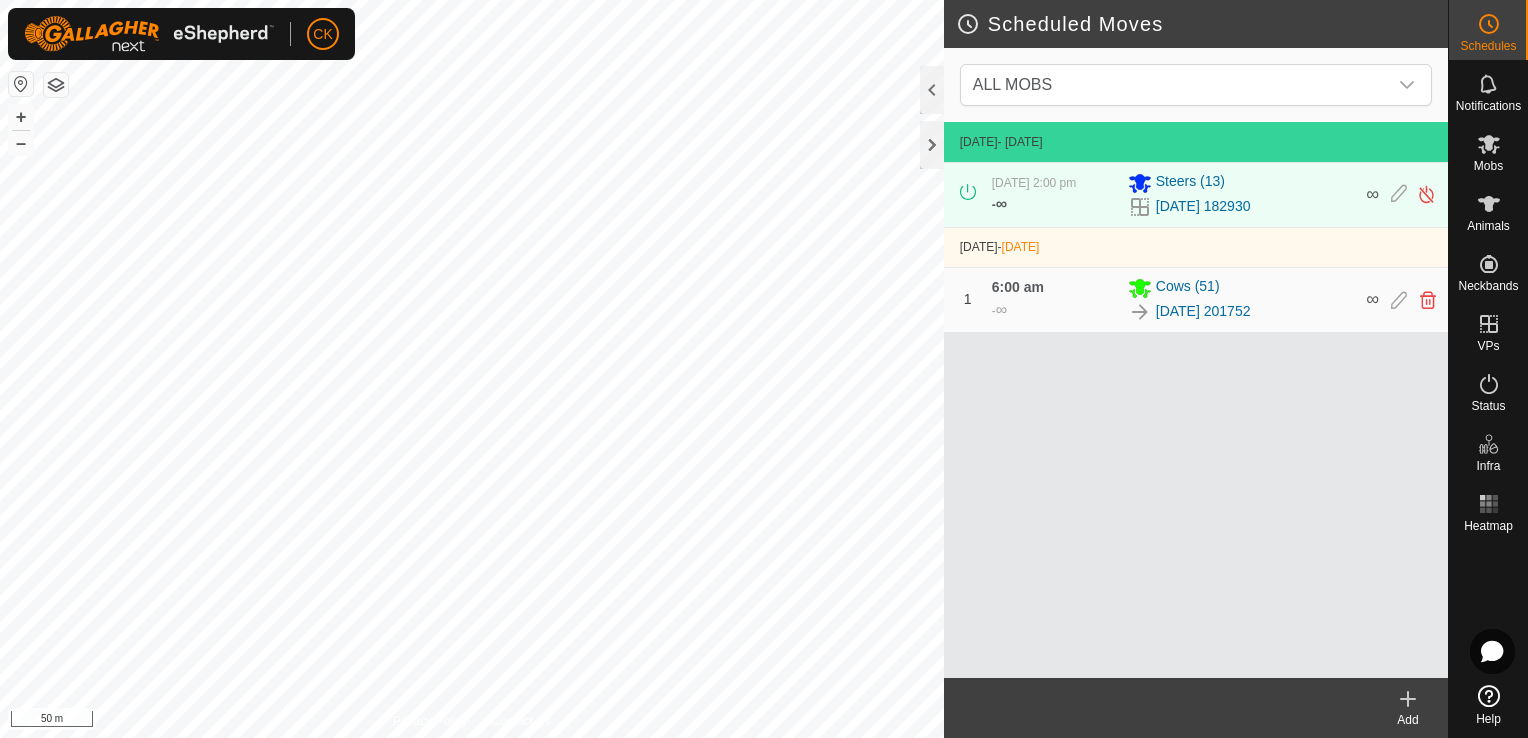 click 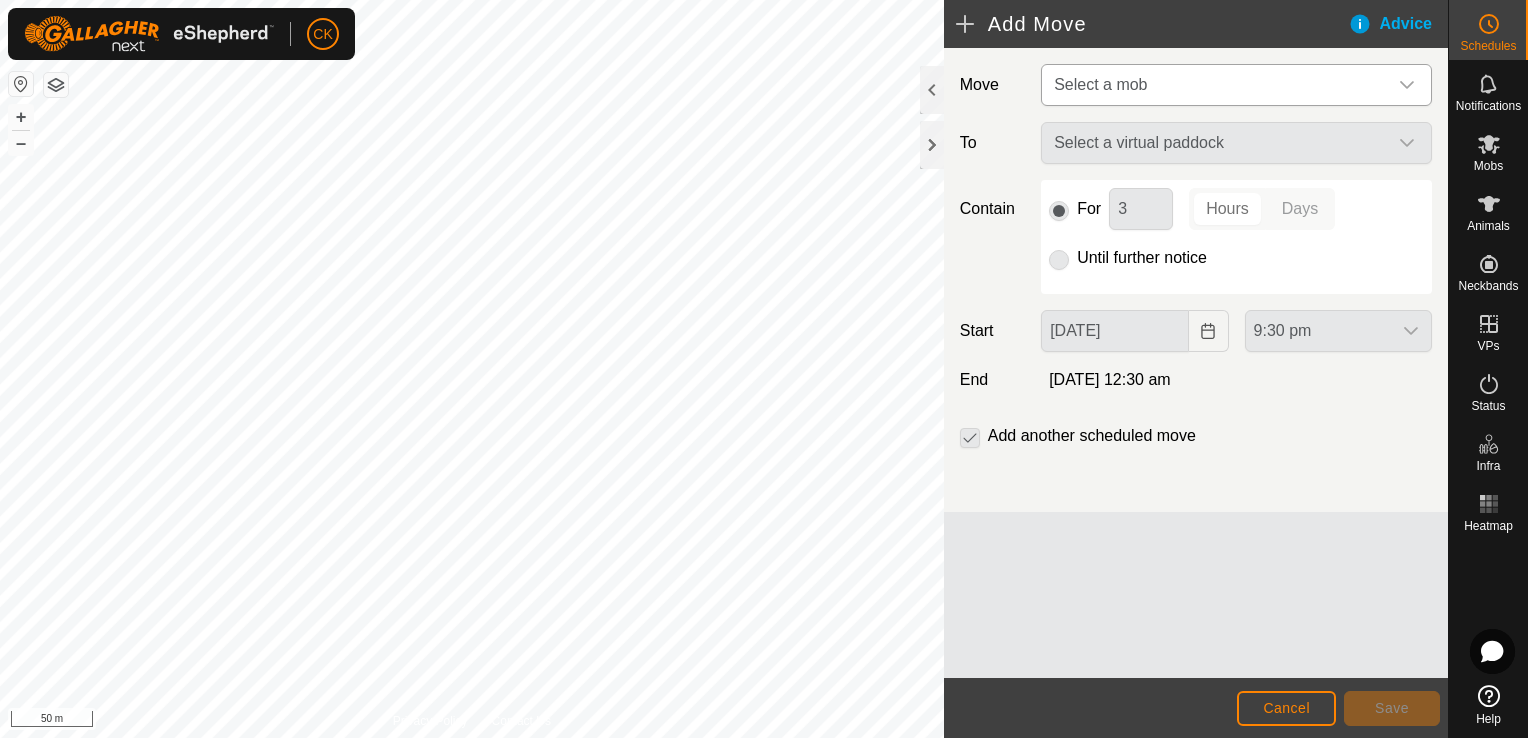 click 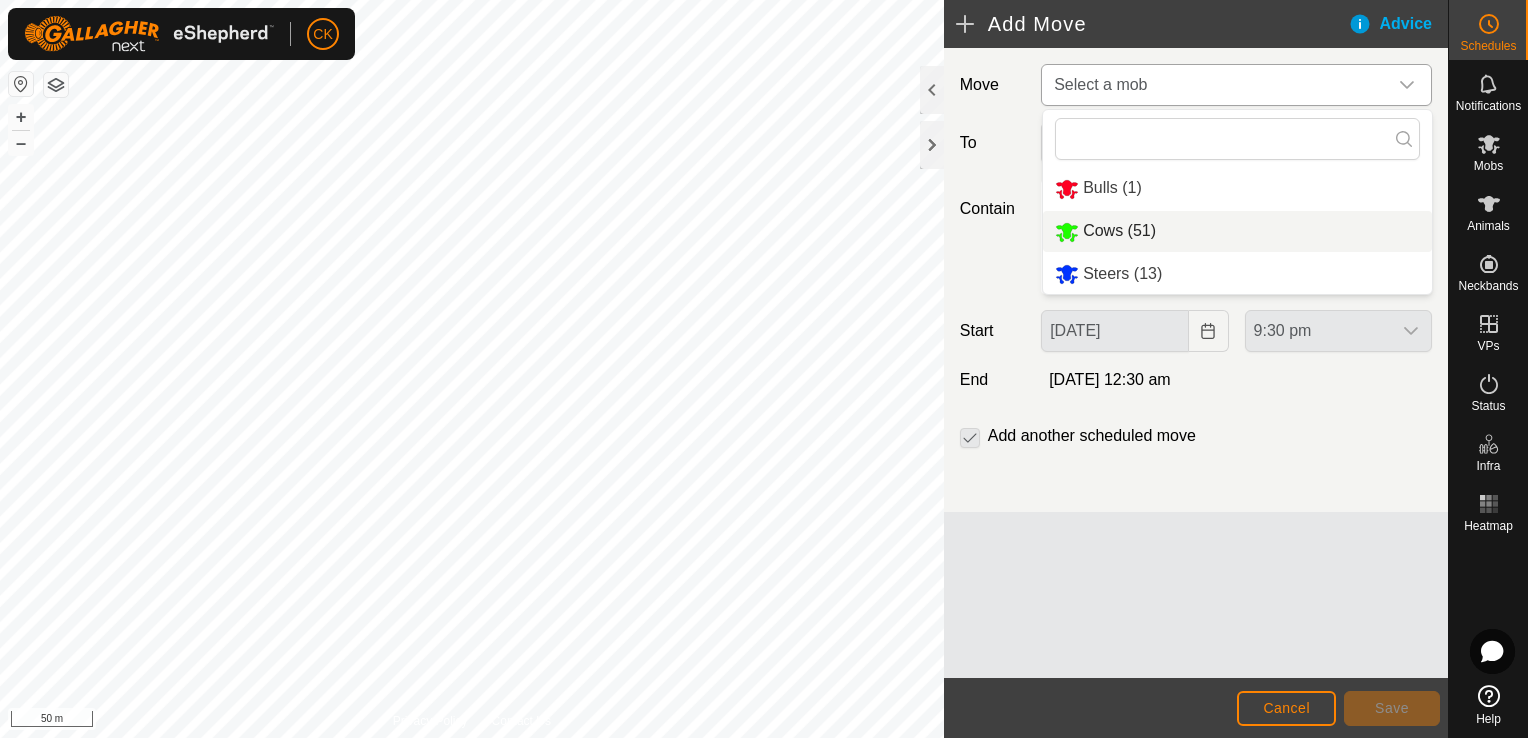 click on "Cows (51)" at bounding box center (1237, 231) 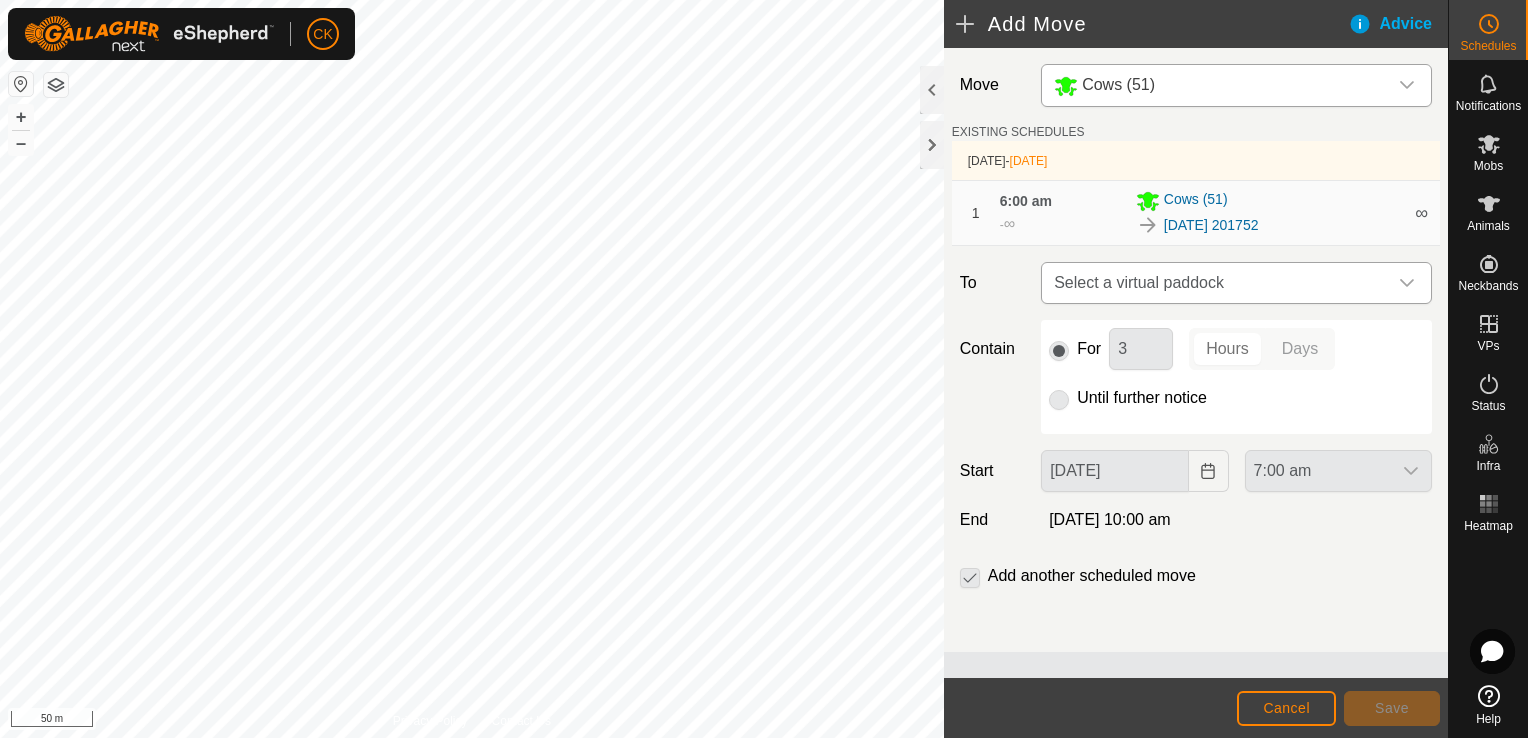 click 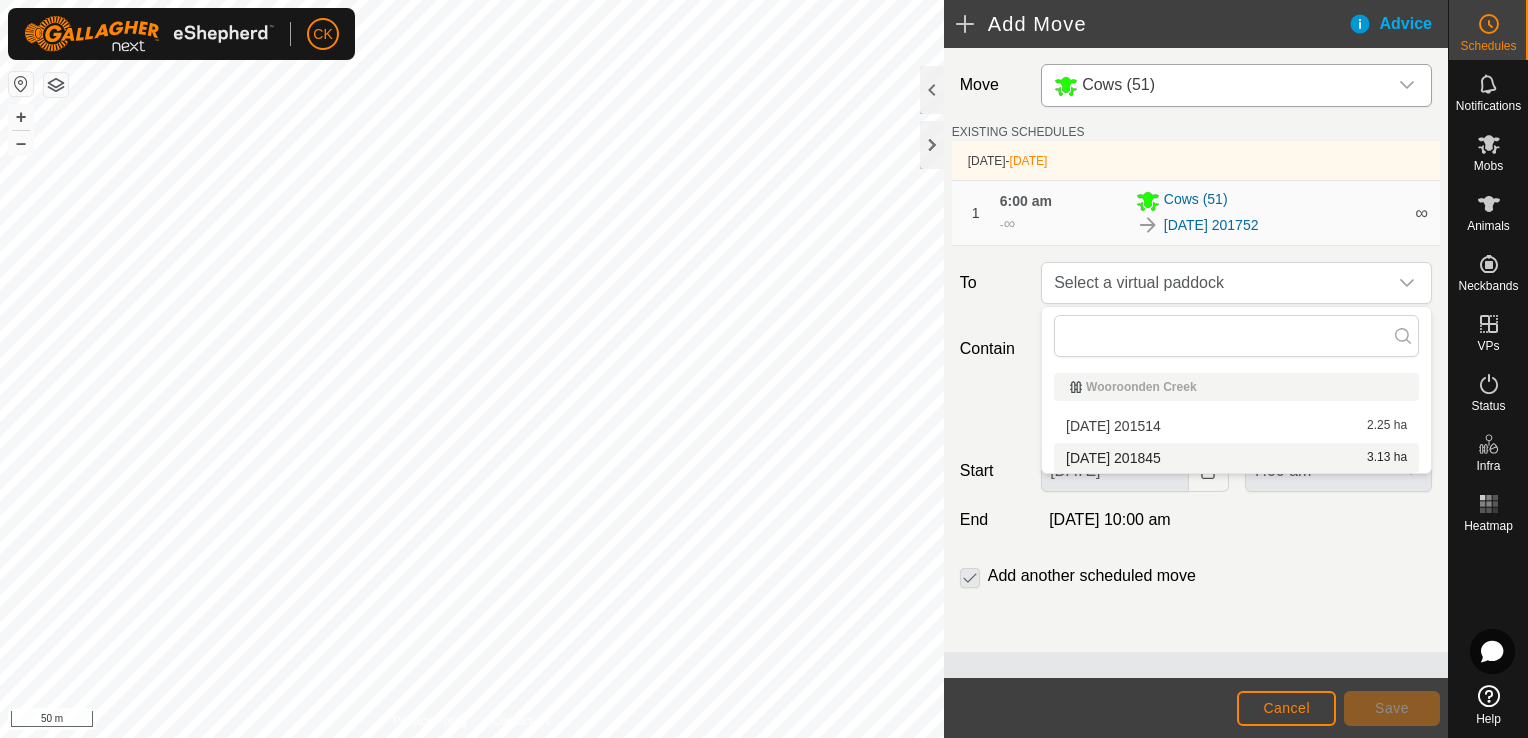 click on "[DATE] 201845  3.13 ha" at bounding box center [1236, 458] 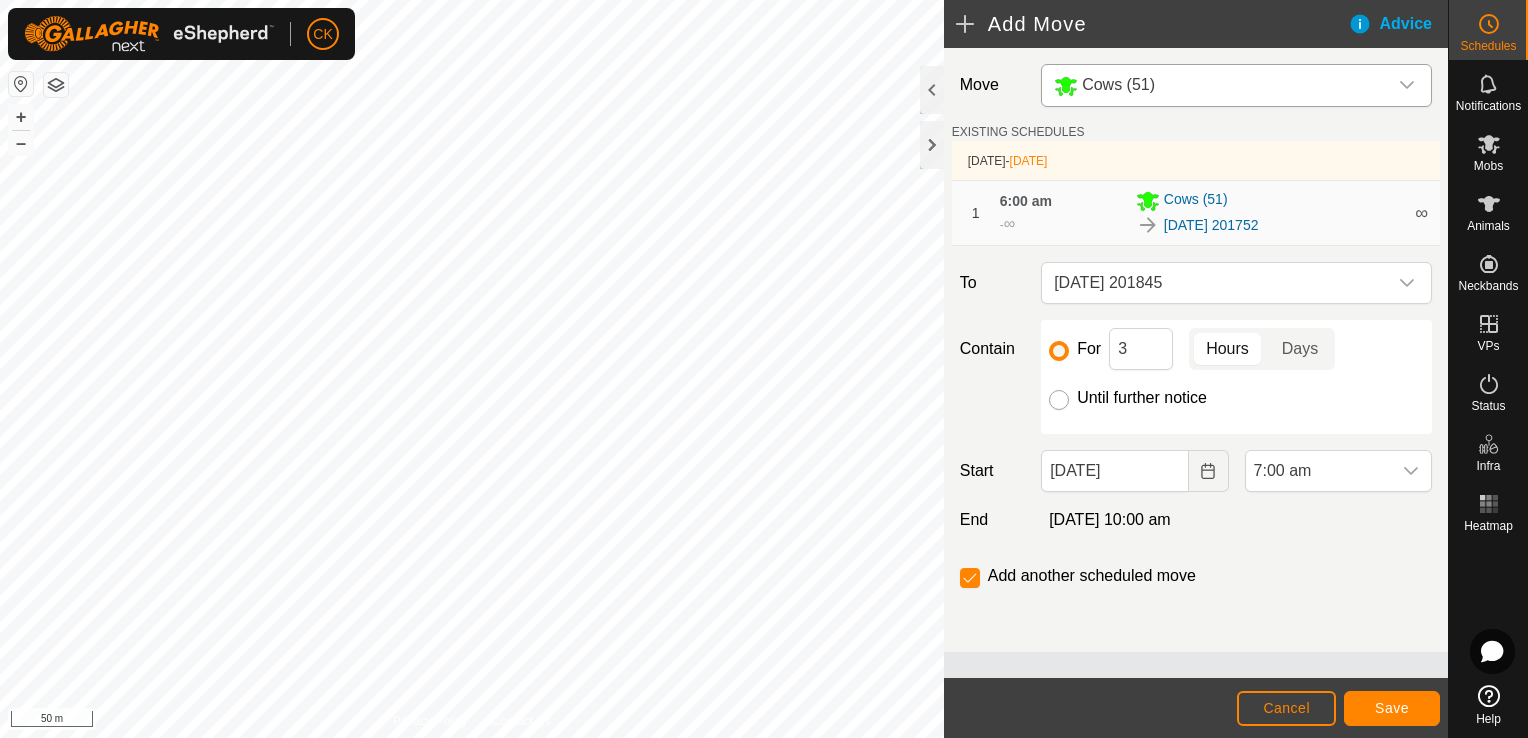 click on "Until further notice" at bounding box center [1059, 400] 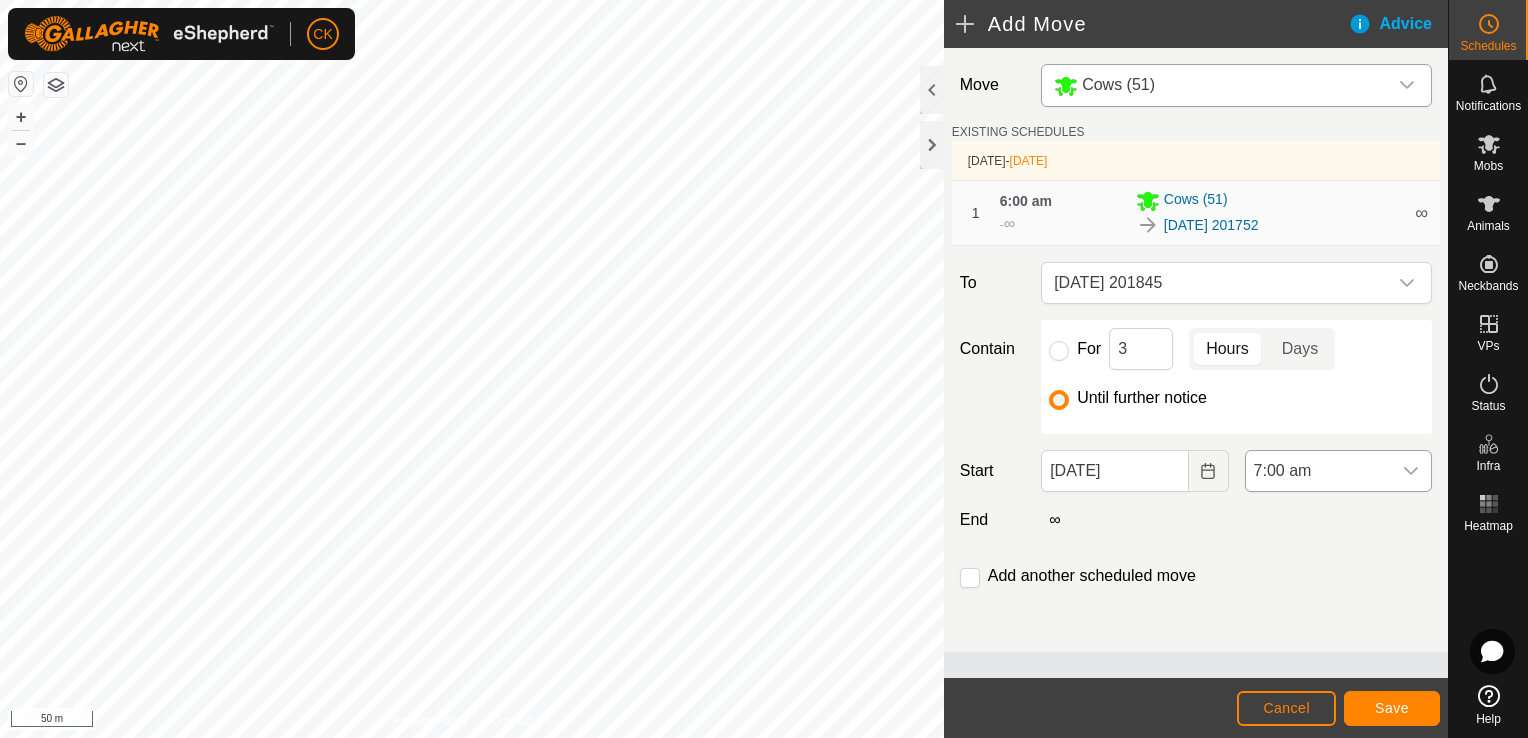 click on "7:00 am" at bounding box center [1318, 471] 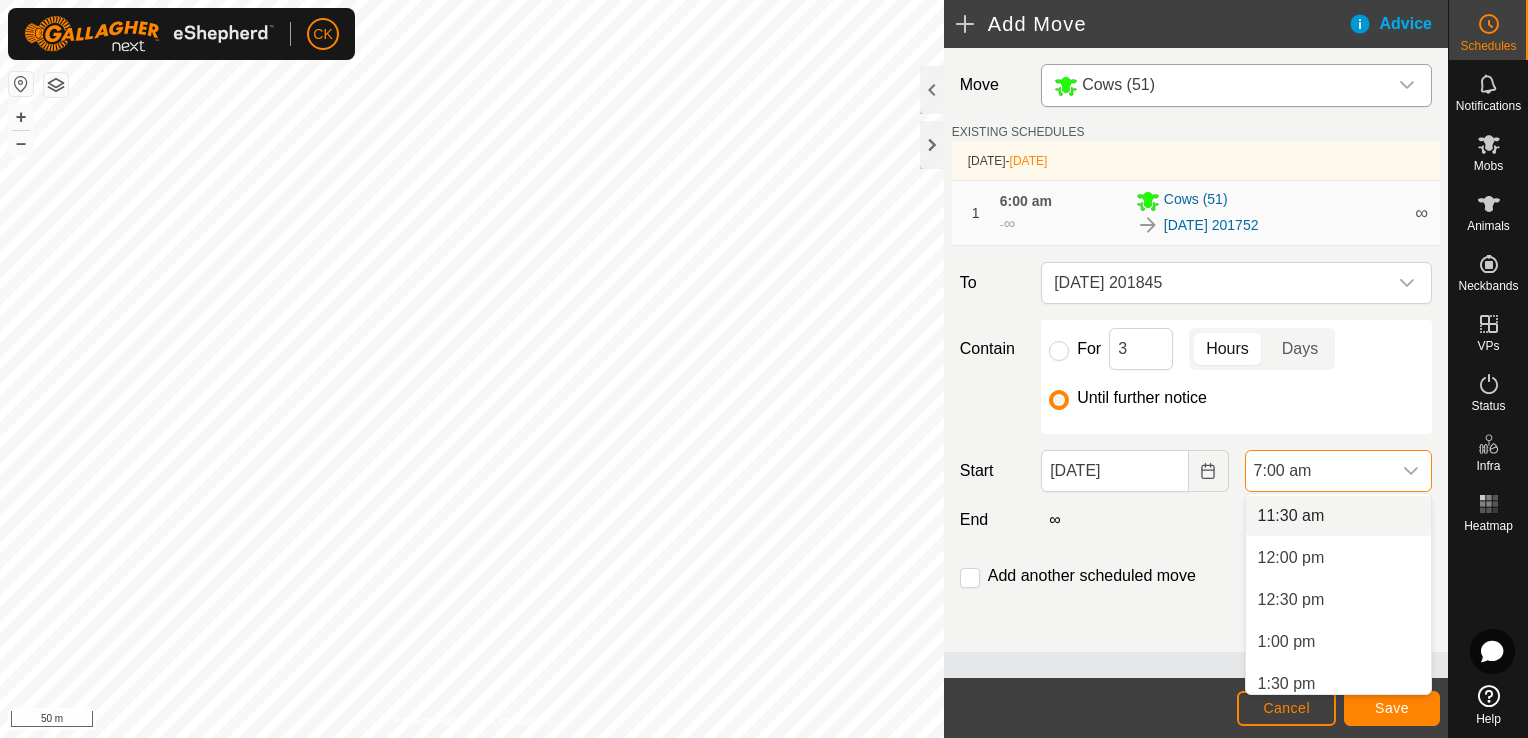 scroll, scrollTop: 1028, scrollLeft: 0, axis: vertical 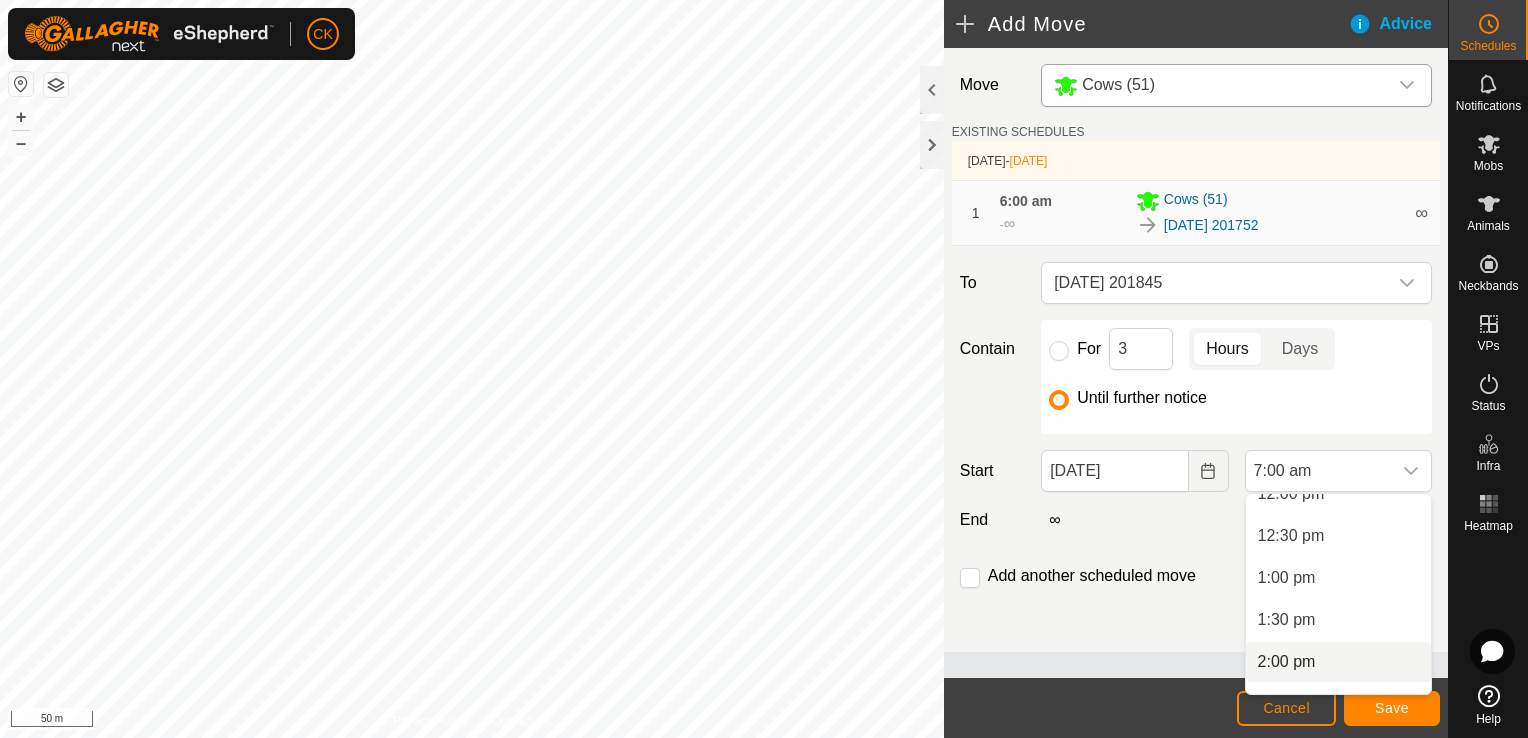 click on "2:00 pm" at bounding box center [1338, 662] 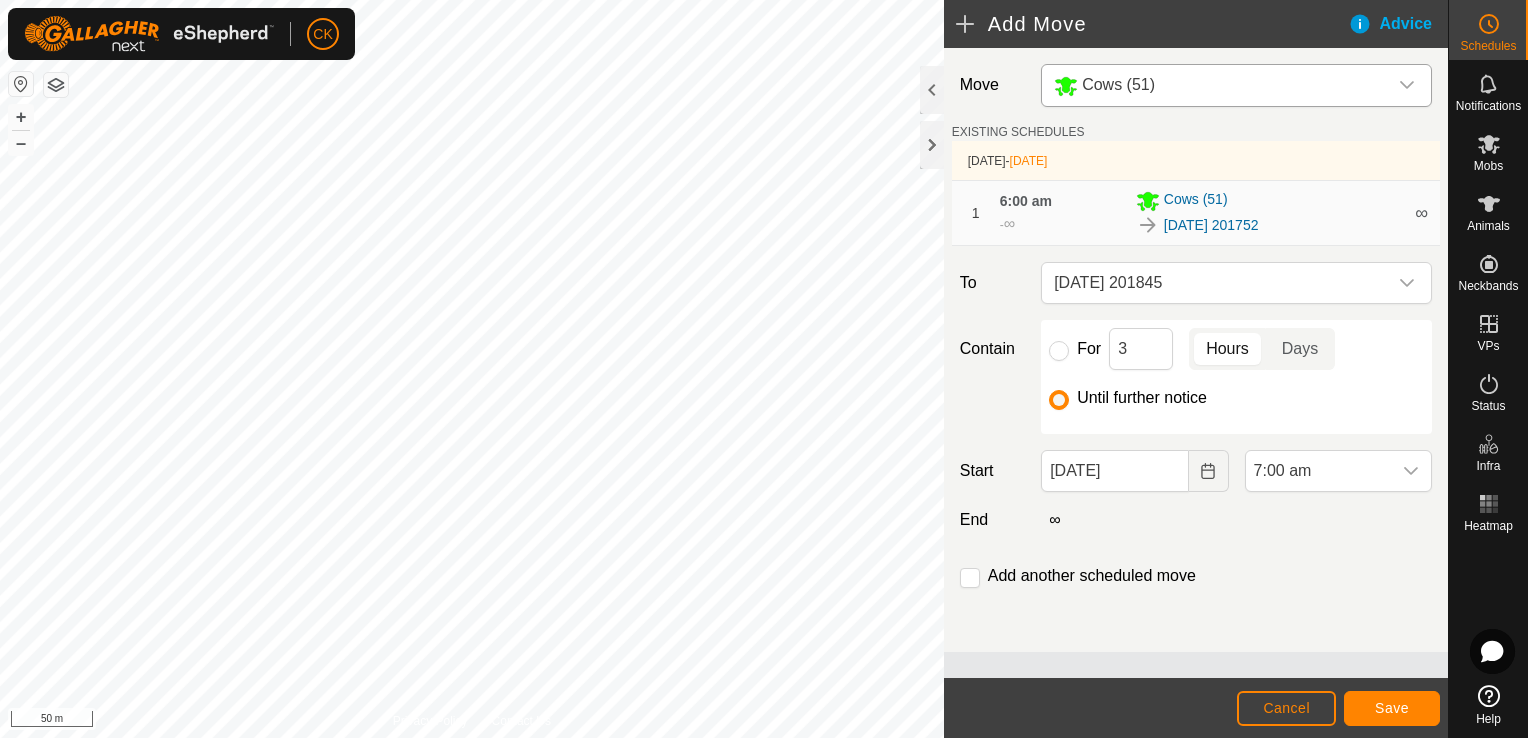 scroll, scrollTop: 588, scrollLeft: 0, axis: vertical 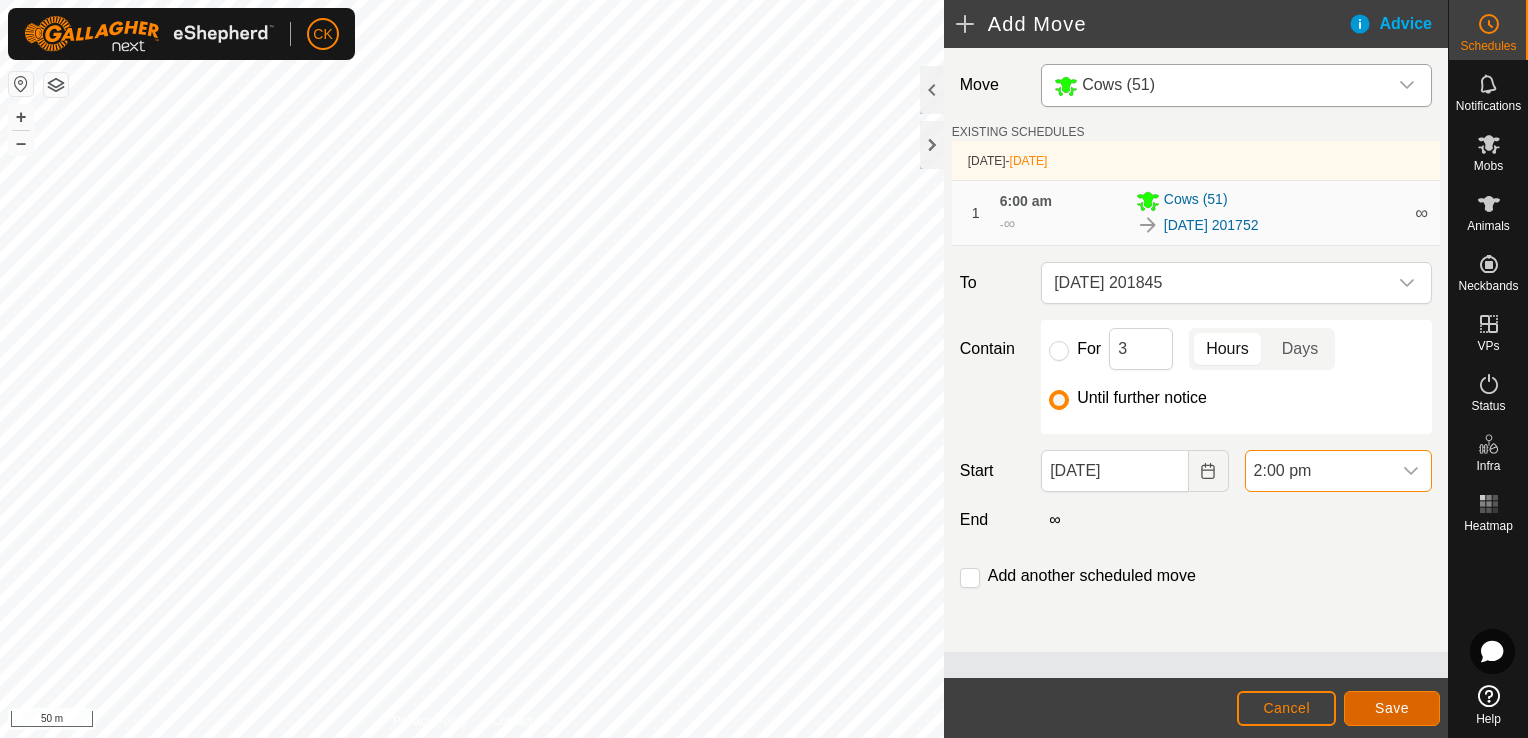 click on "Save" 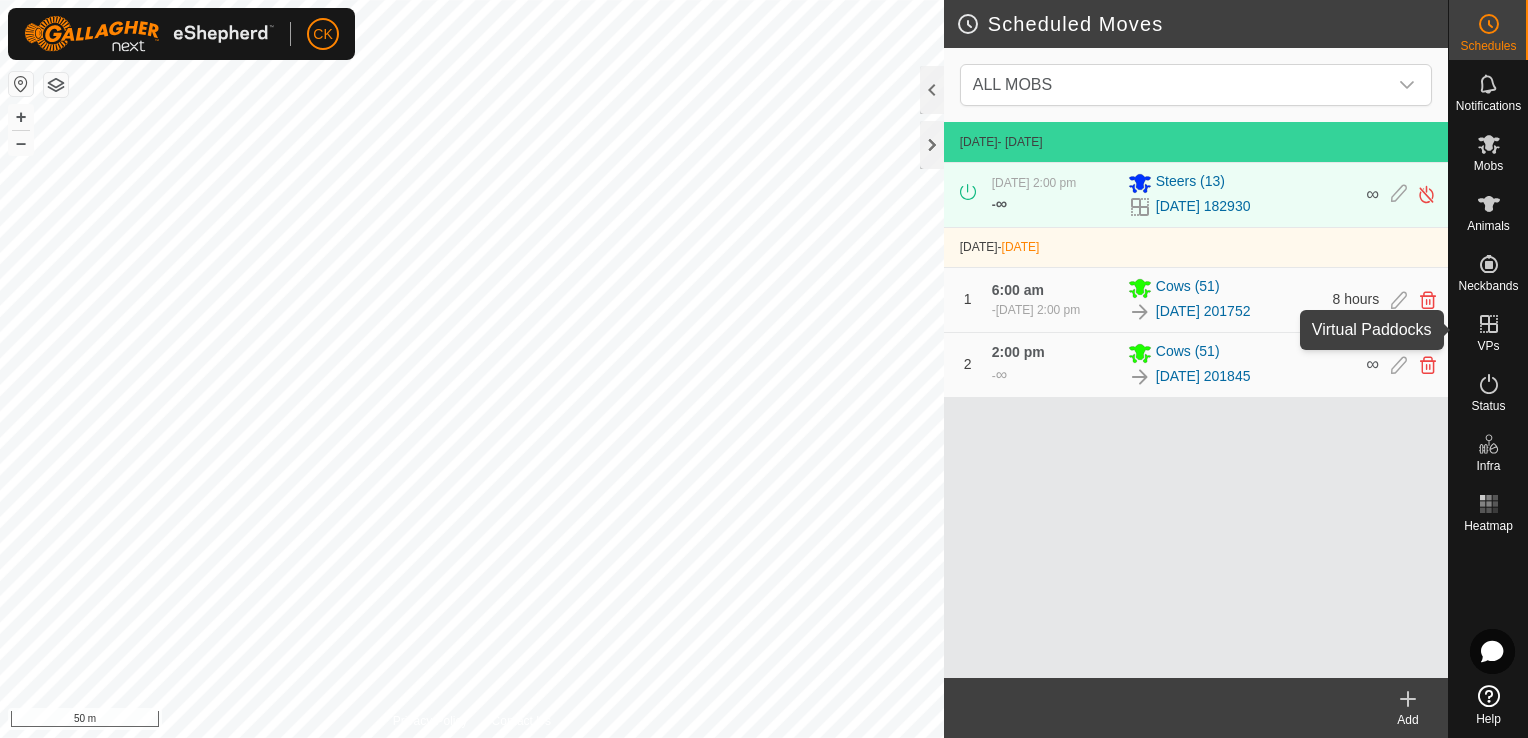 click 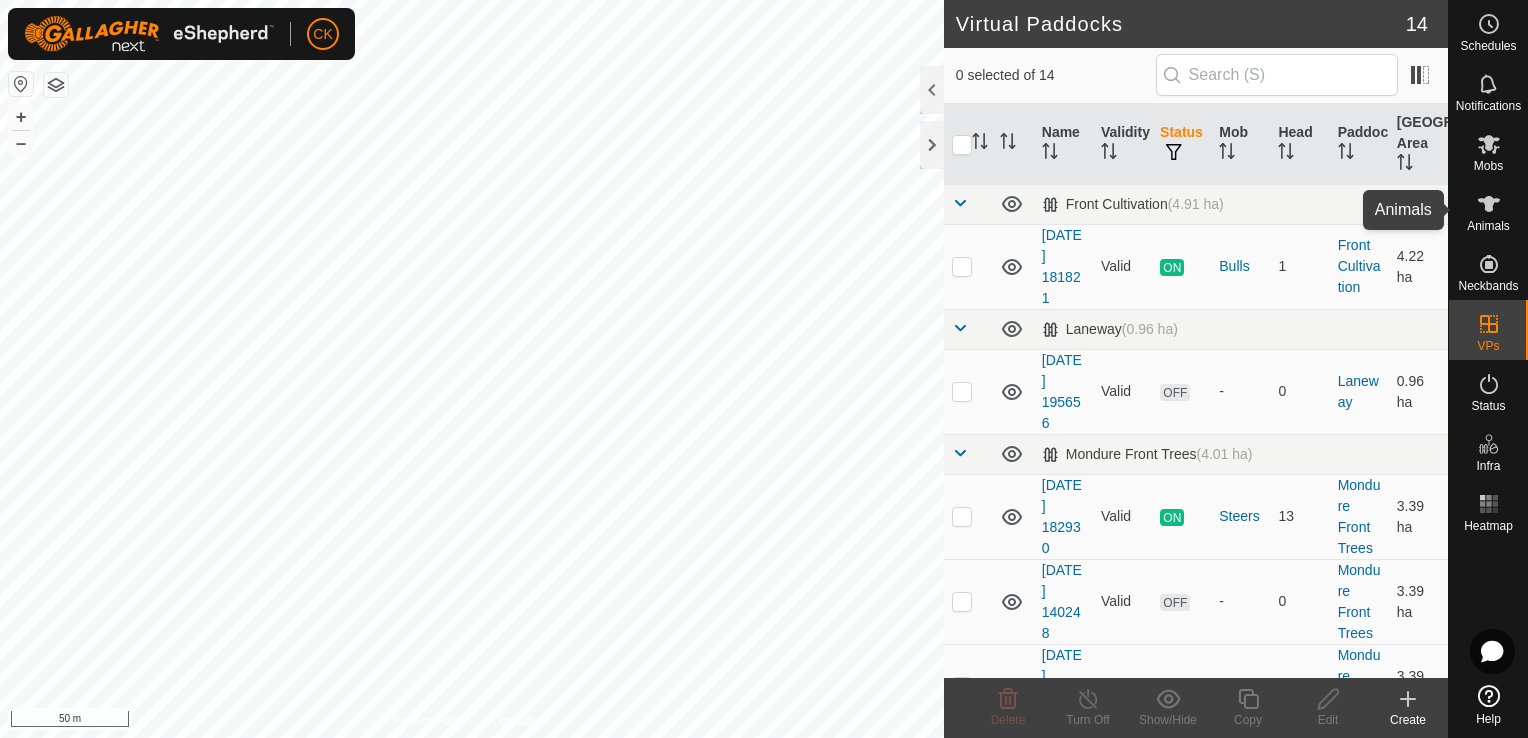 click 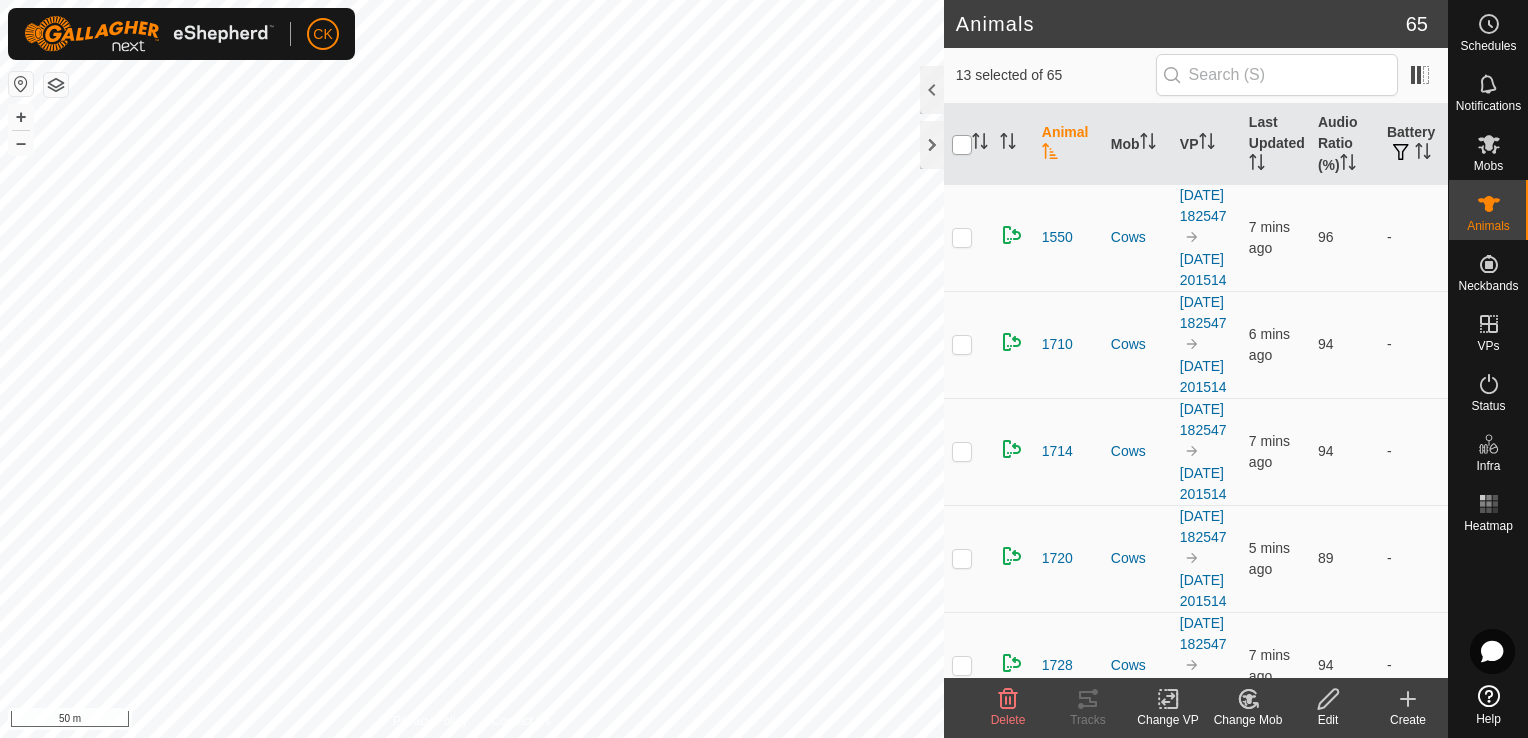 click at bounding box center [962, 145] 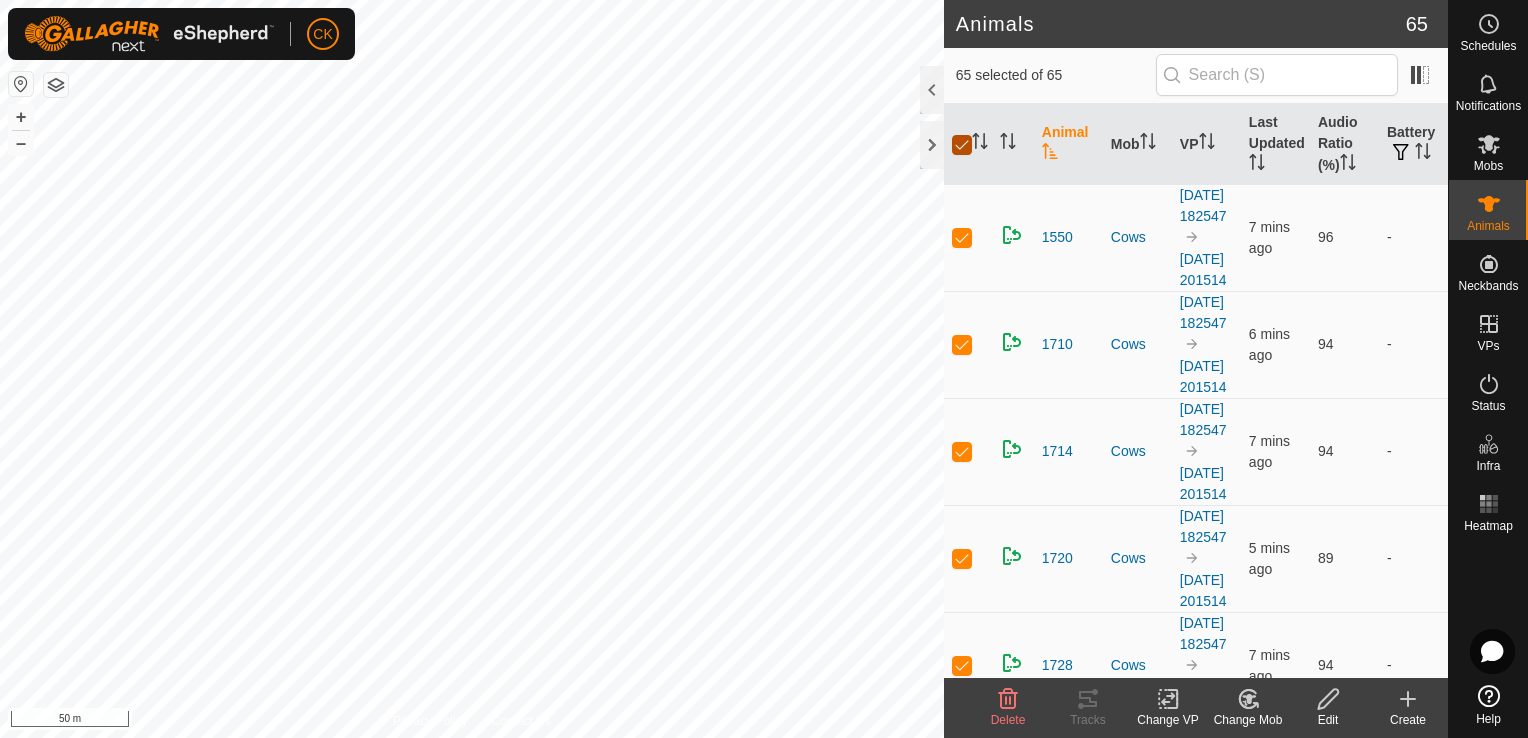 click at bounding box center [962, 145] 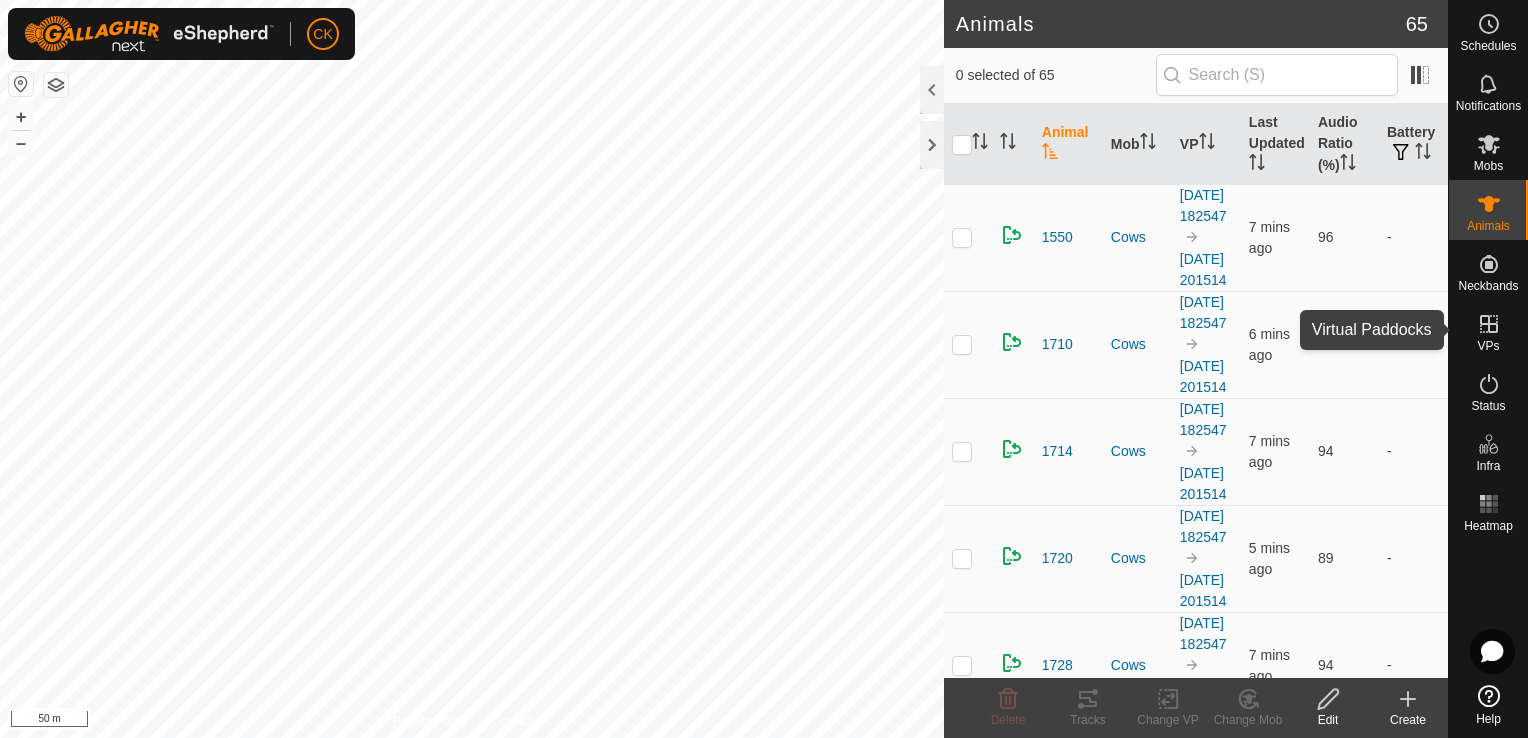 click 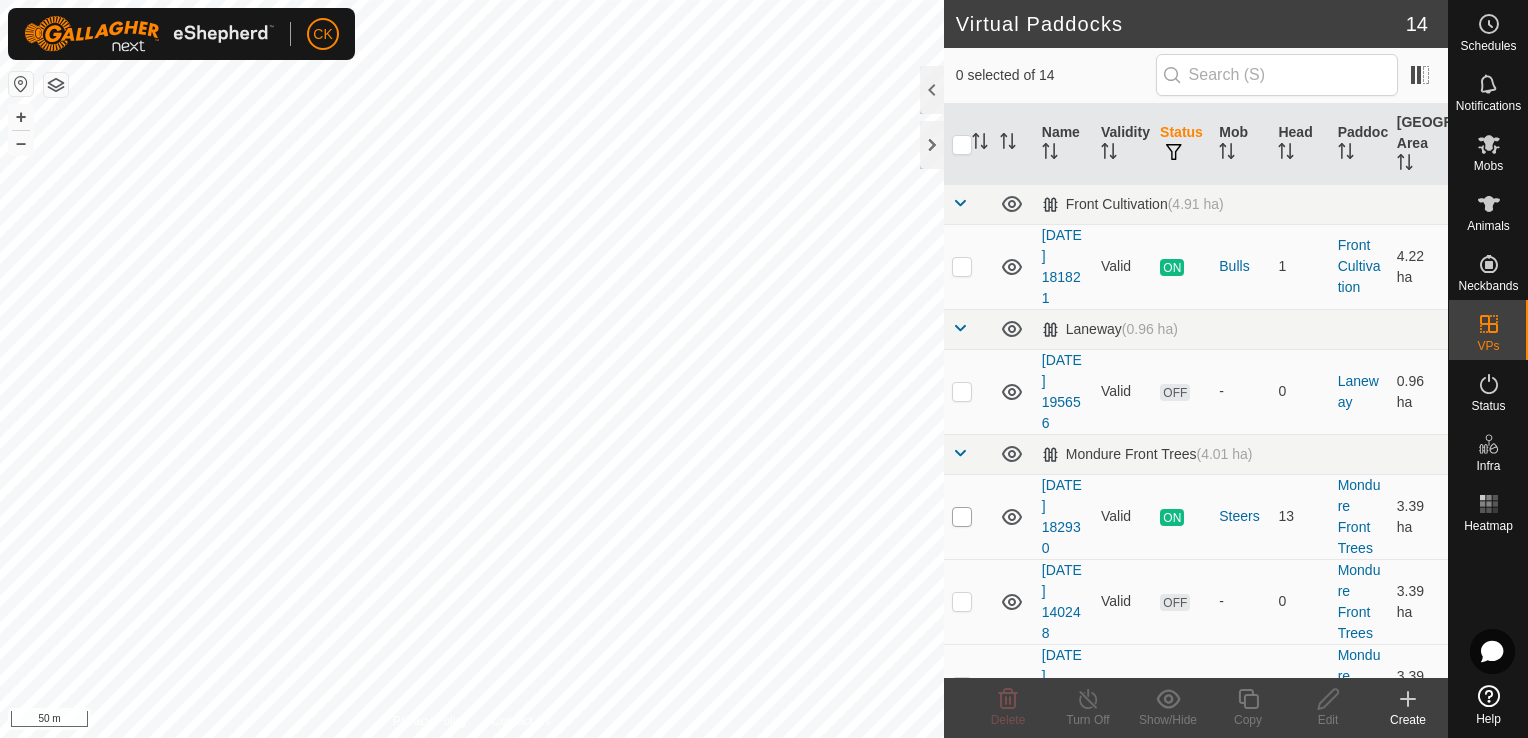 click at bounding box center (962, 517) 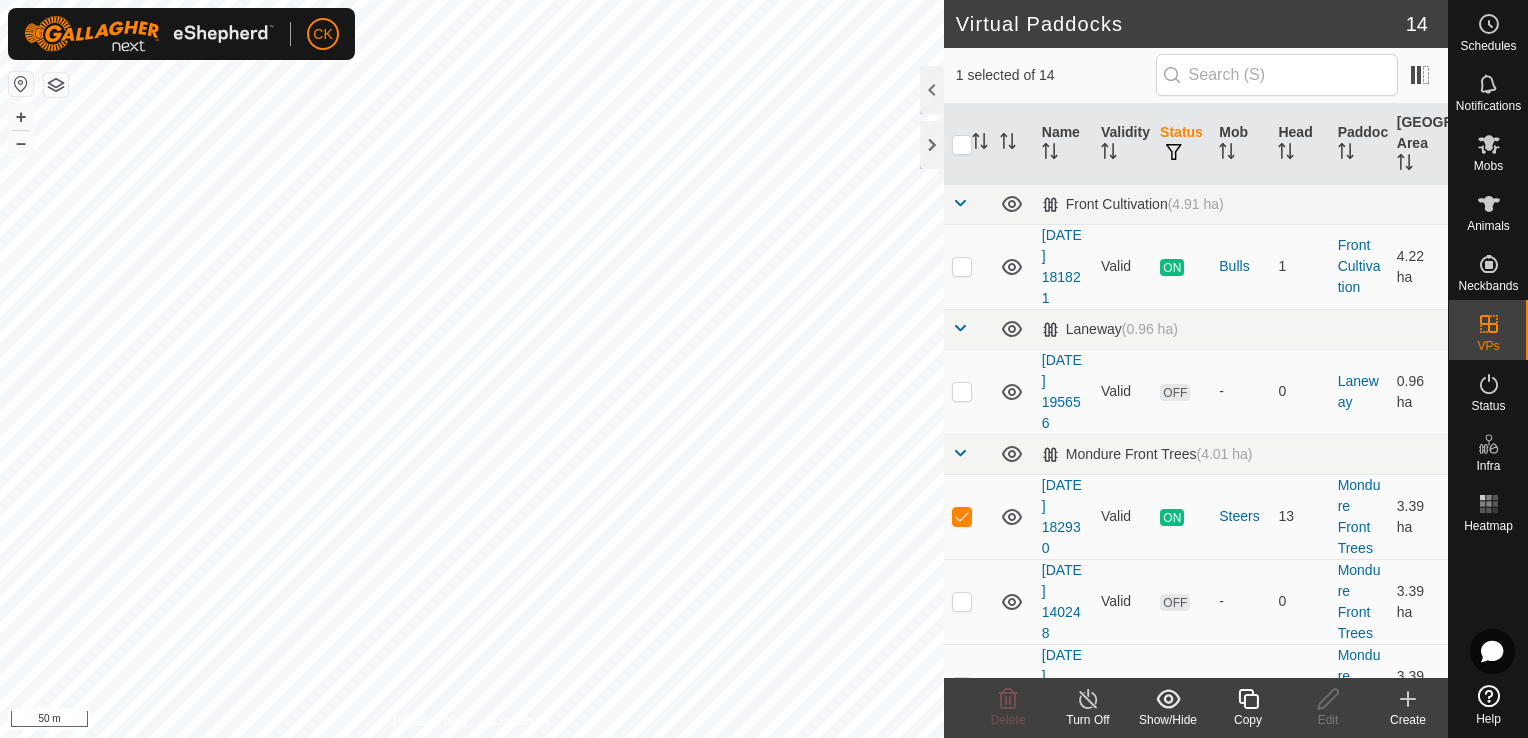 click 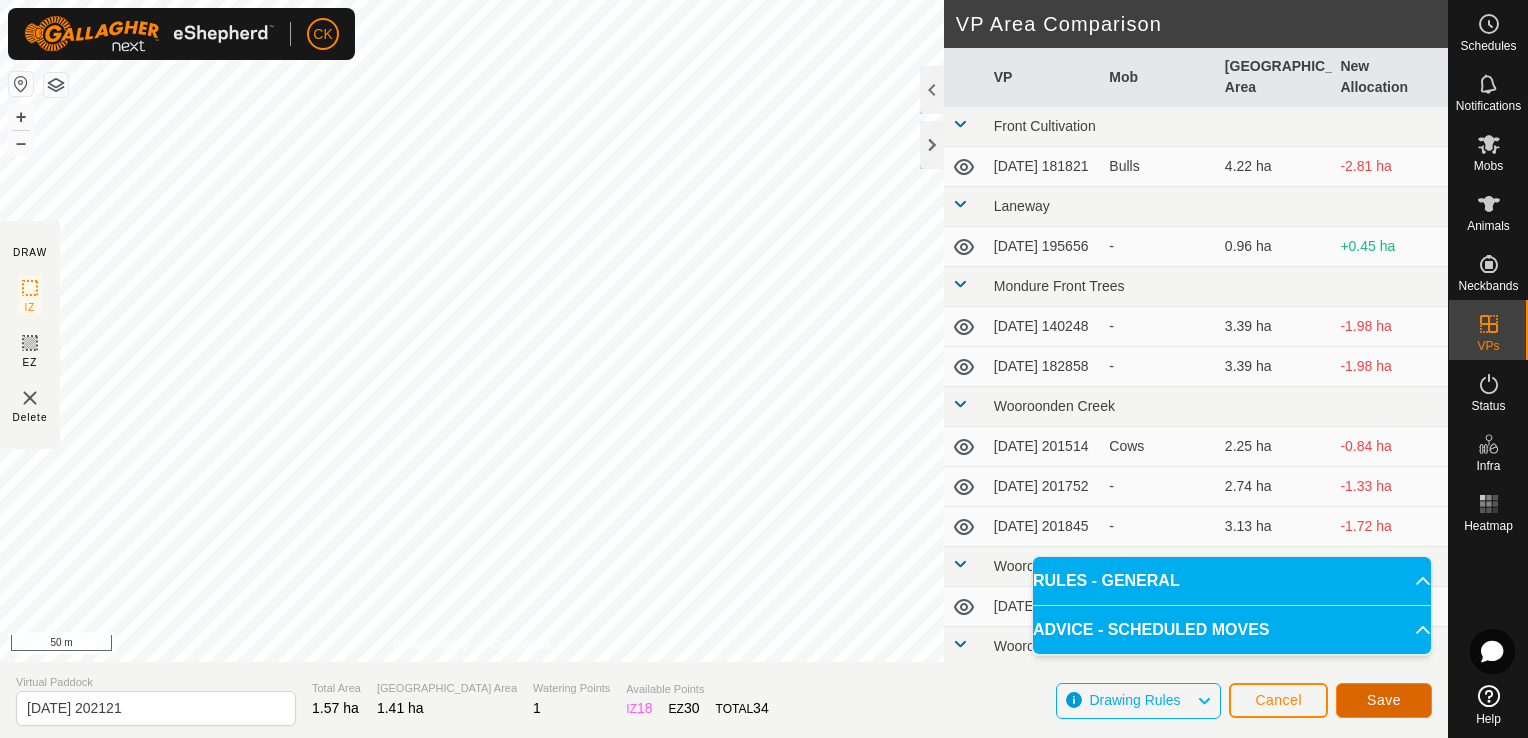 click on "Save" 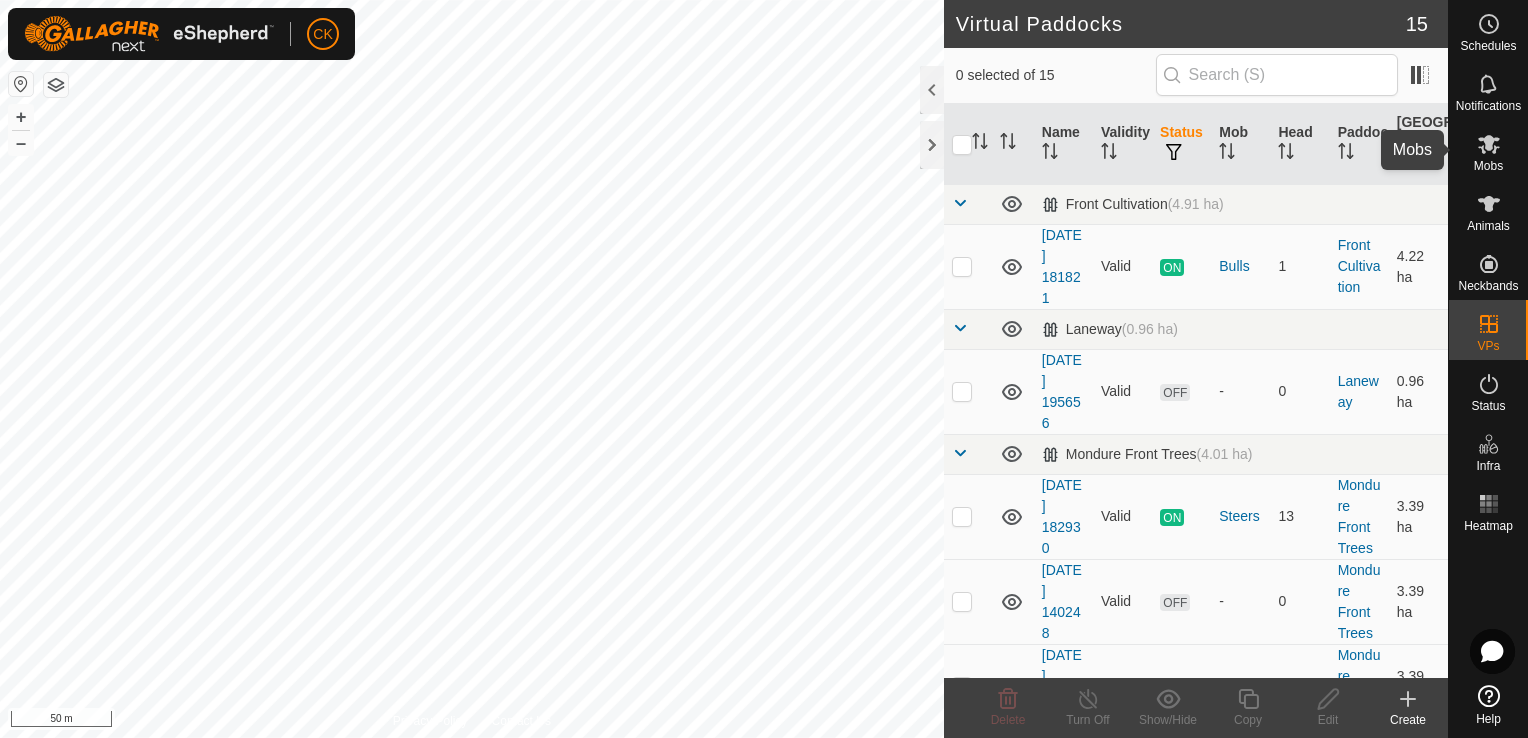 click 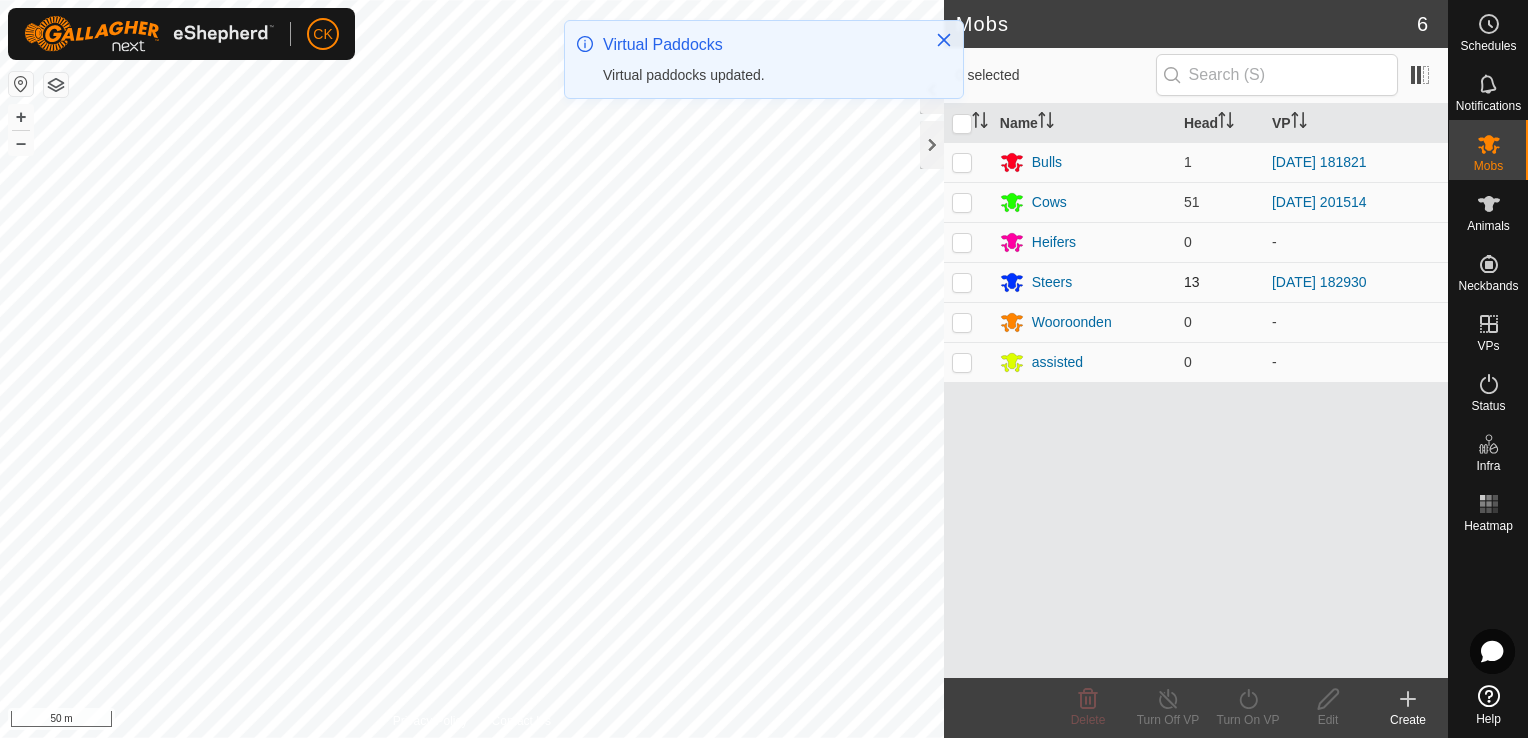 click at bounding box center [962, 282] 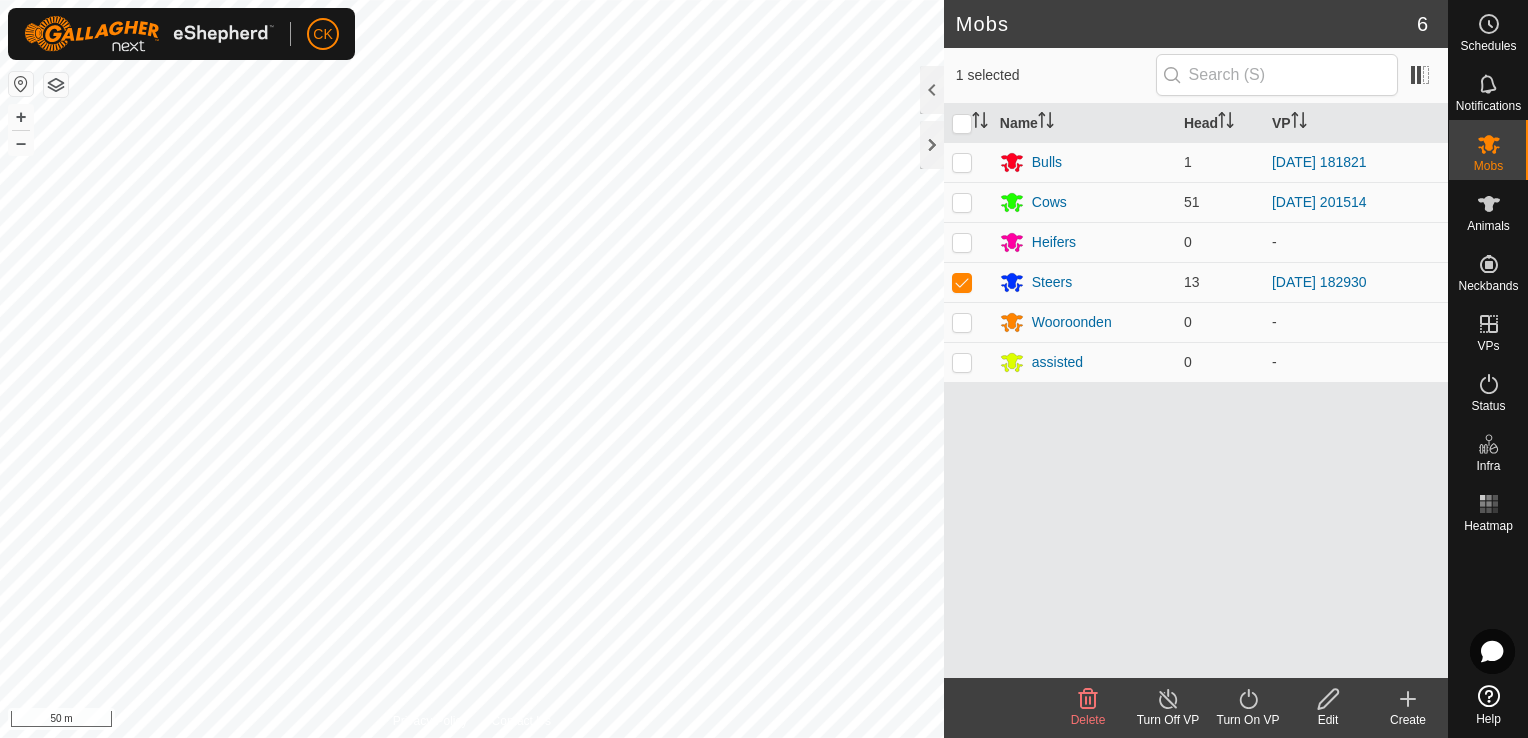 click 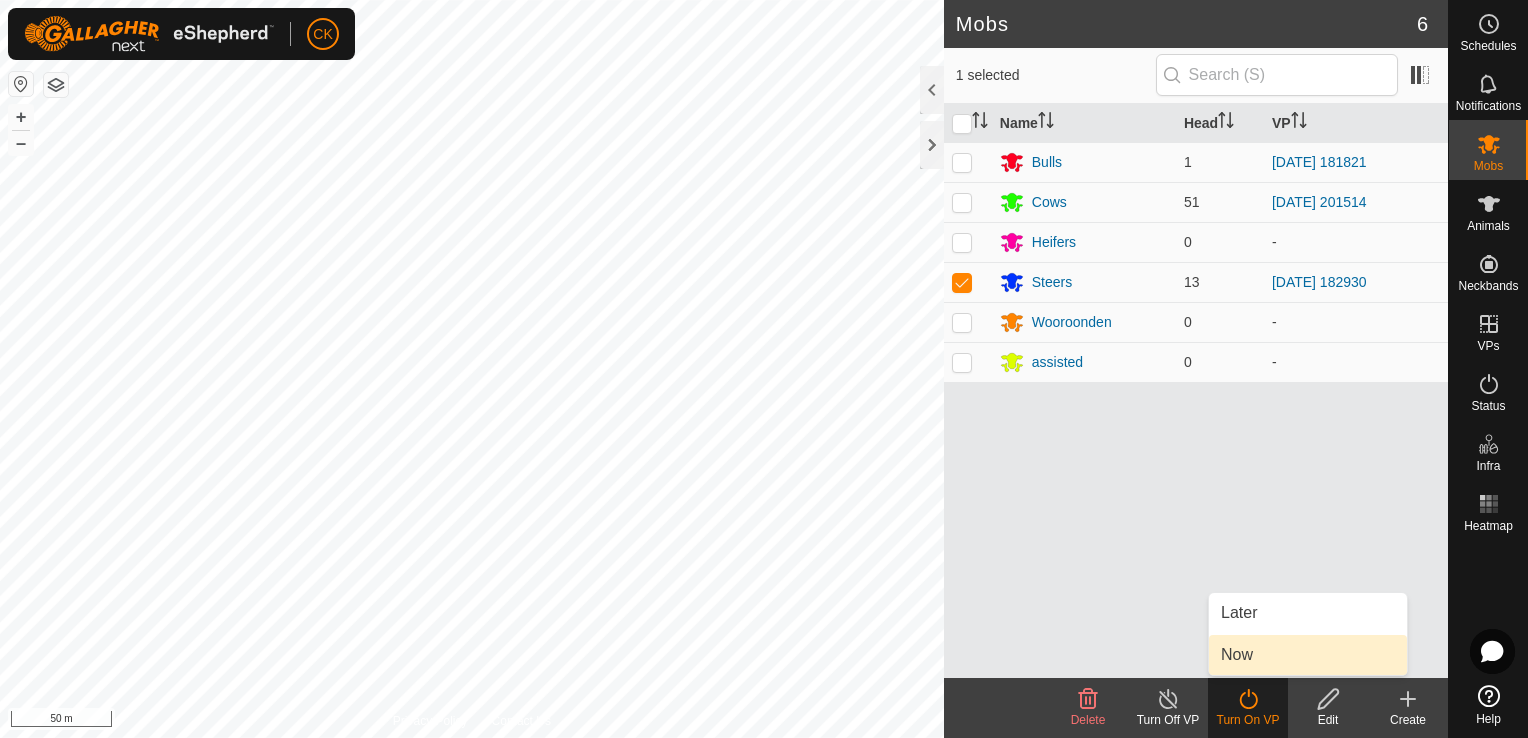 click on "Now" at bounding box center [1308, 655] 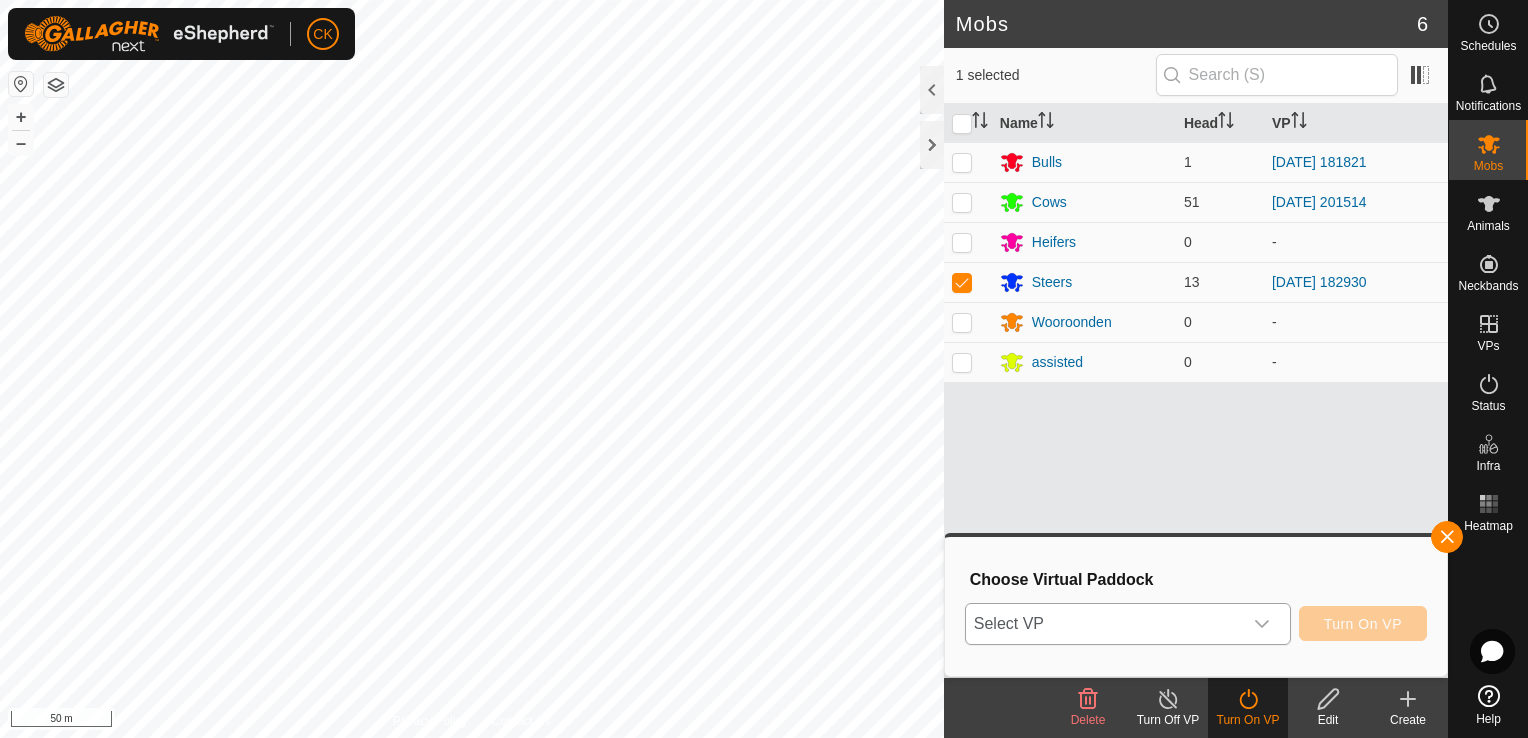 click 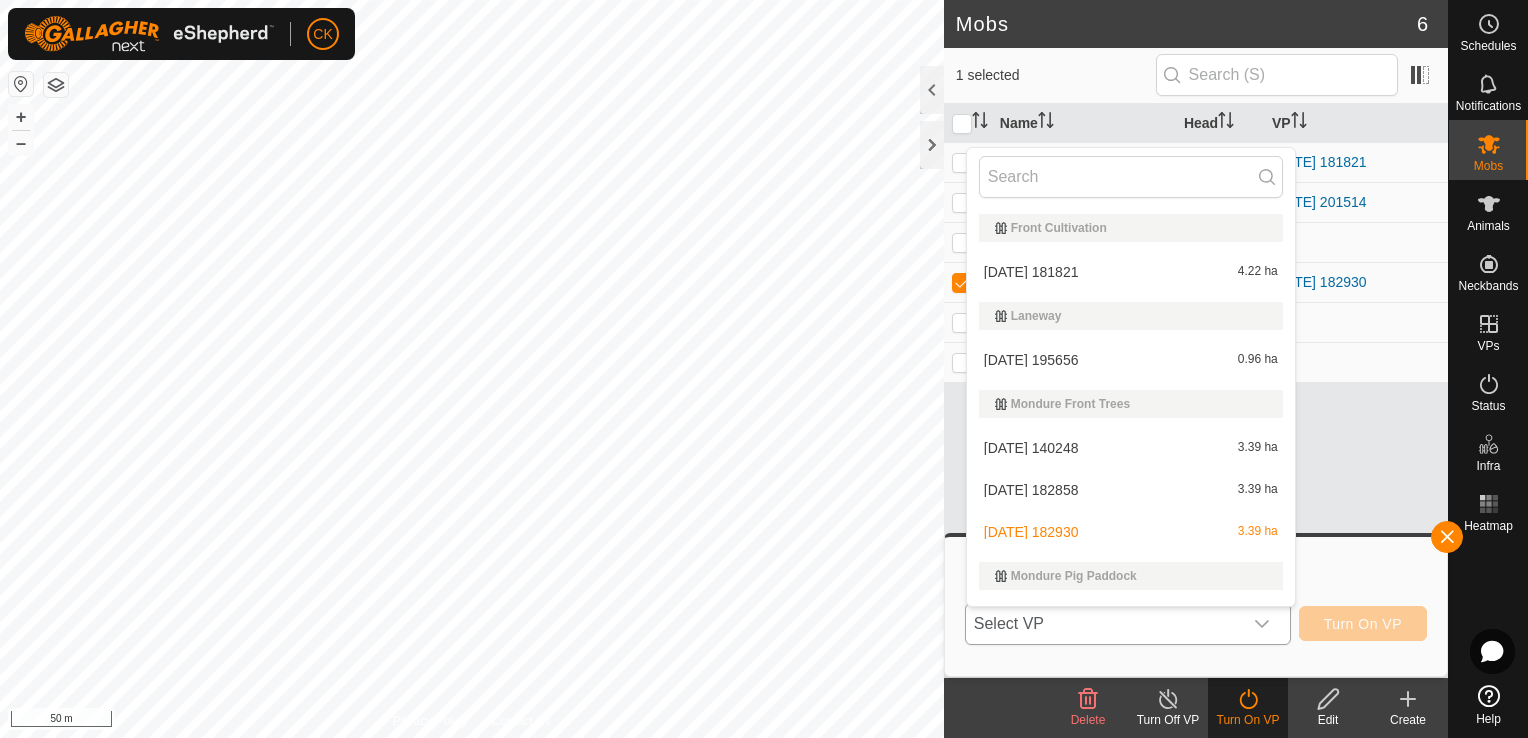 scroll, scrollTop: 34, scrollLeft: 0, axis: vertical 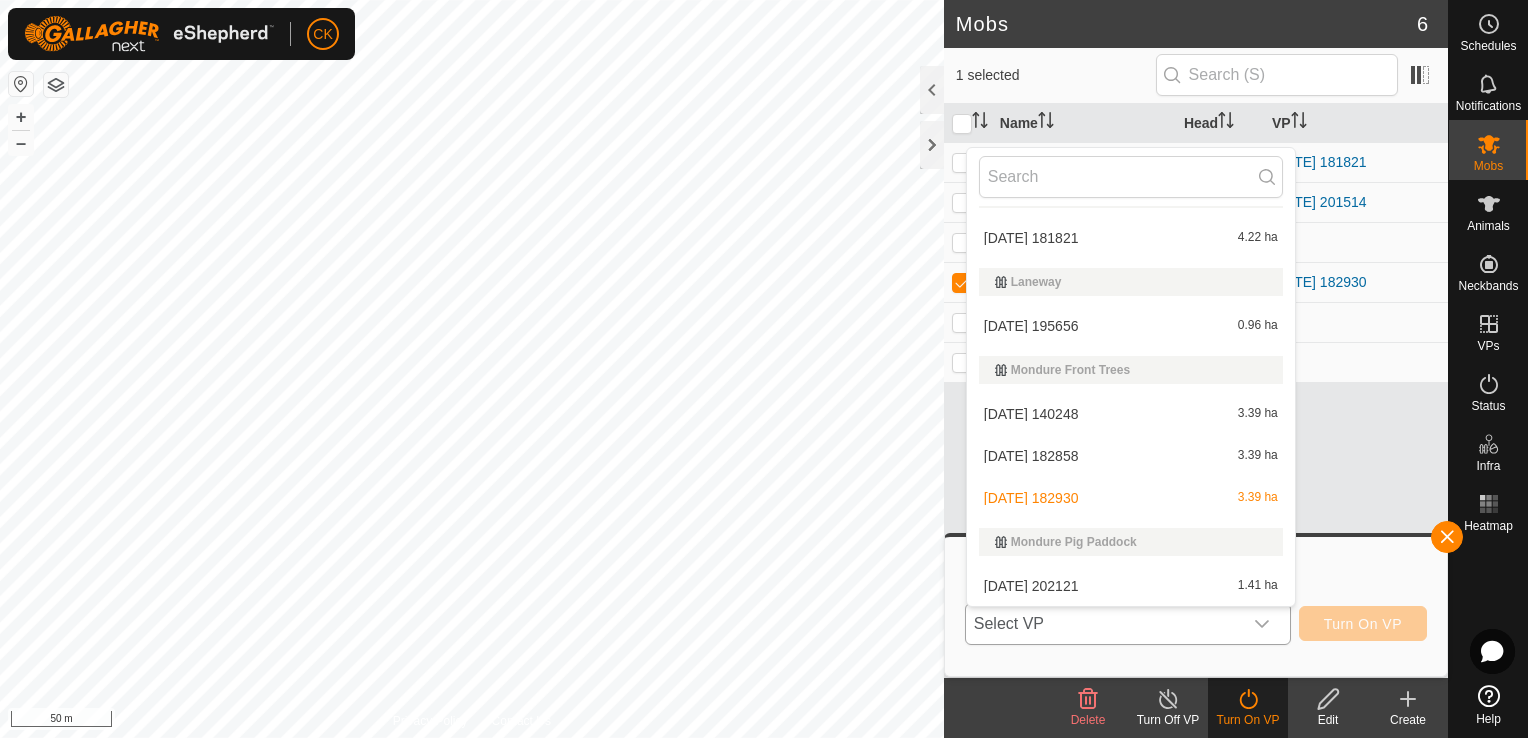 click on "[DATE] 202121  1.41 ha" at bounding box center [1131, 586] 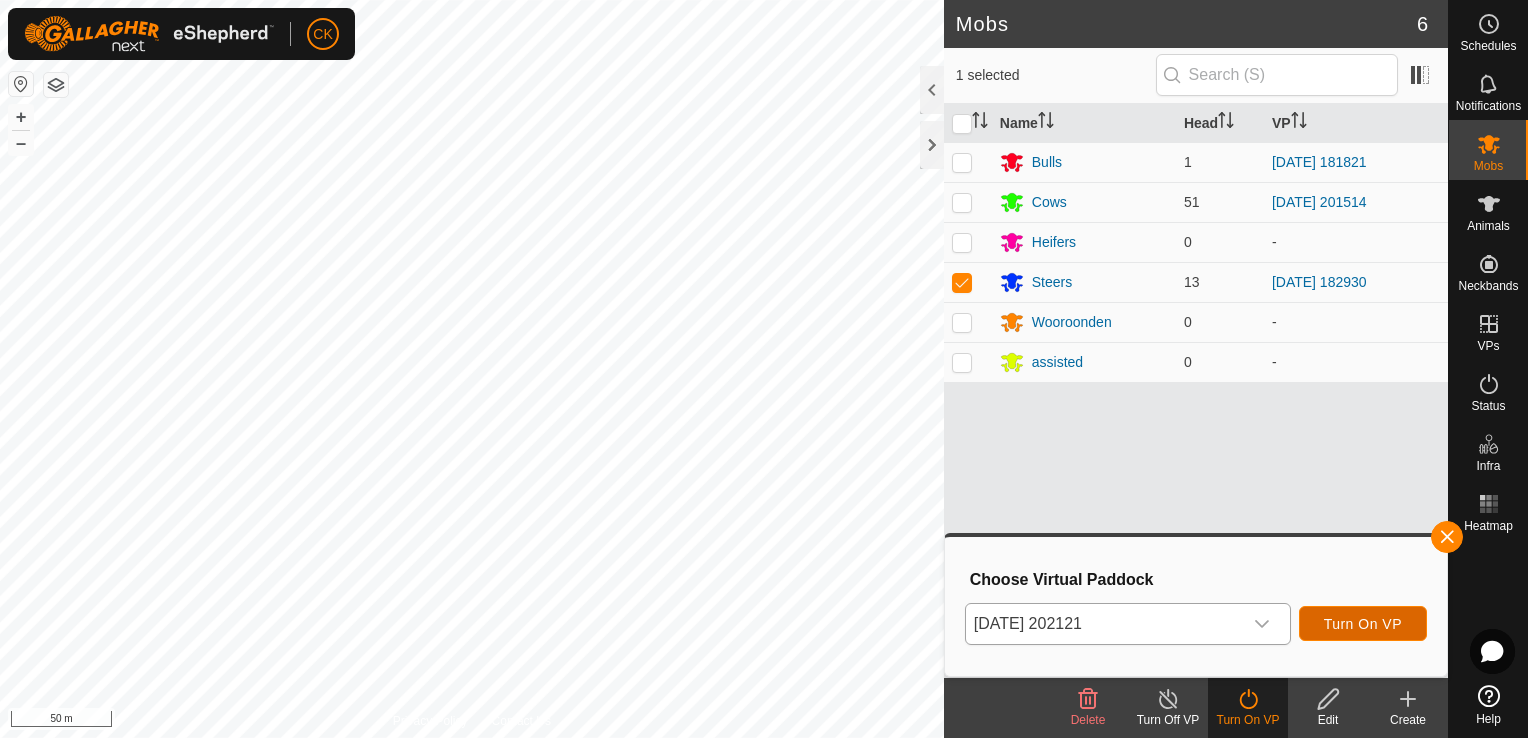 click on "Turn On VP" at bounding box center [1363, 624] 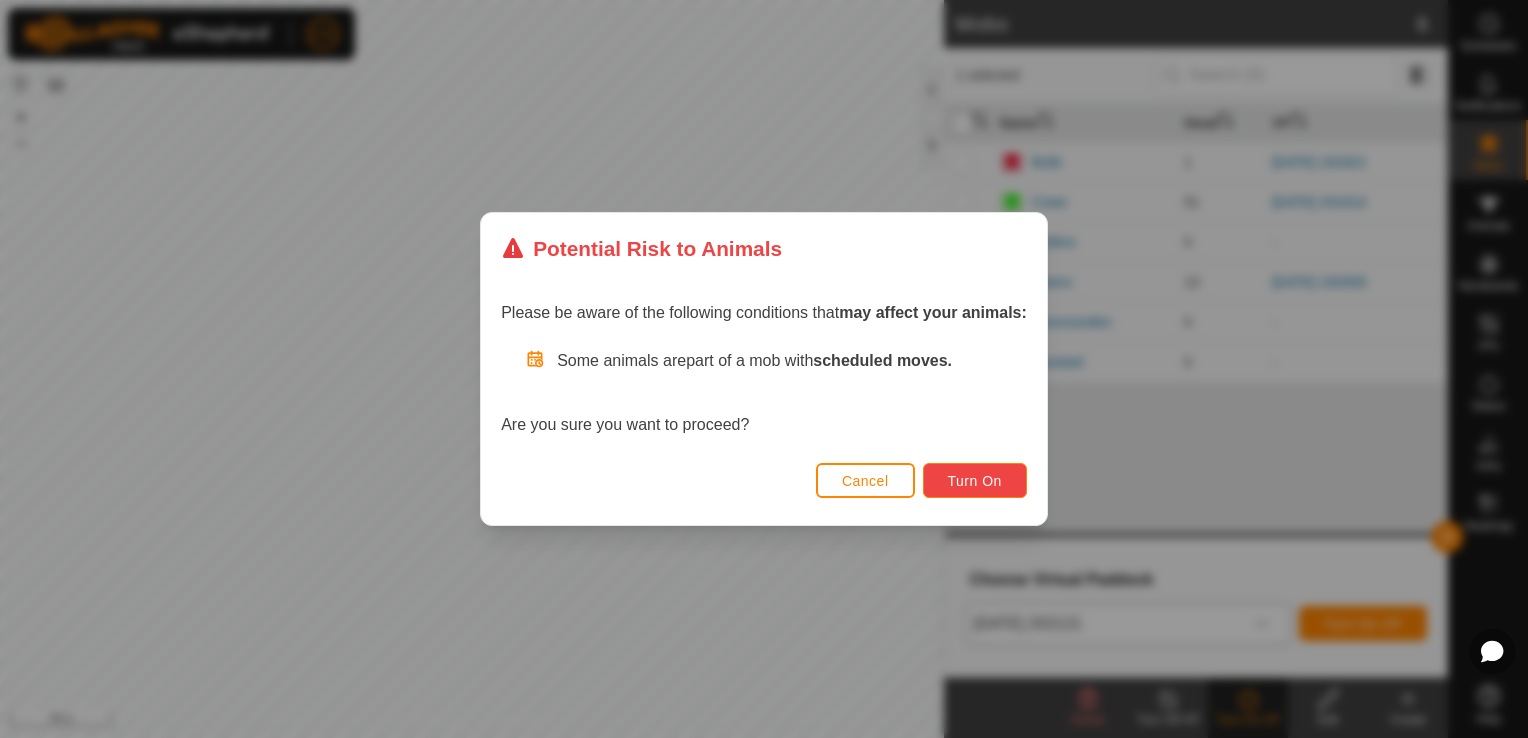 click on "Turn On" at bounding box center (975, 481) 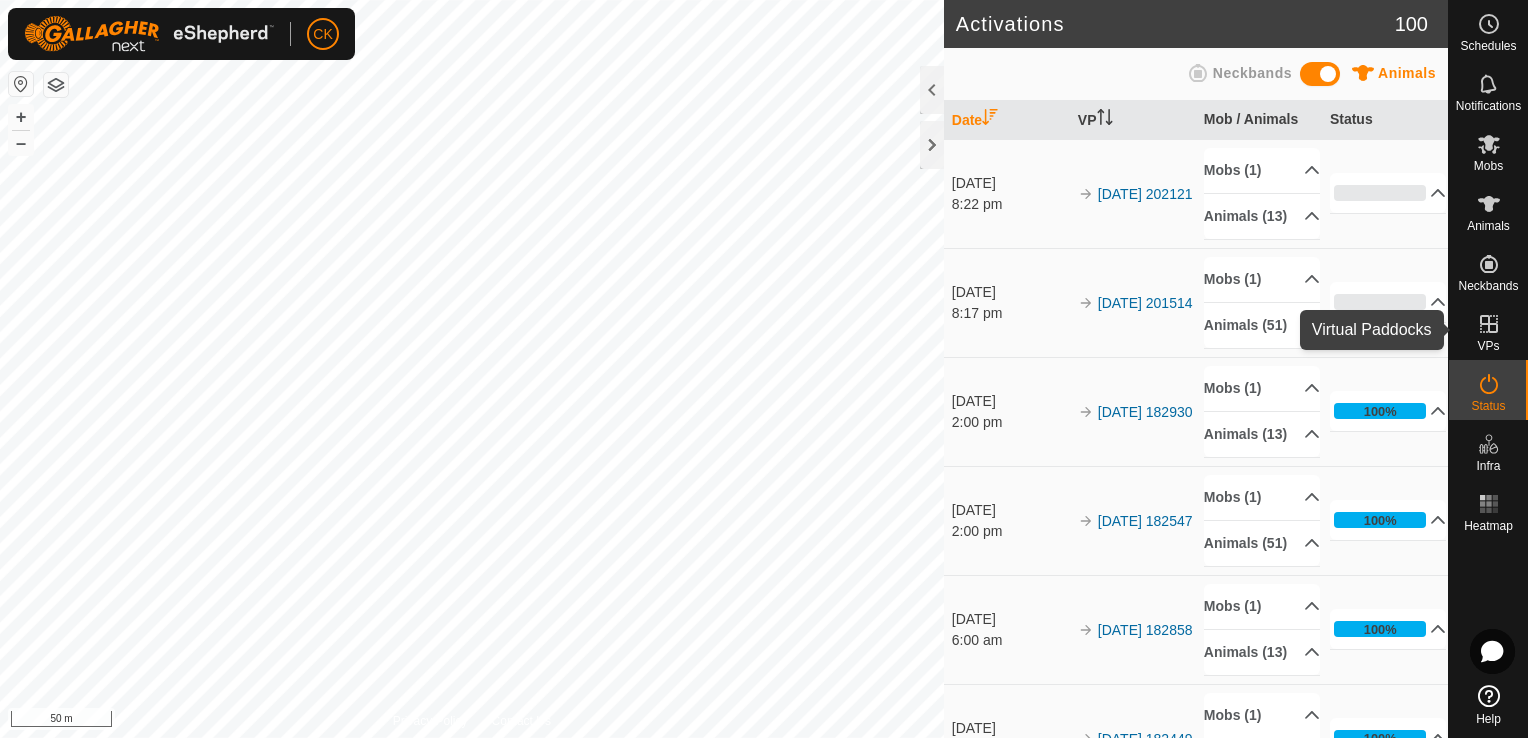 click 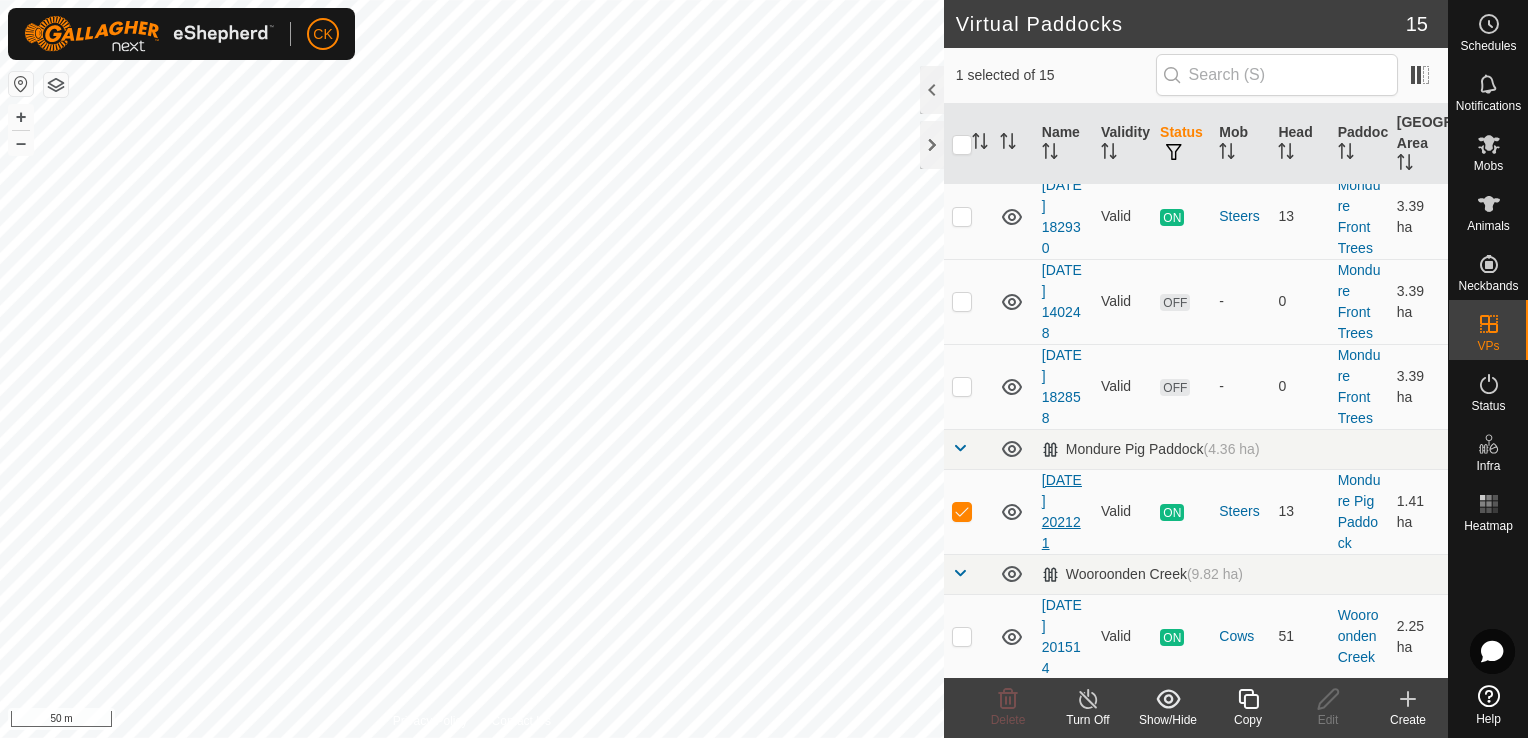 scroll, scrollTop: 400, scrollLeft: 0, axis: vertical 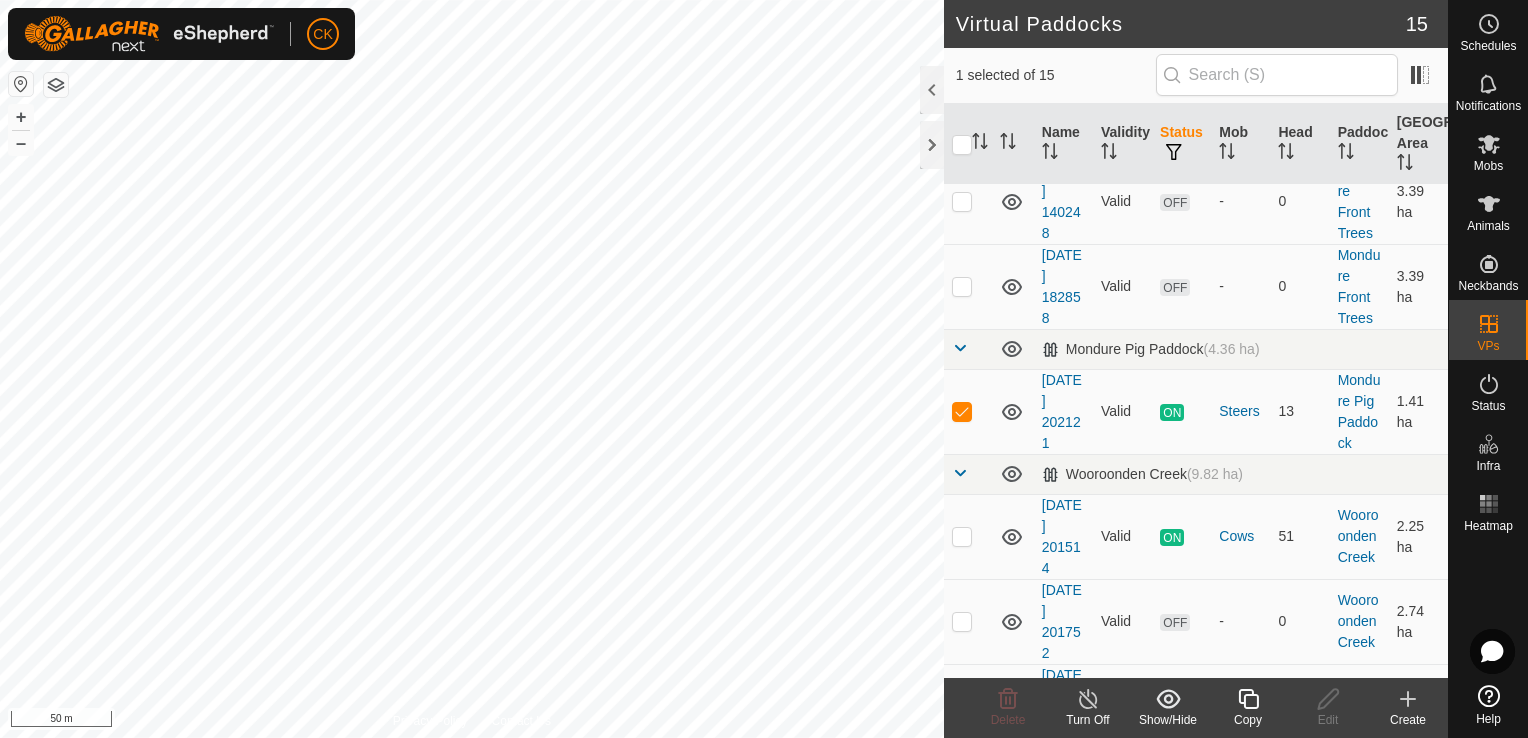 click 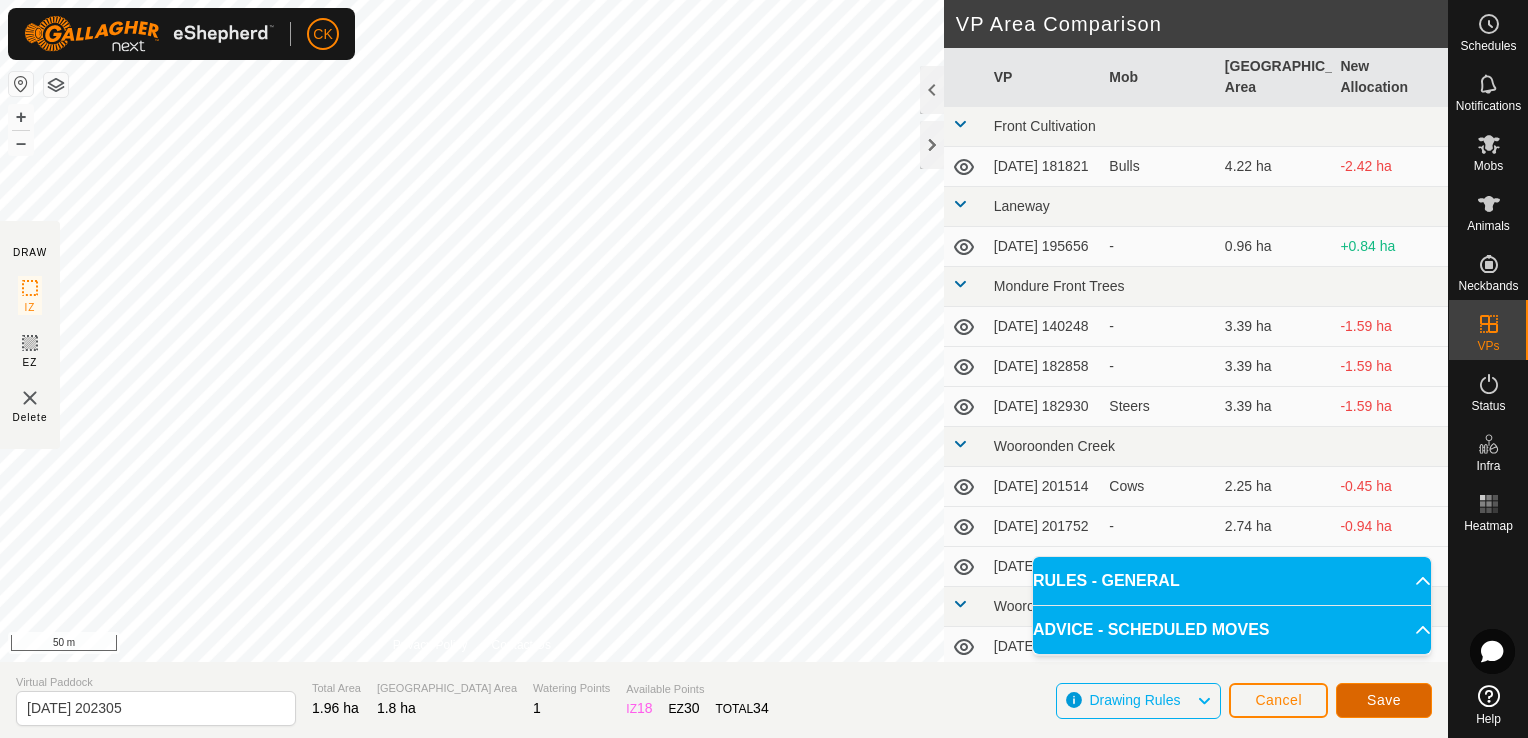 click on "Save" 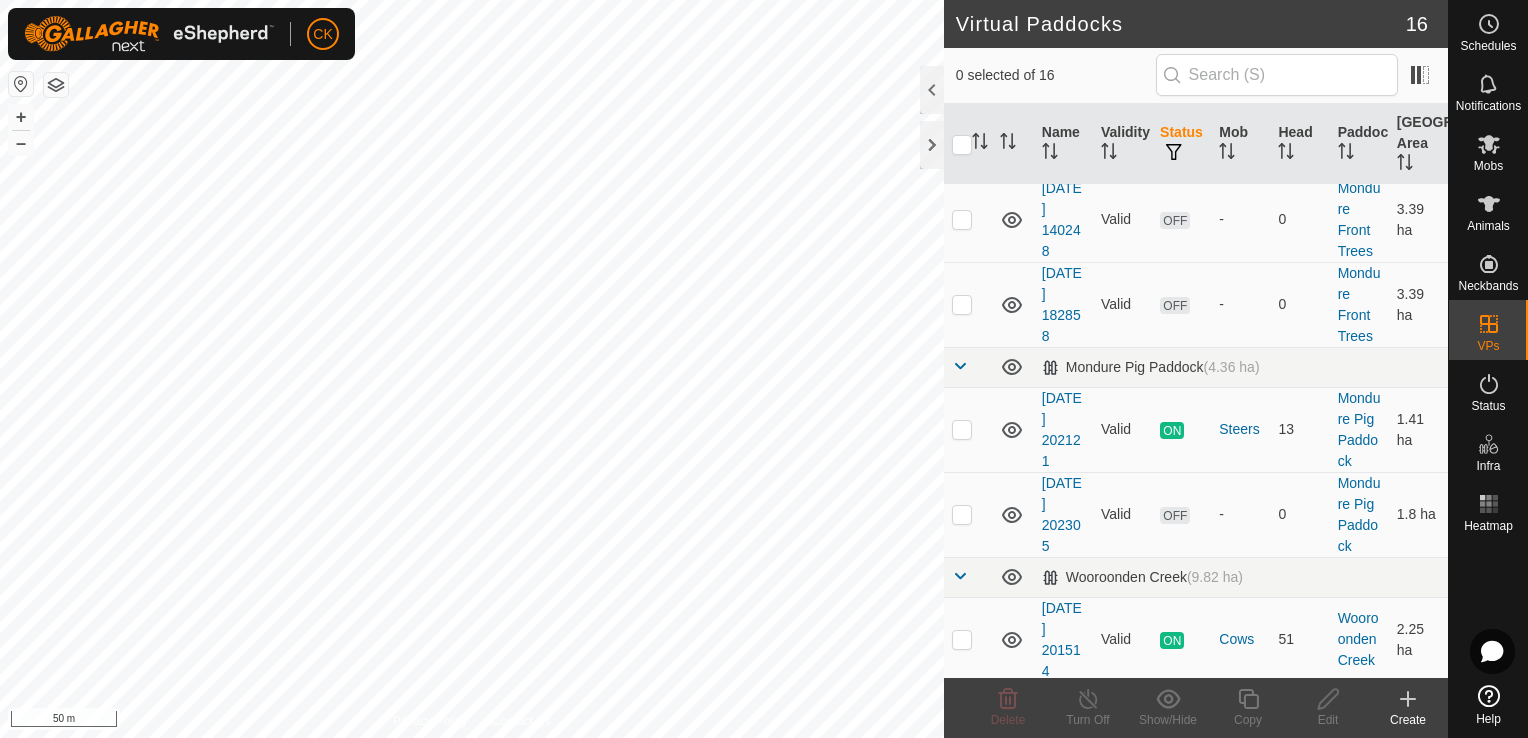 scroll, scrollTop: 500, scrollLeft: 0, axis: vertical 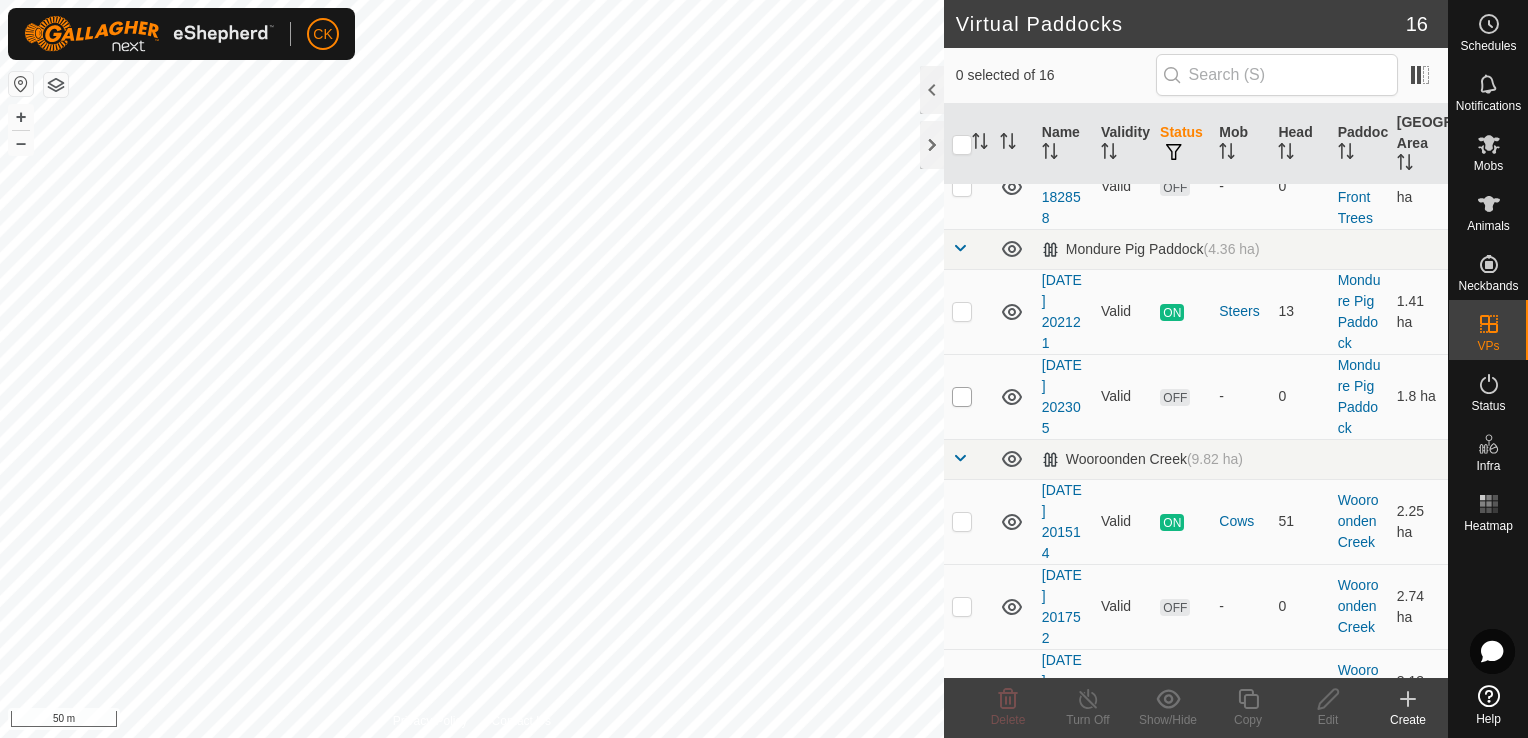 click at bounding box center [962, 397] 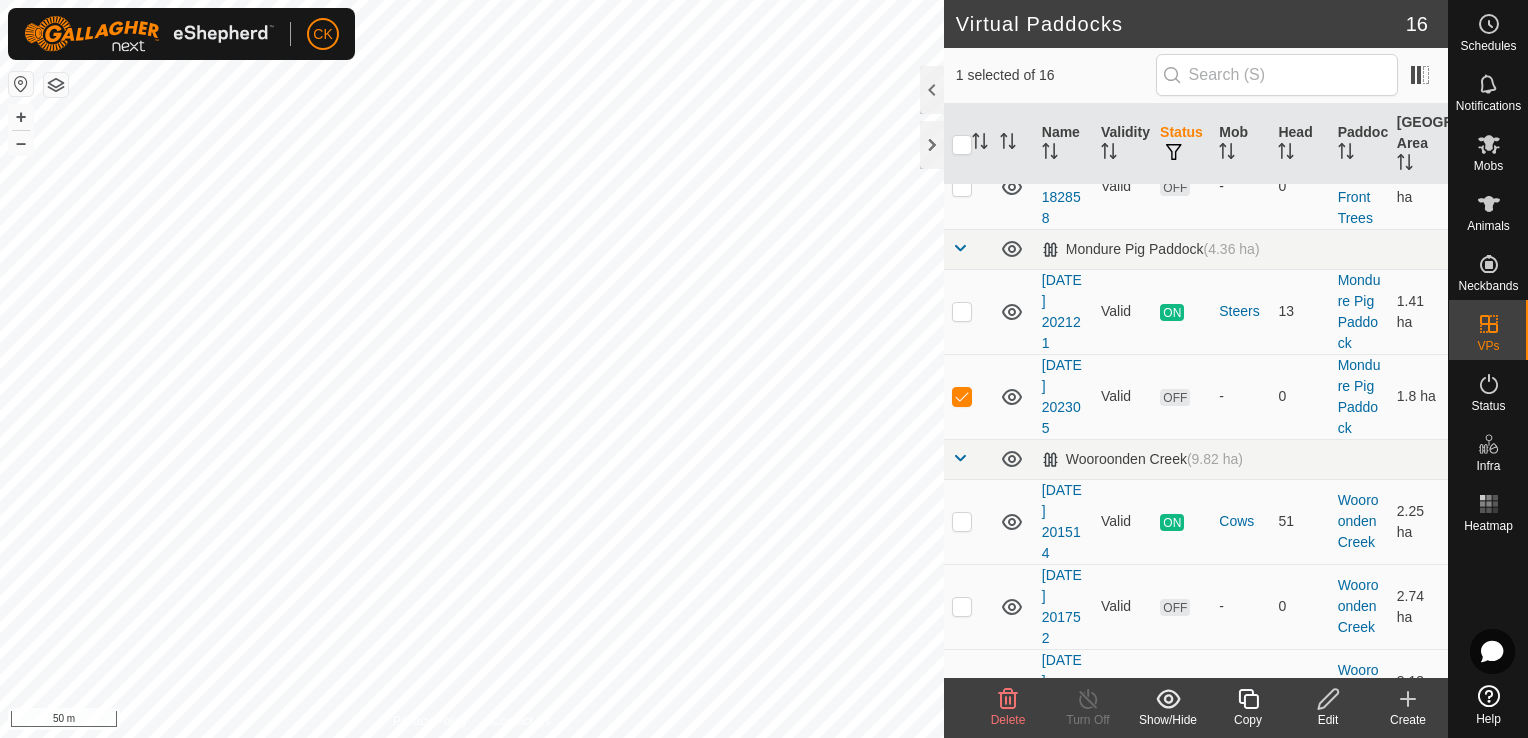 click 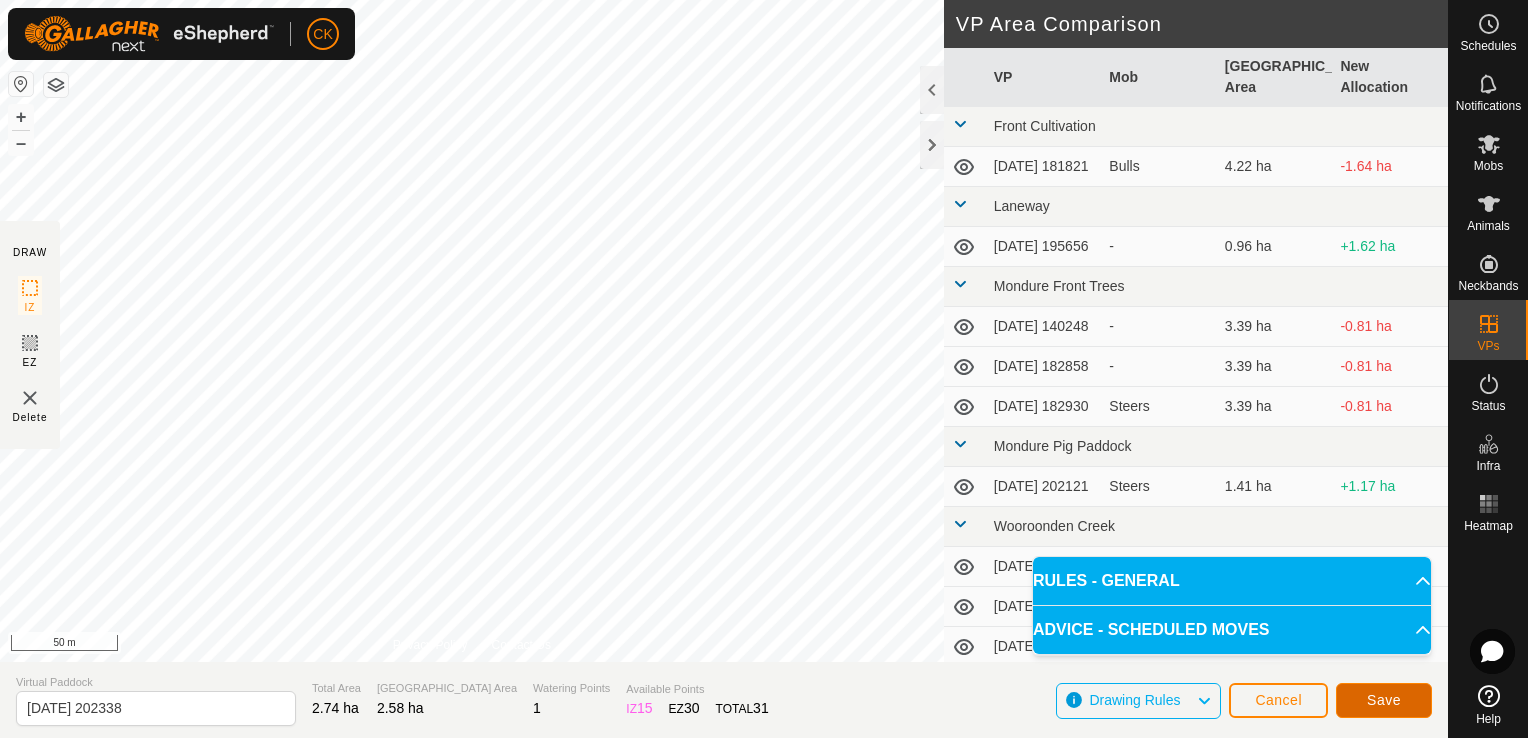 click on "Save" 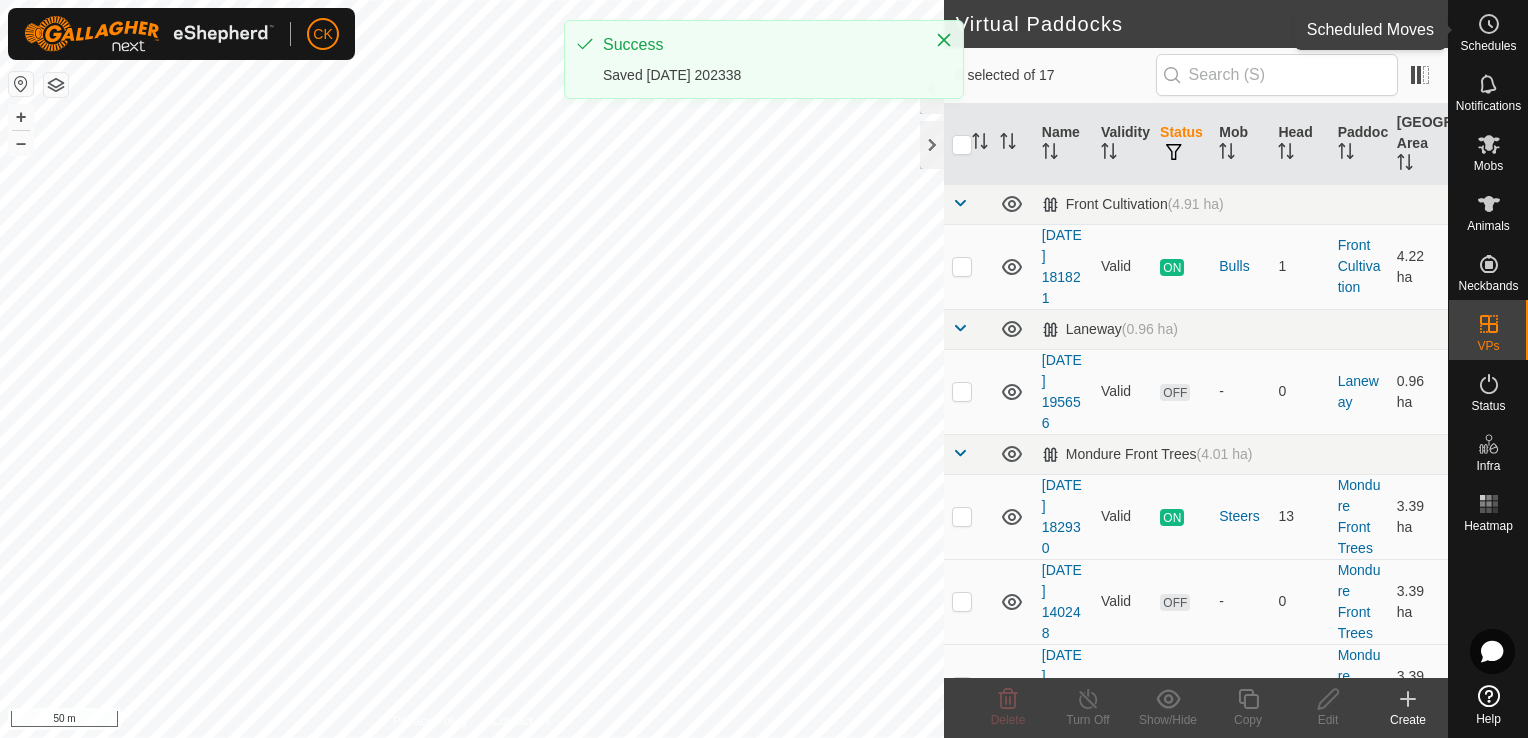 click 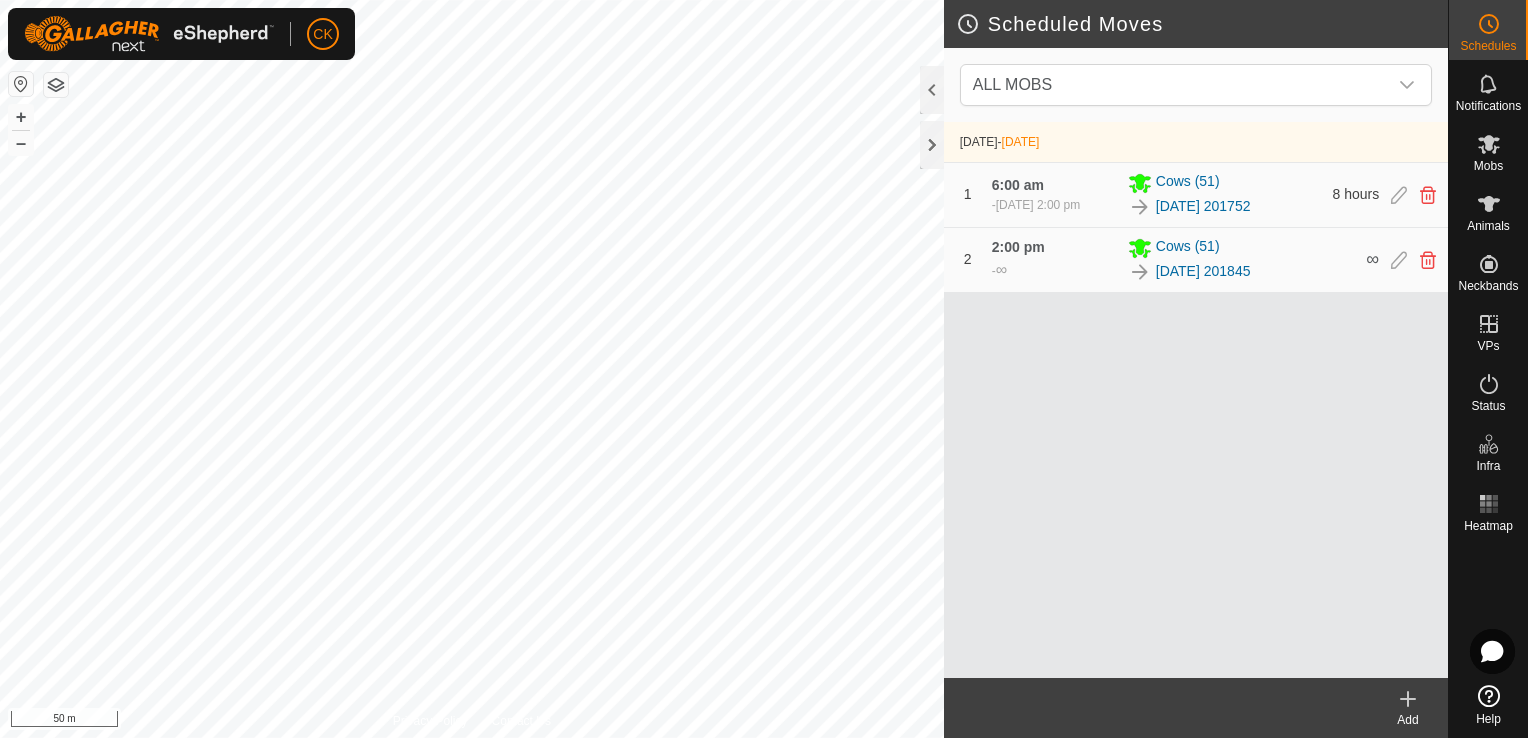 click 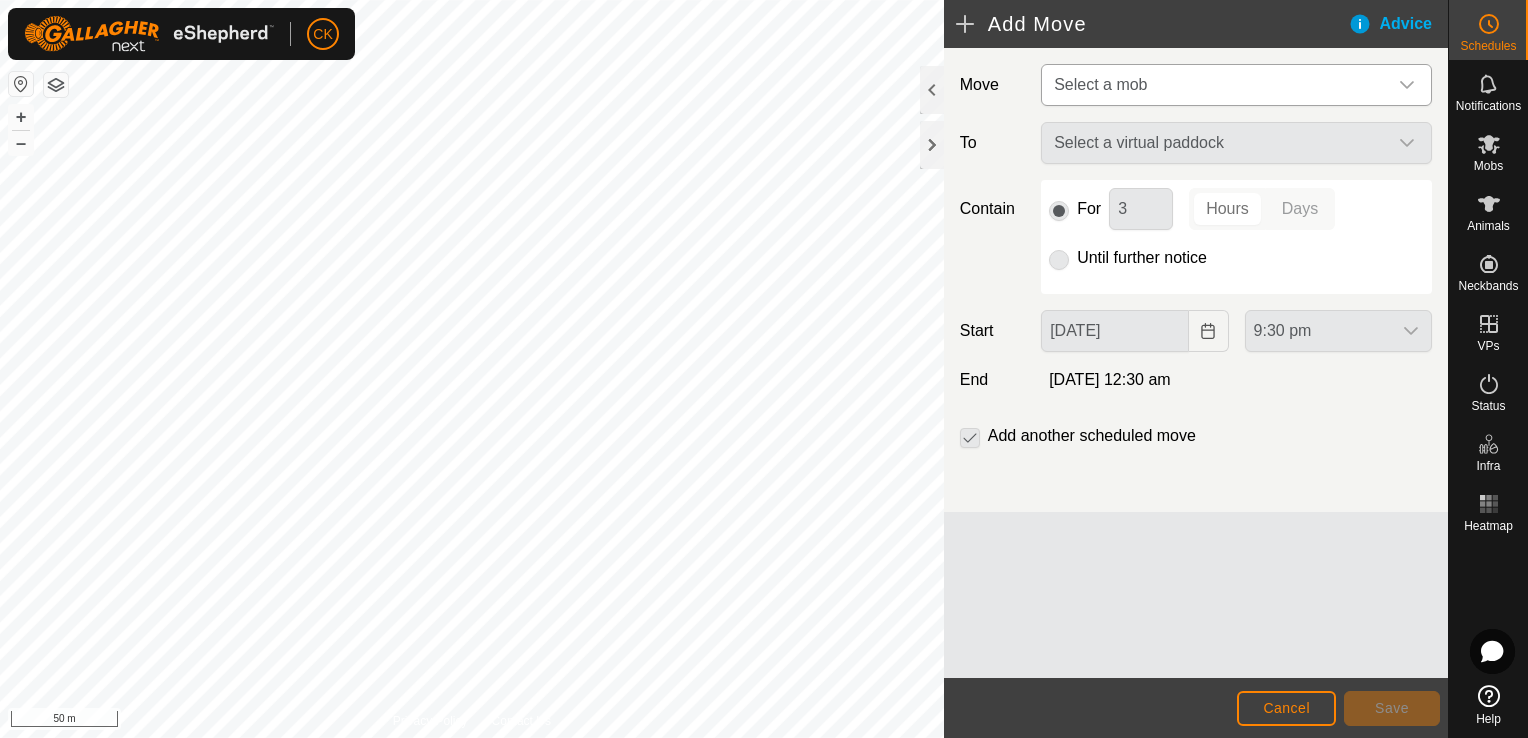 click 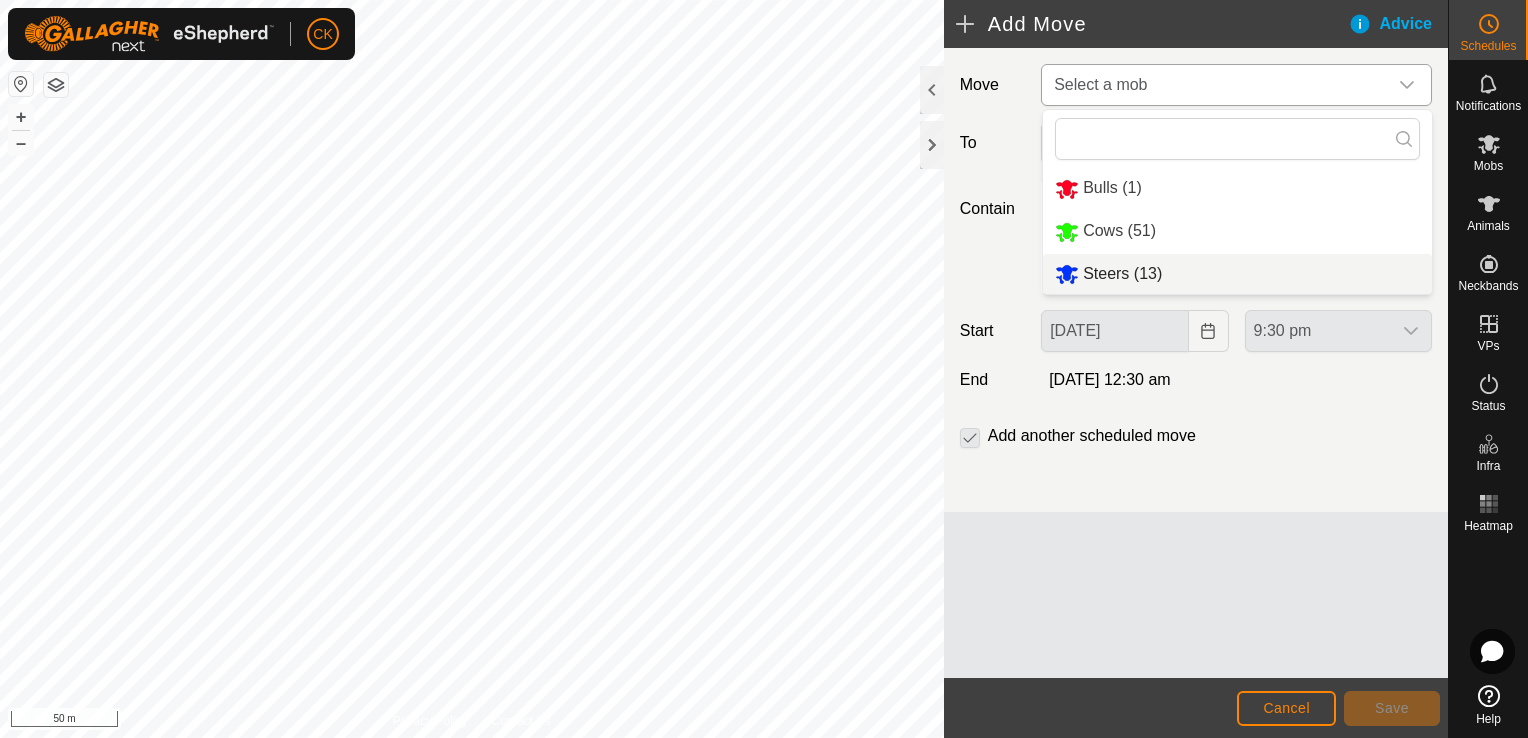 click on "Steers (13)" at bounding box center [1237, 274] 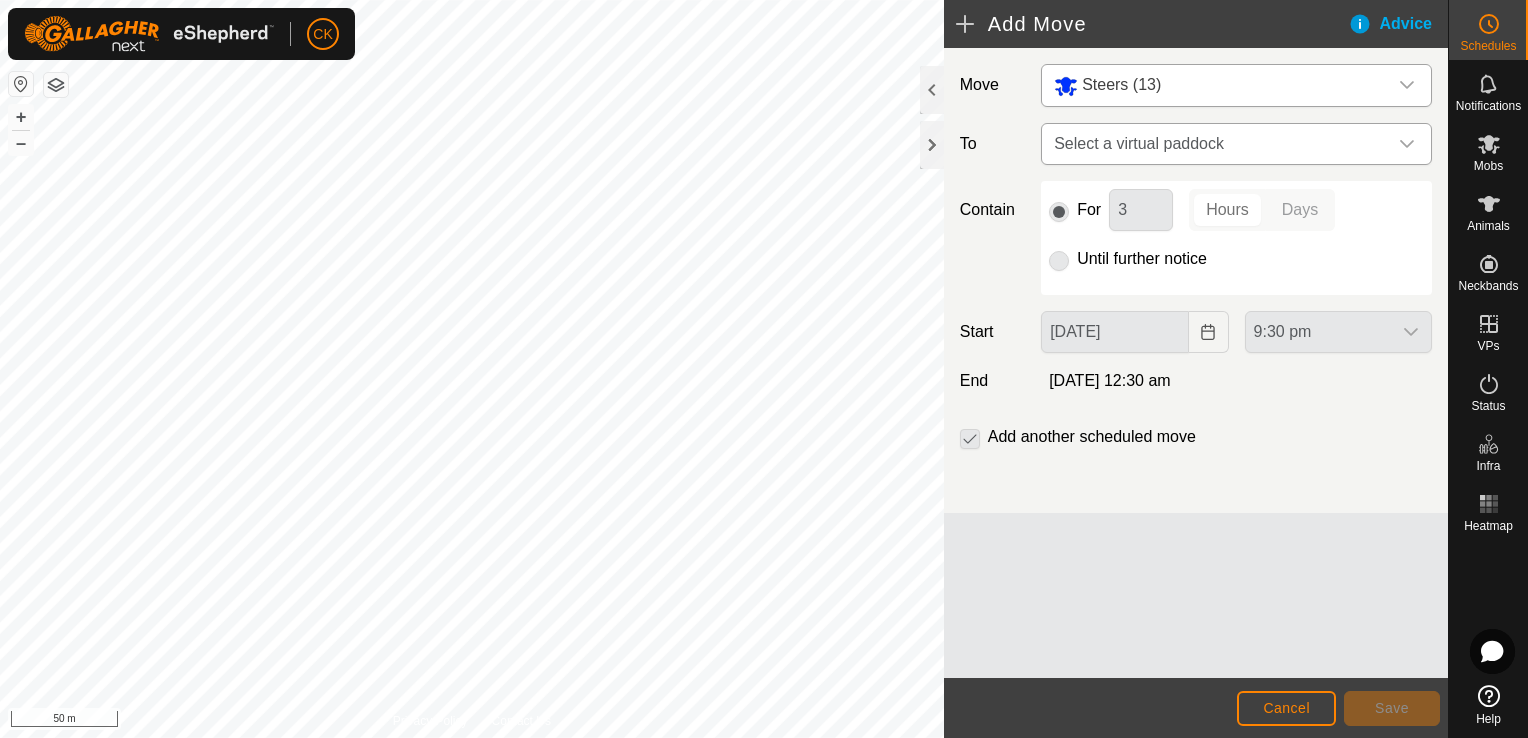 click 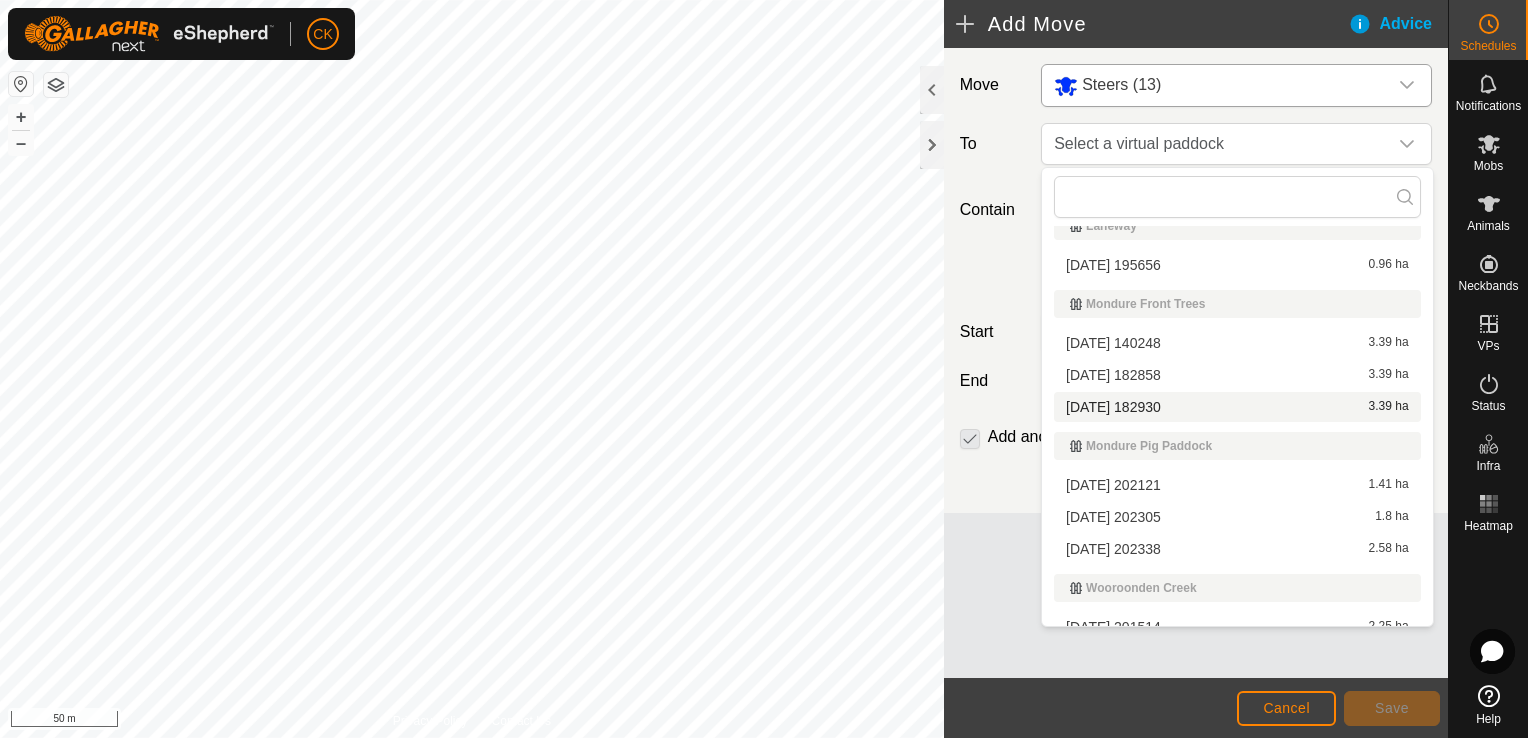 scroll, scrollTop: 200, scrollLeft: 0, axis: vertical 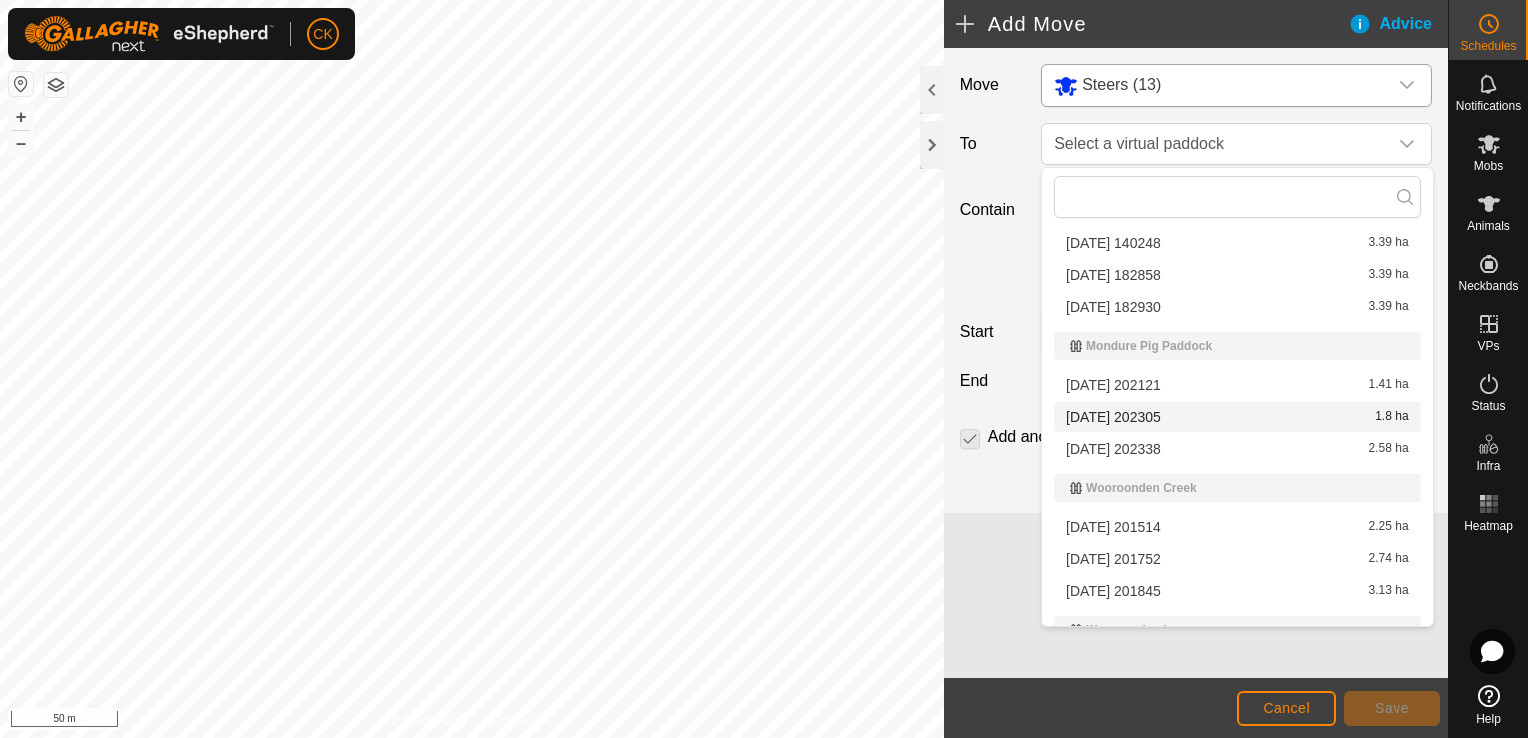 click on "[DATE] 202305  1.8 ha" at bounding box center [1237, 417] 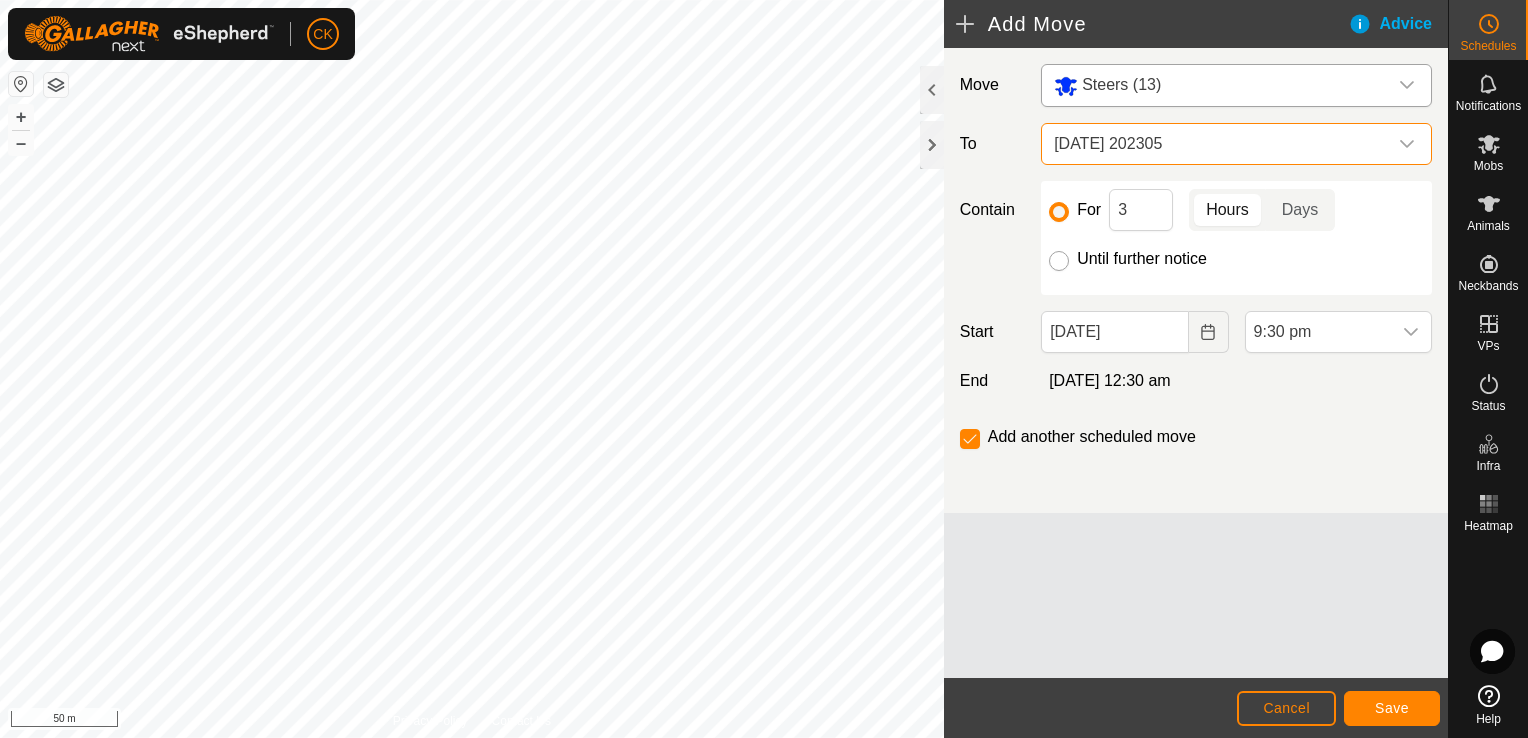 click on "Until further notice" at bounding box center [1059, 261] 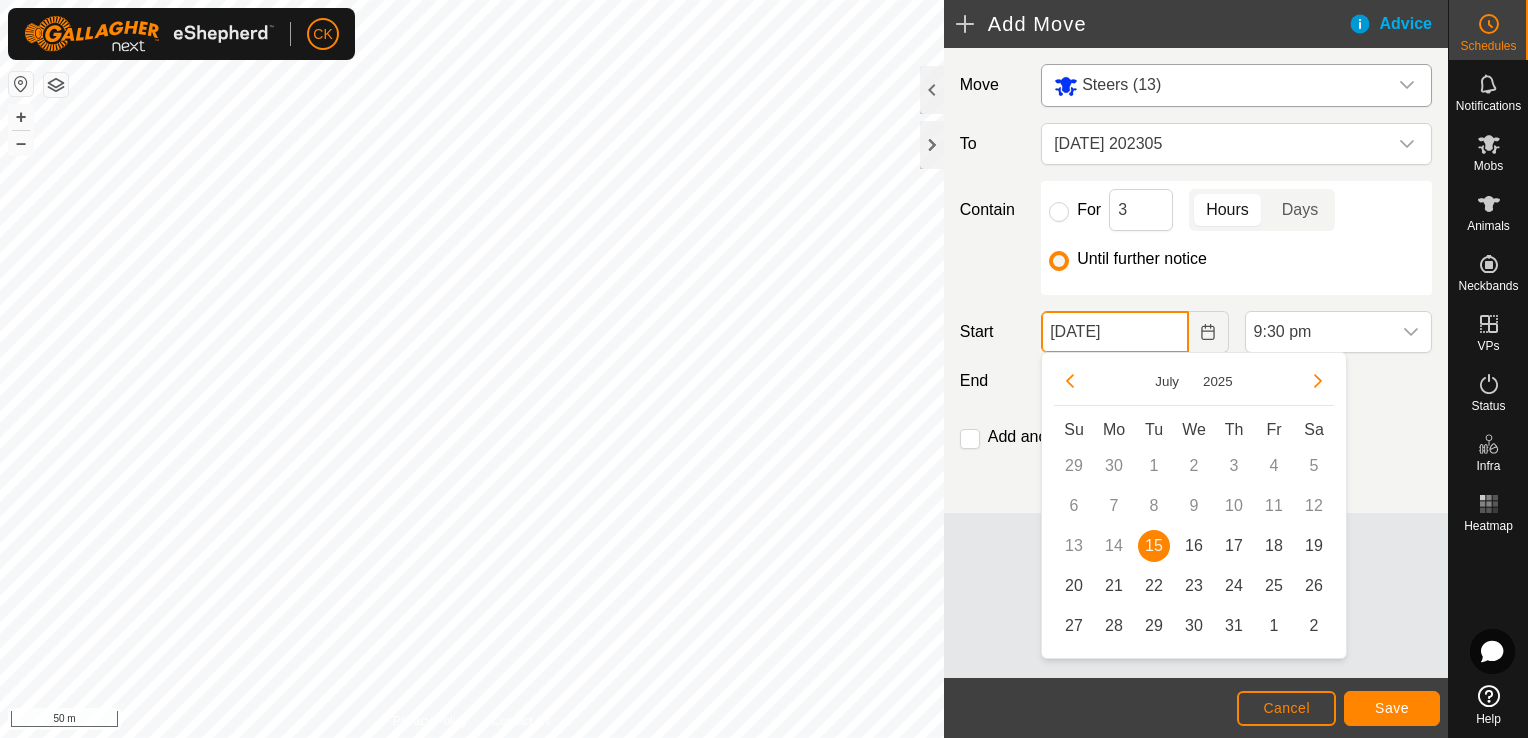 click on "[DATE]" 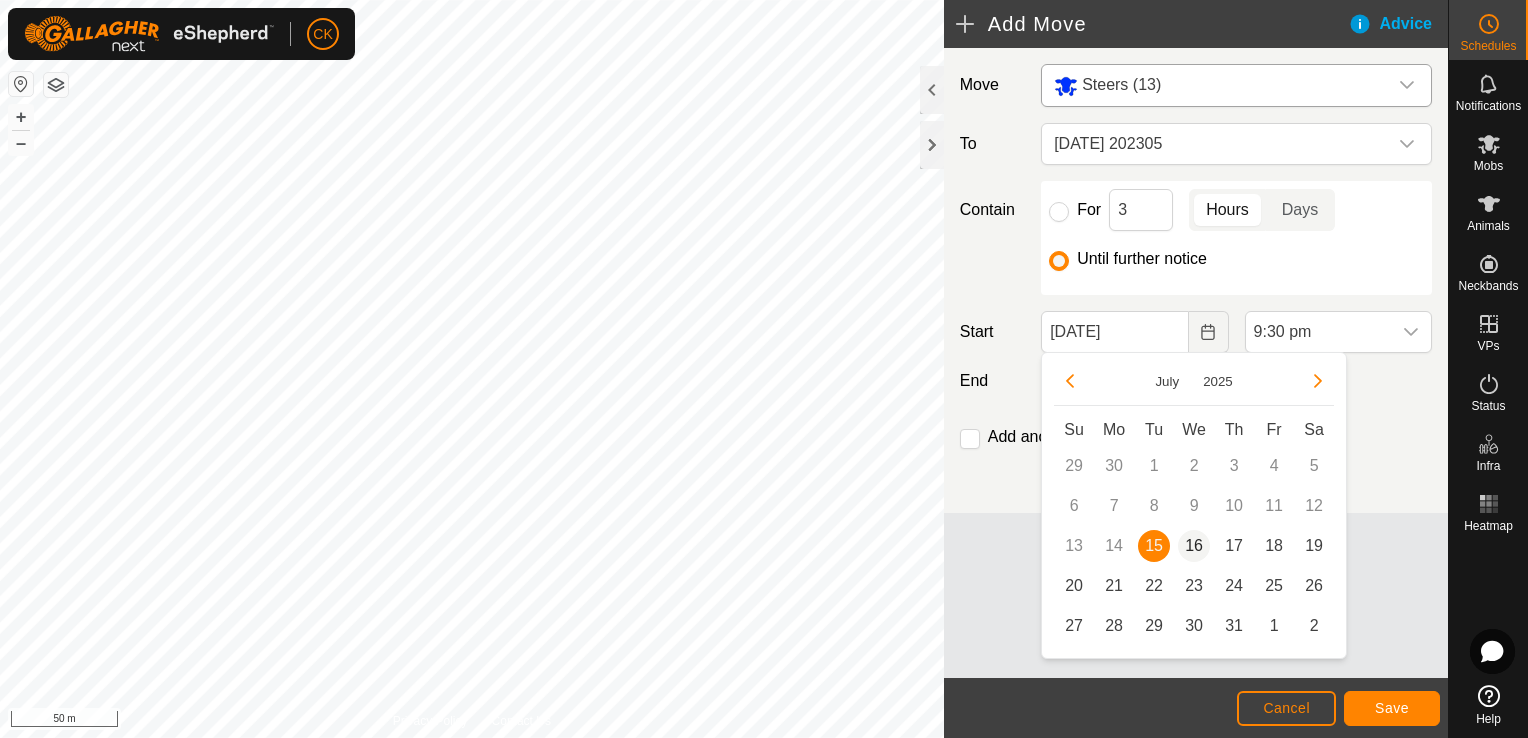 click on "16" at bounding box center [1194, 546] 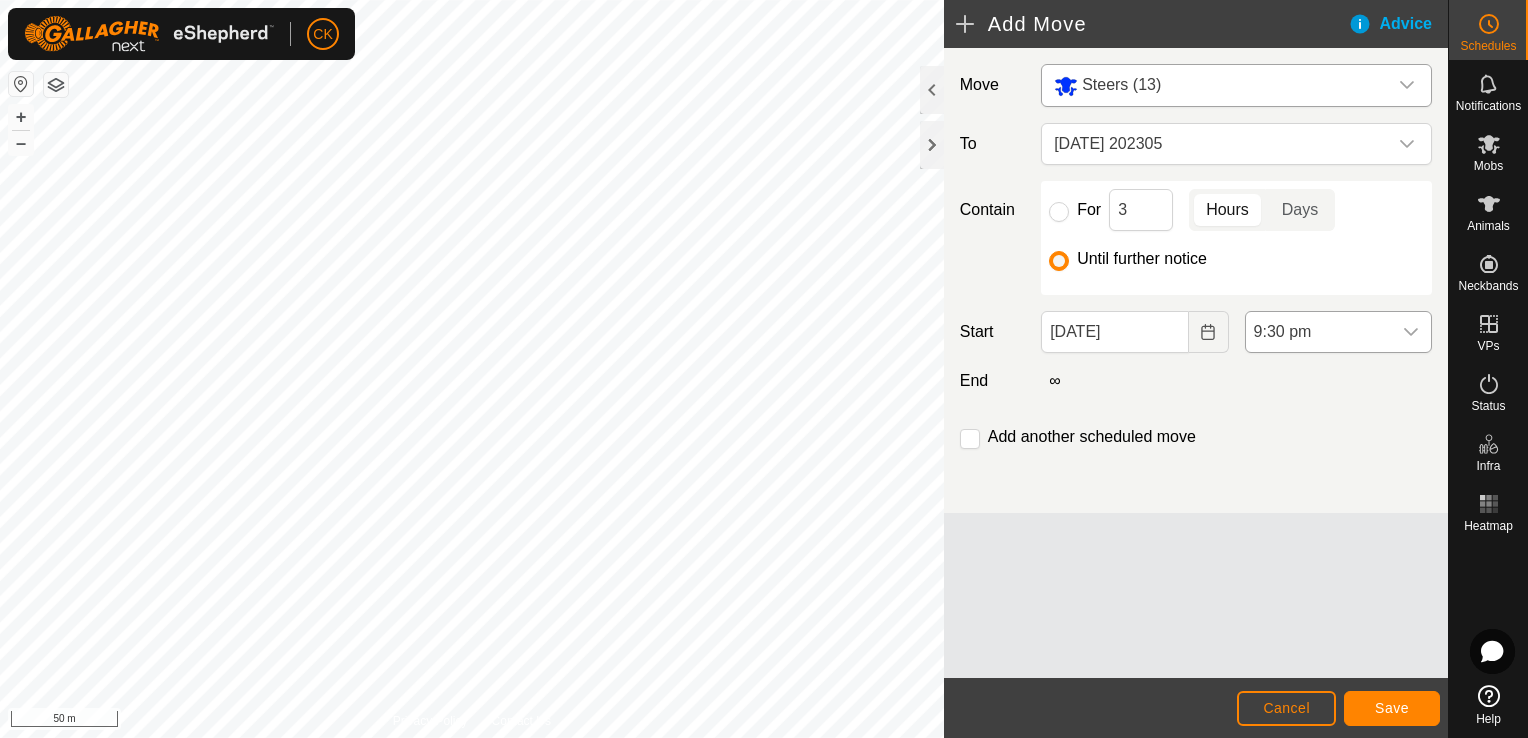 click 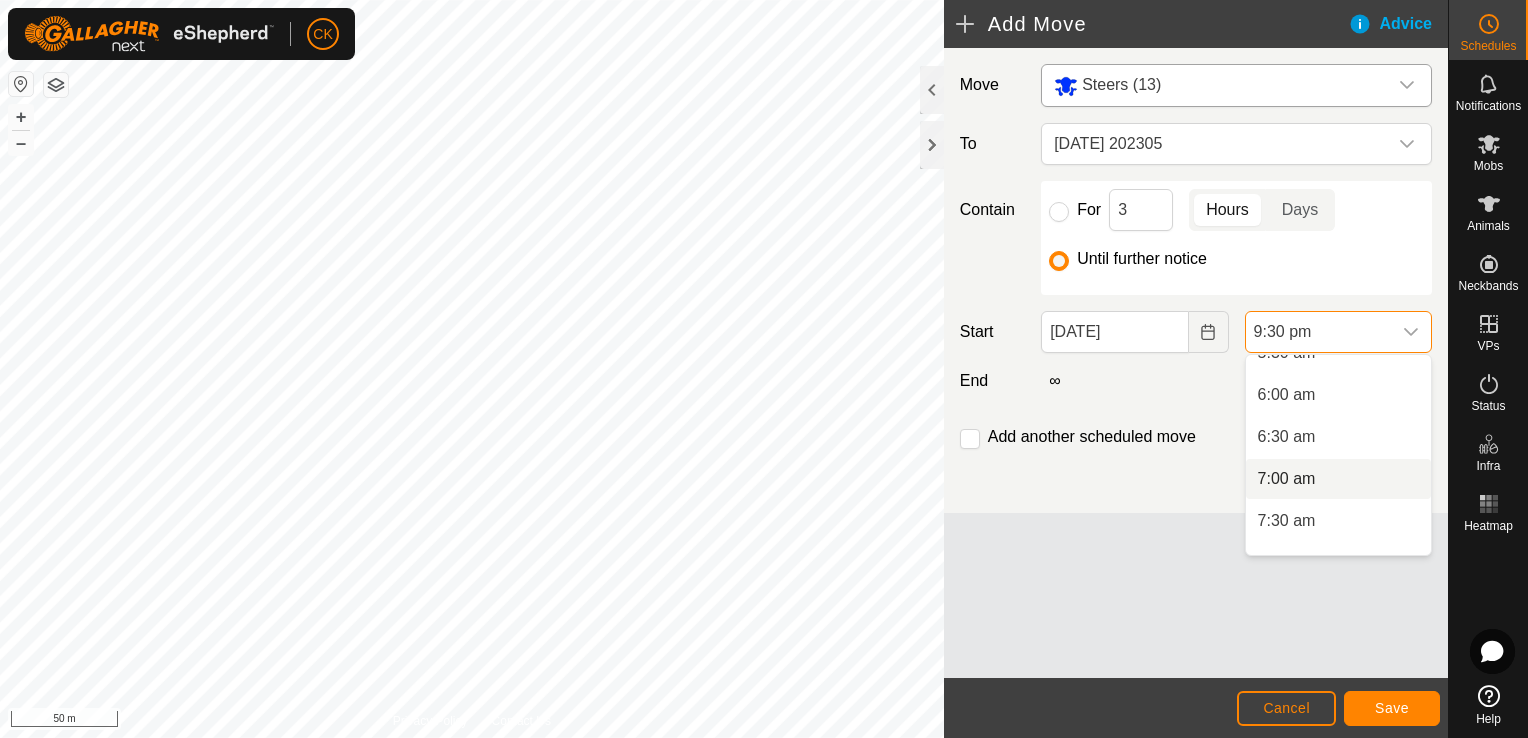 scroll, scrollTop: 438, scrollLeft: 0, axis: vertical 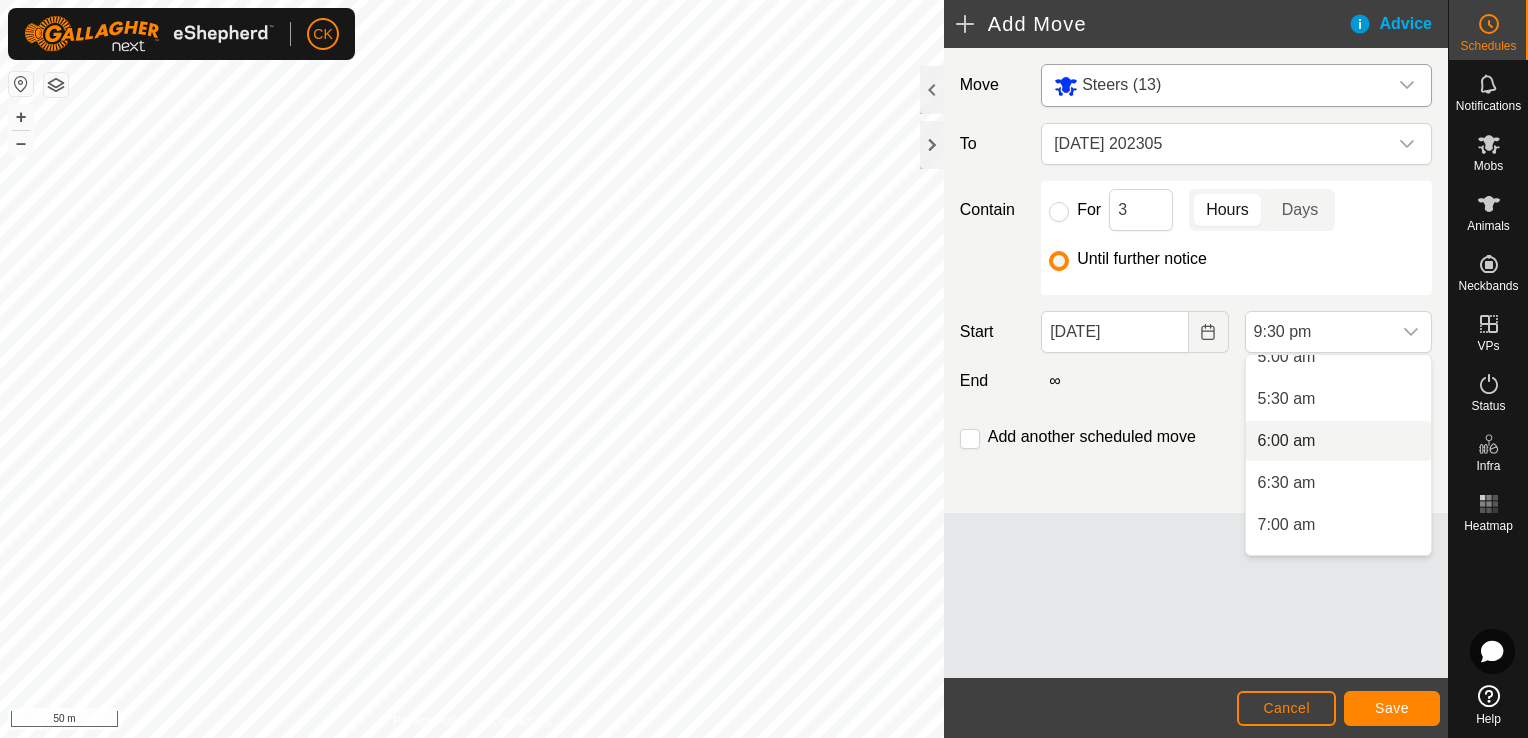 click on "6:00 am" at bounding box center (1338, 441) 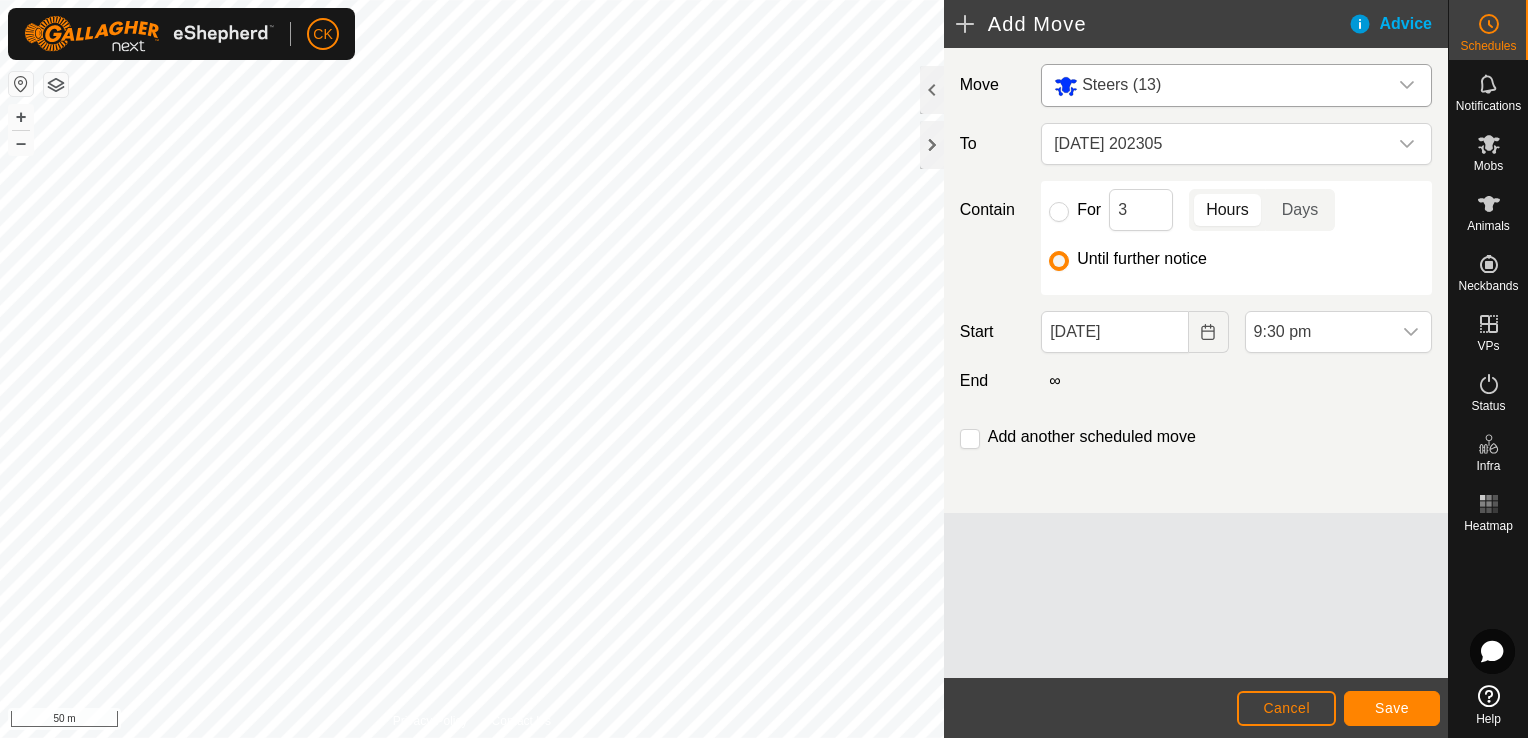 scroll, scrollTop: 1646, scrollLeft: 0, axis: vertical 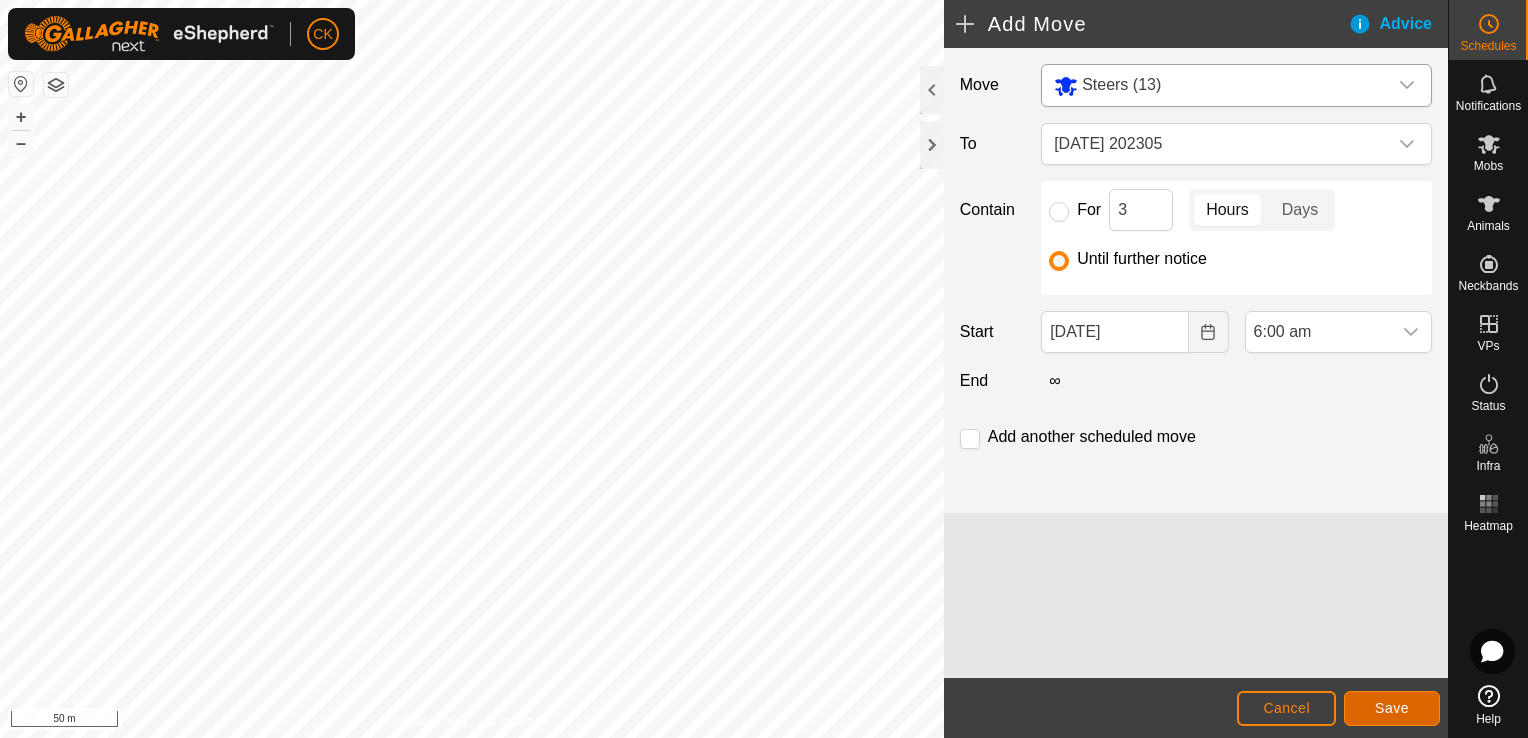 click on "Save" 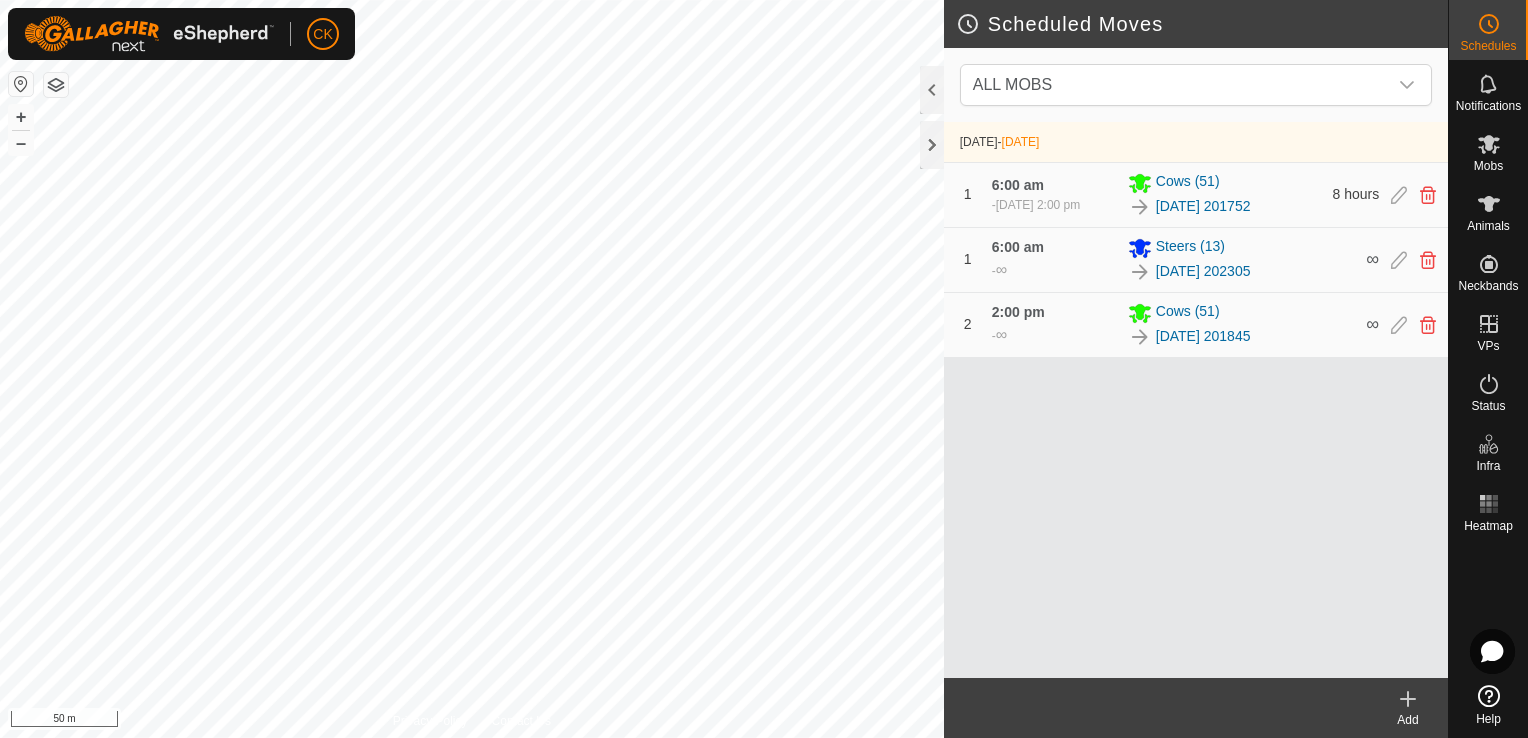 click 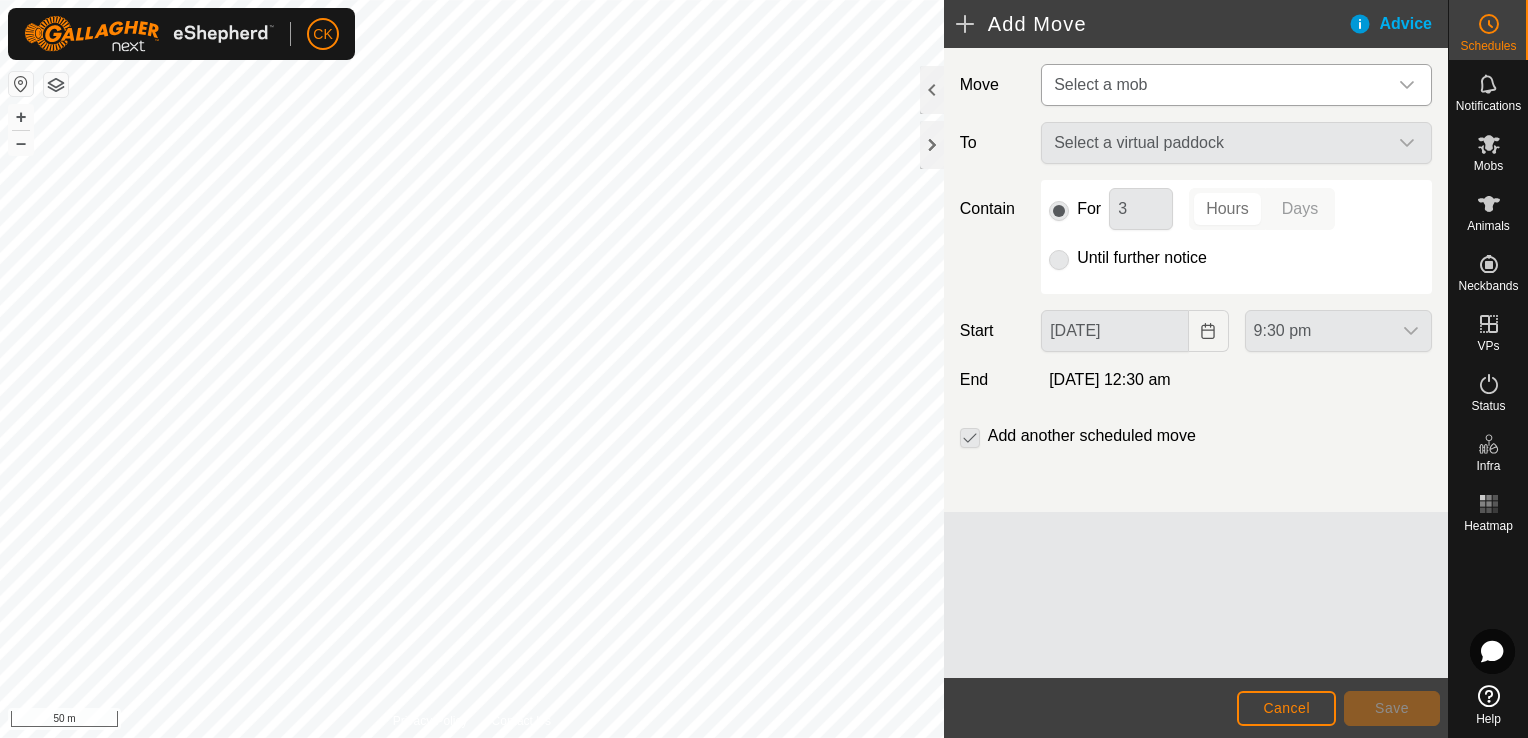 click 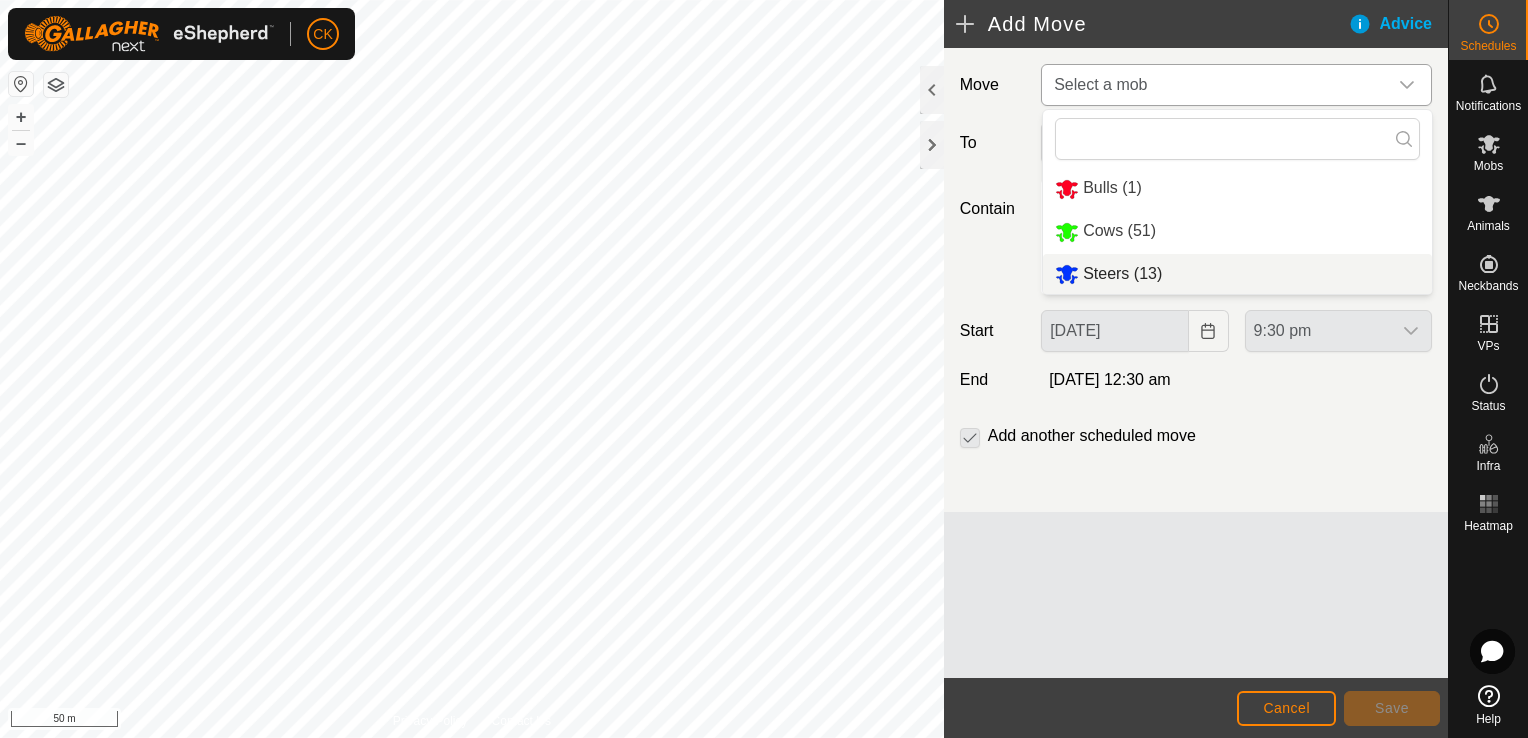click on "Steers (13)" at bounding box center [1237, 274] 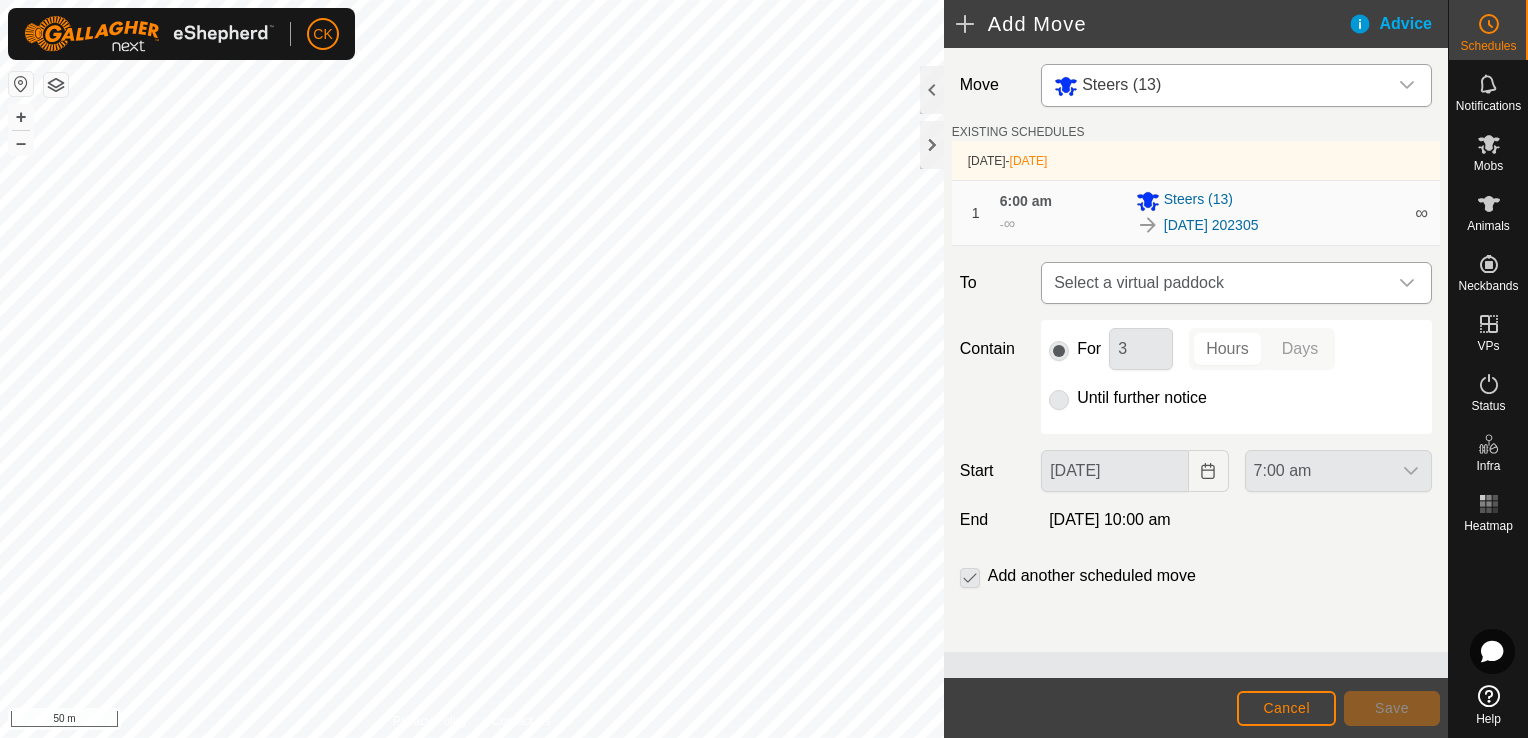 click 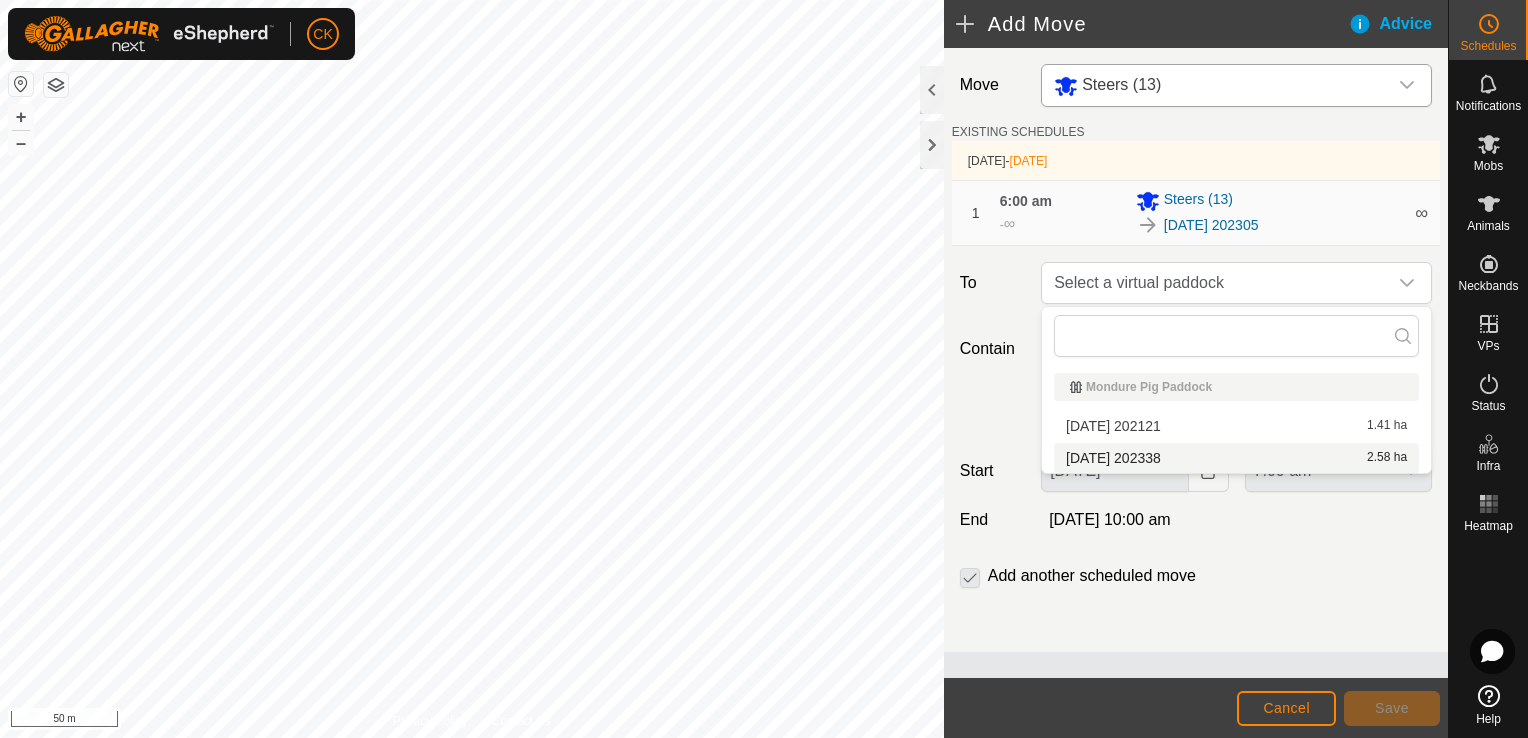 click on "[DATE] 202338  2.58 ha" at bounding box center (1236, 458) 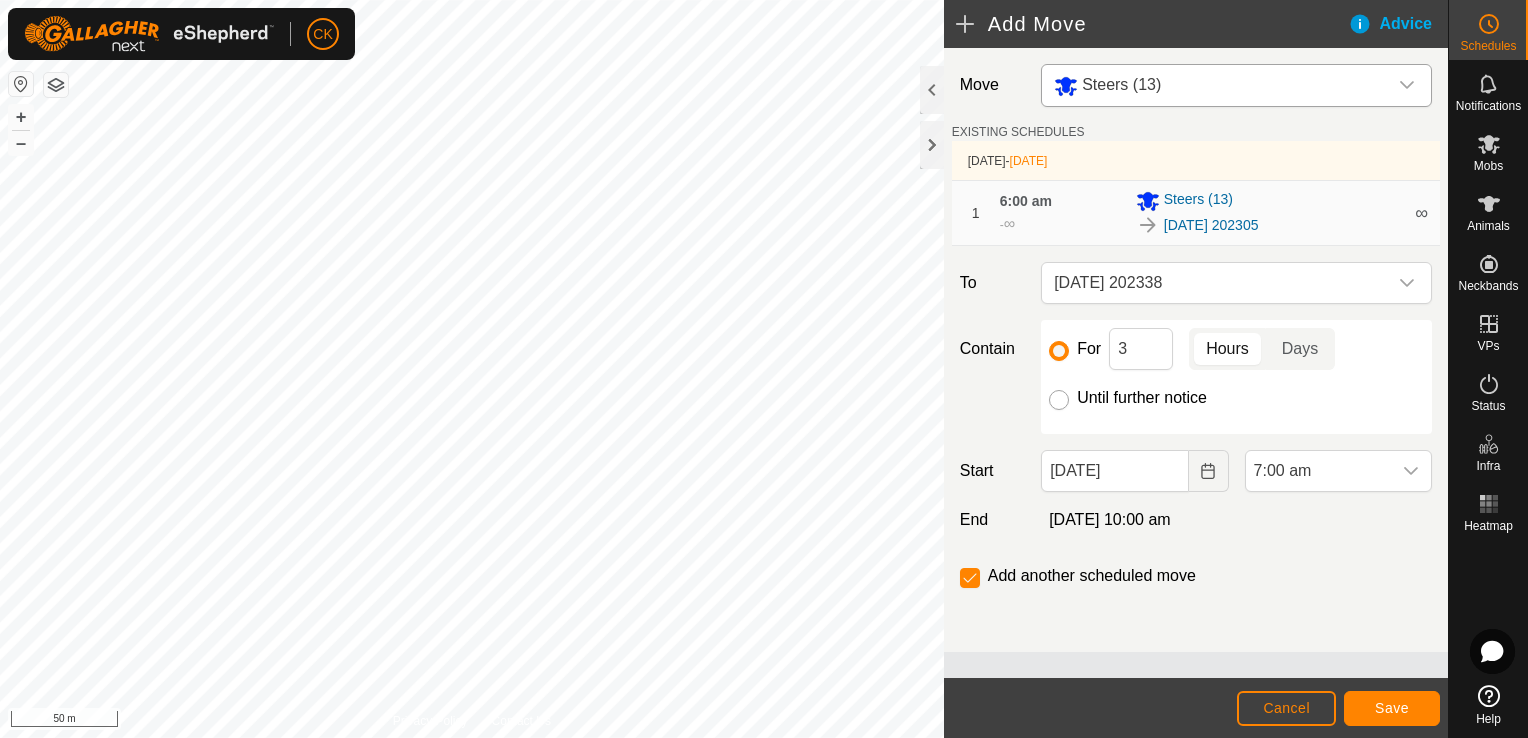 click on "Until further notice" at bounding box center (1059, 400) 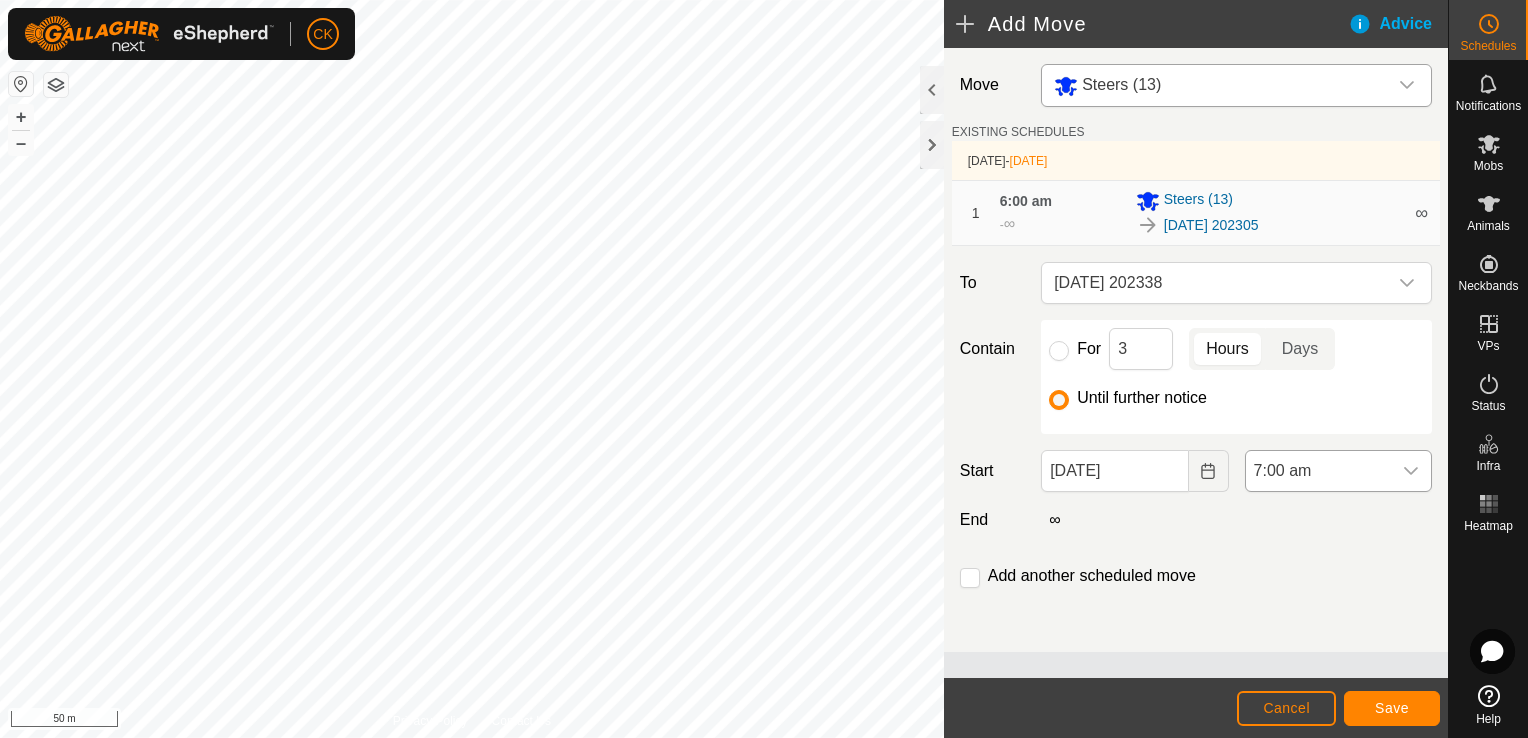 click 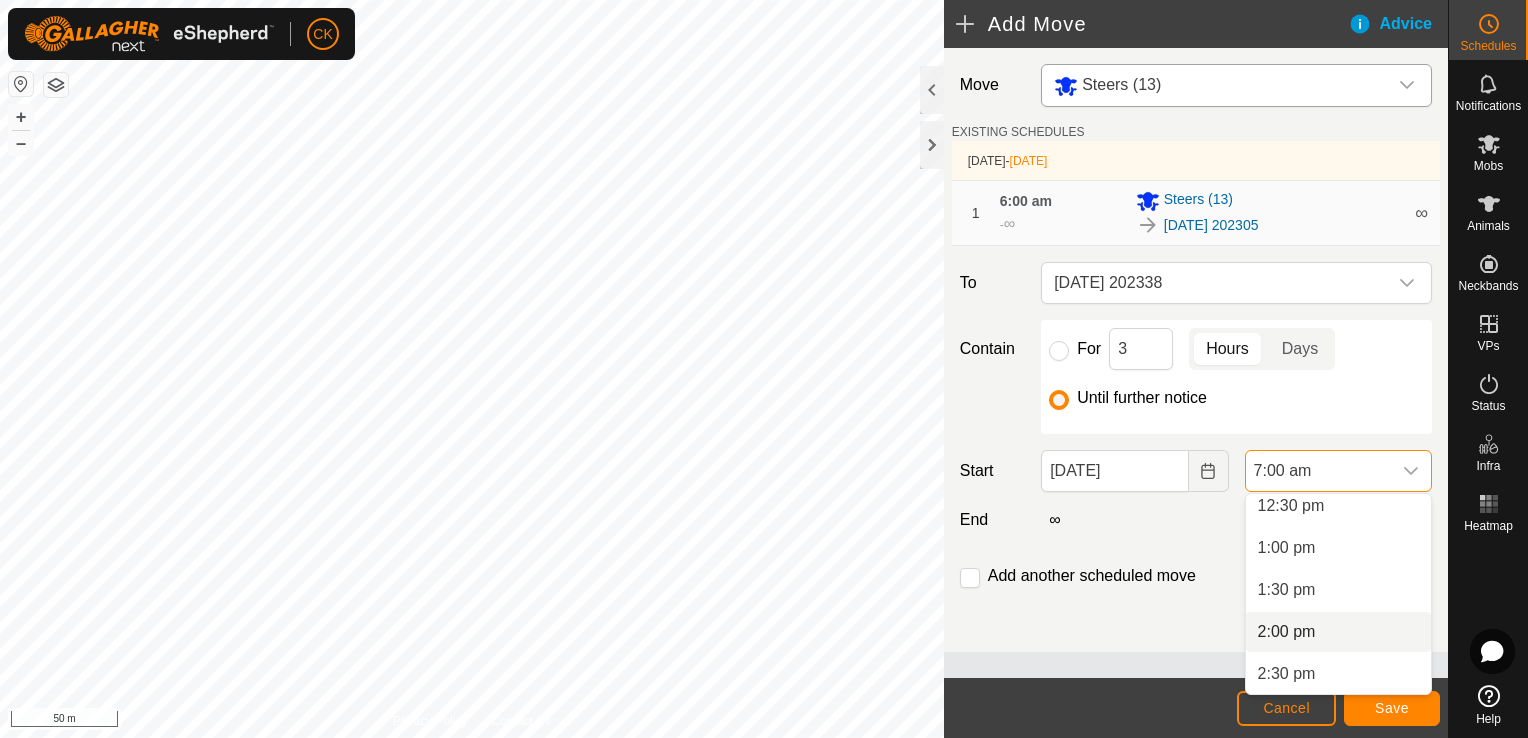 scroll, scrollTop: 1024, scrollLeft: 0, axis: vertical 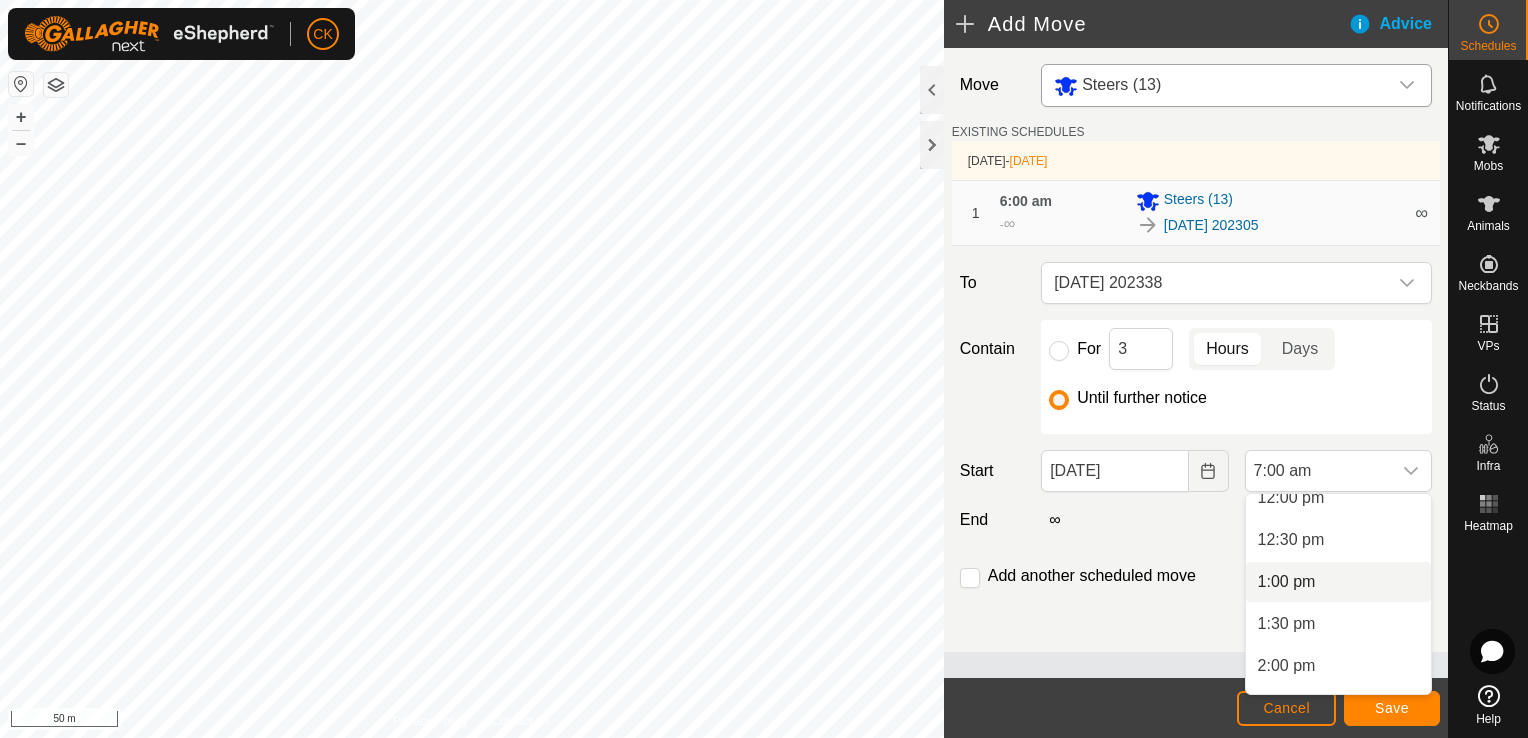 click on "1:00 pm" at bounding box center [1338, 582] 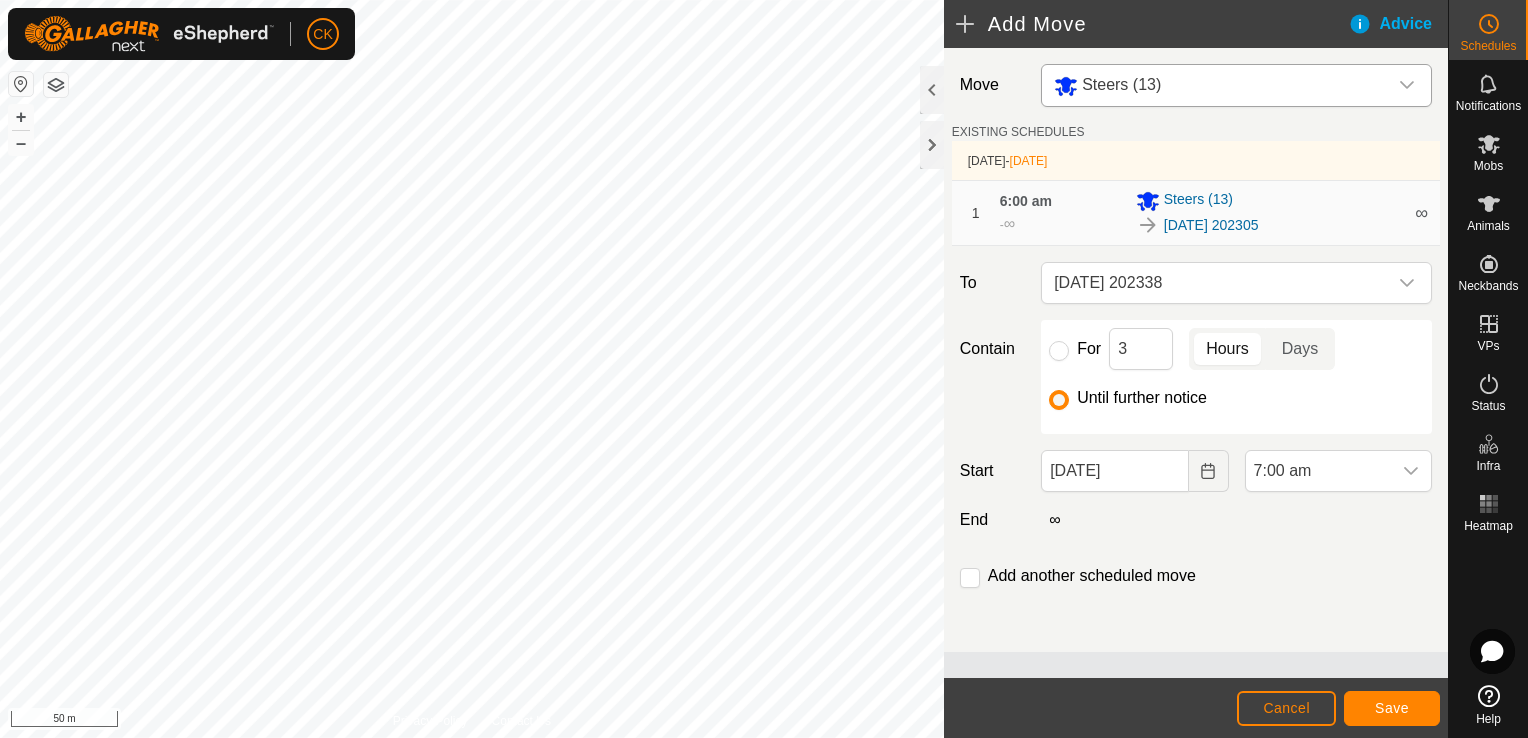 scroll, scrollTop: 588, scrollLeft: 0, axis: vertical 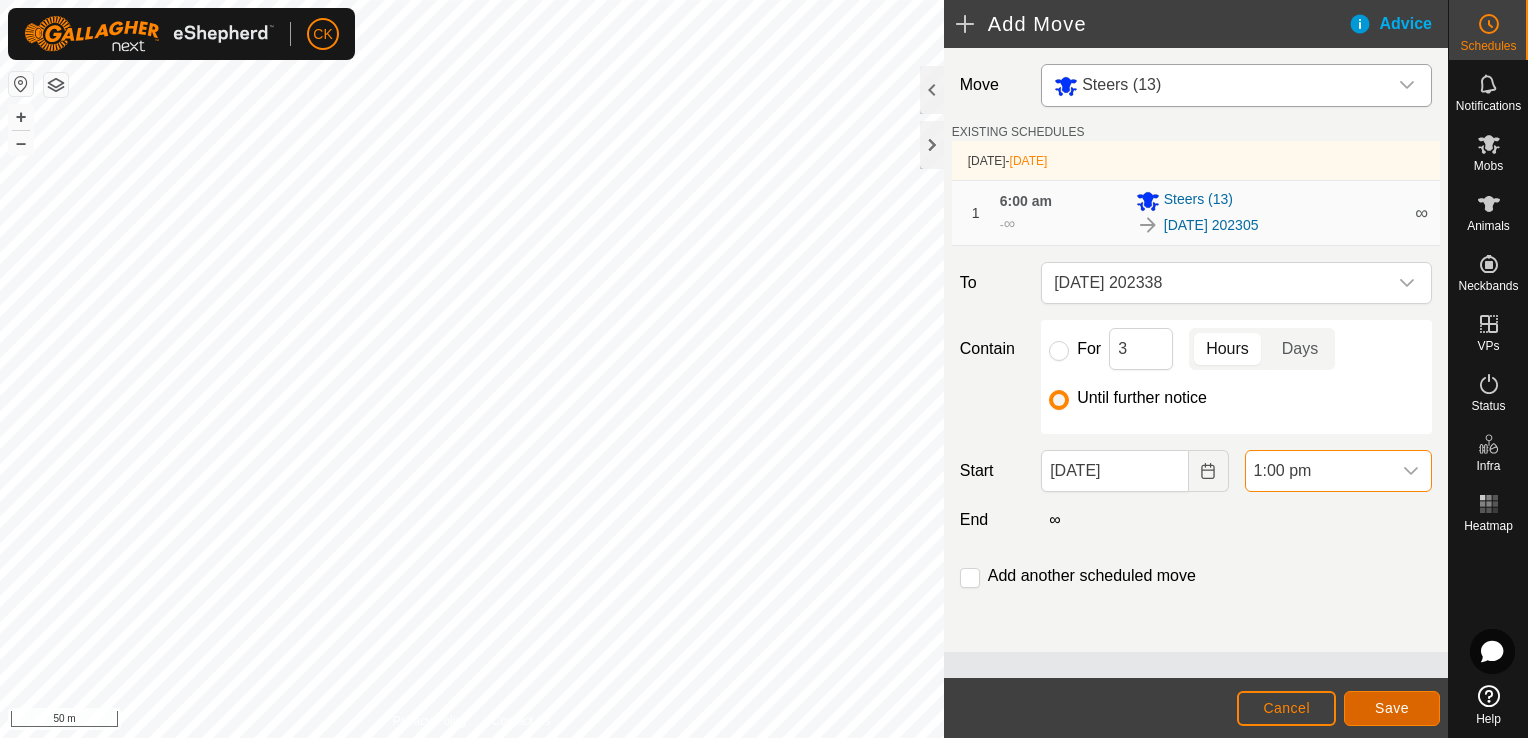 click on "Save" 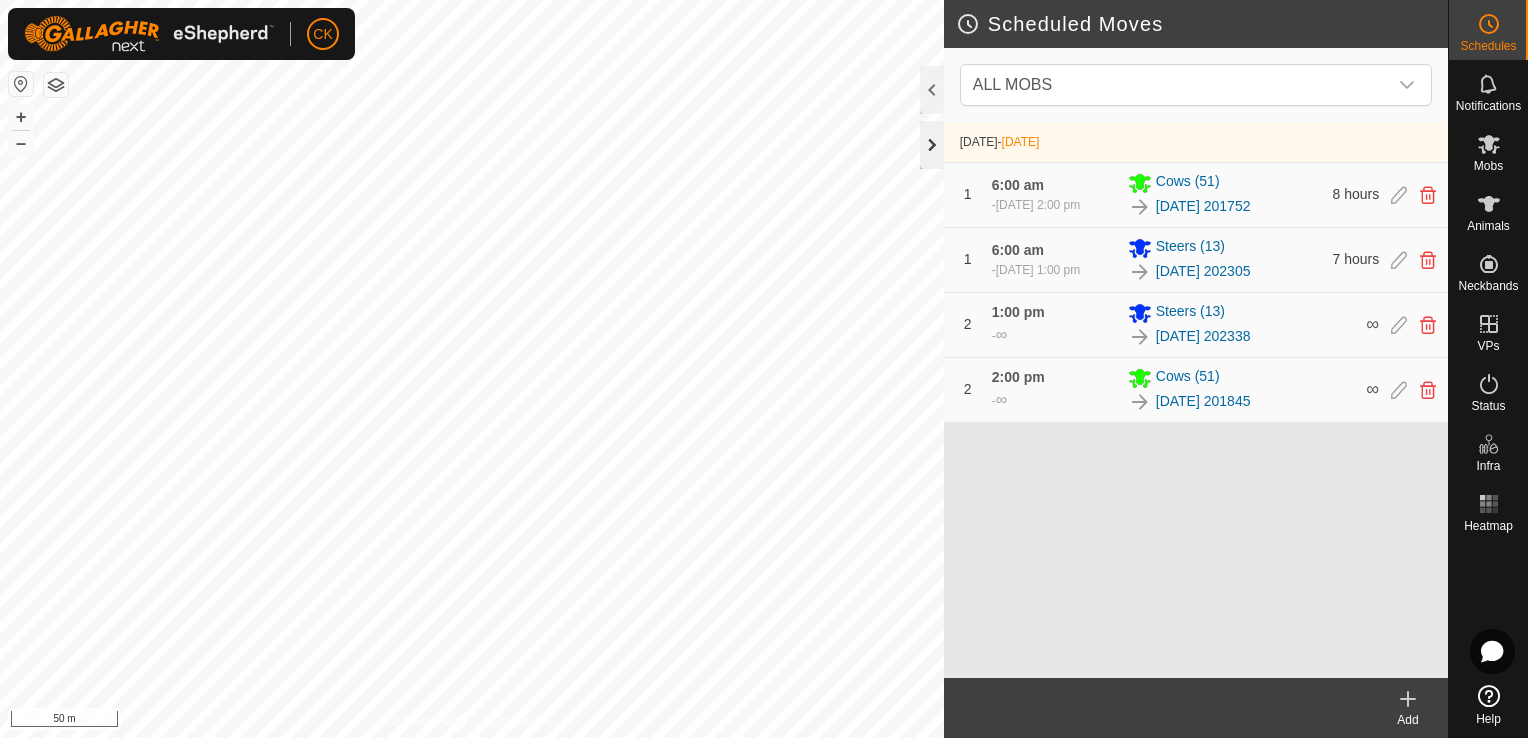 click 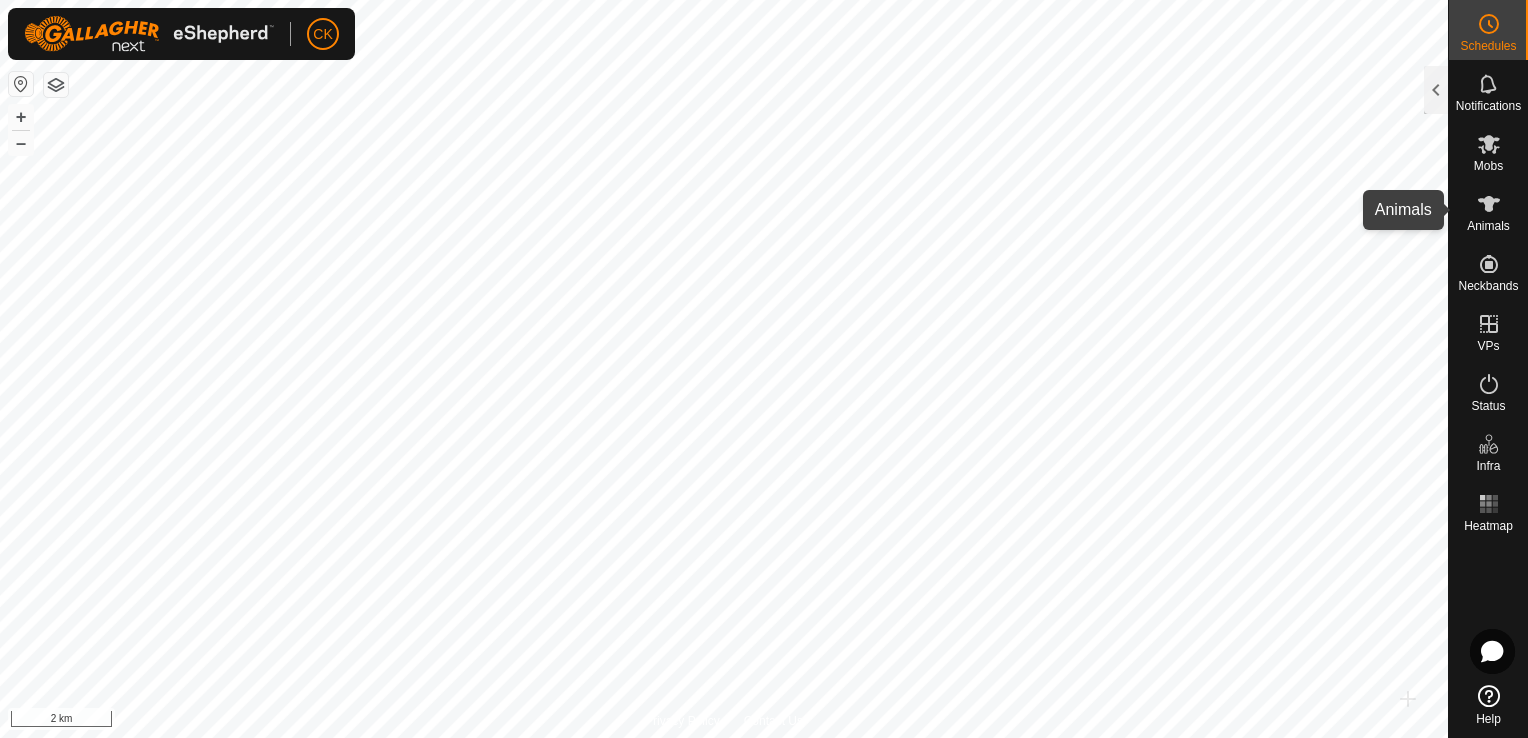 click 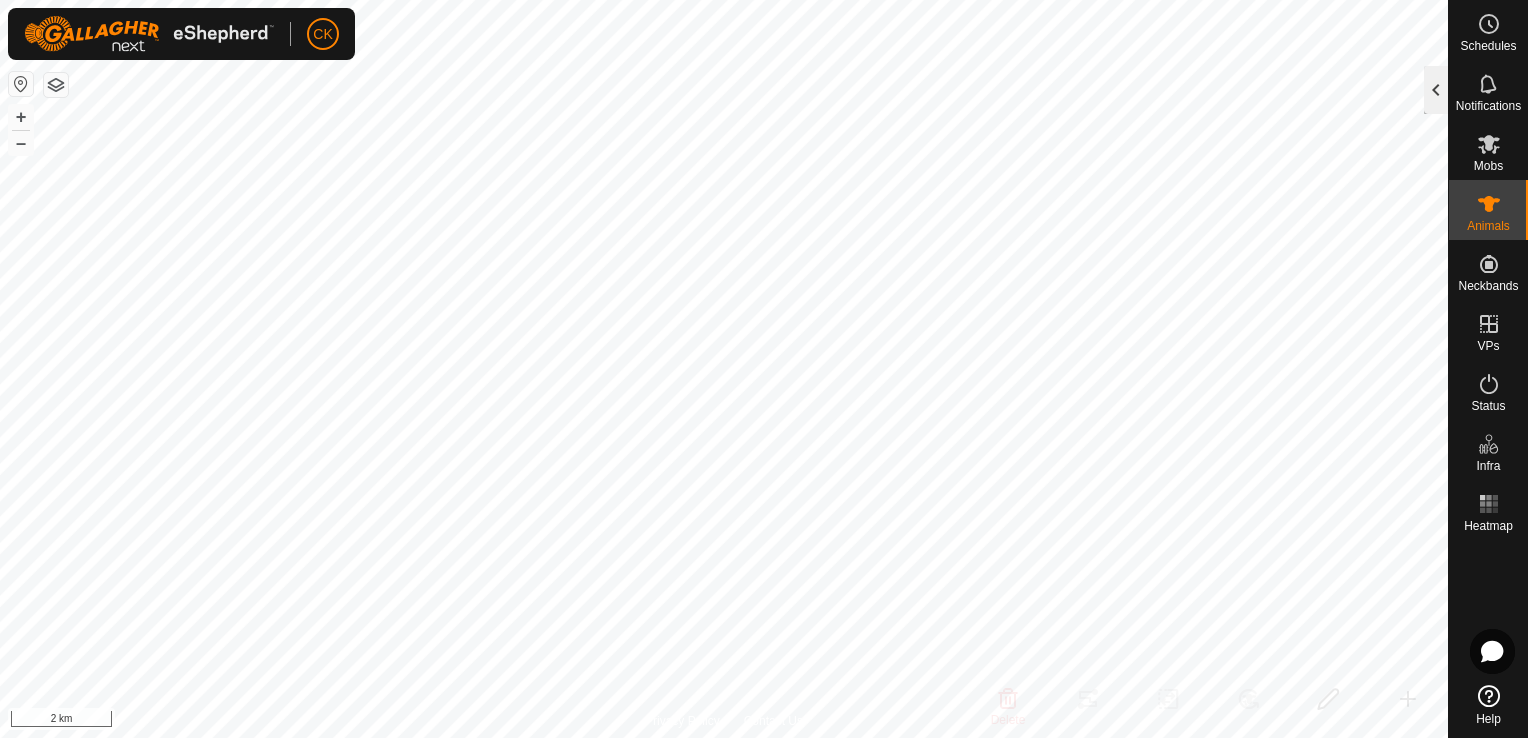 click 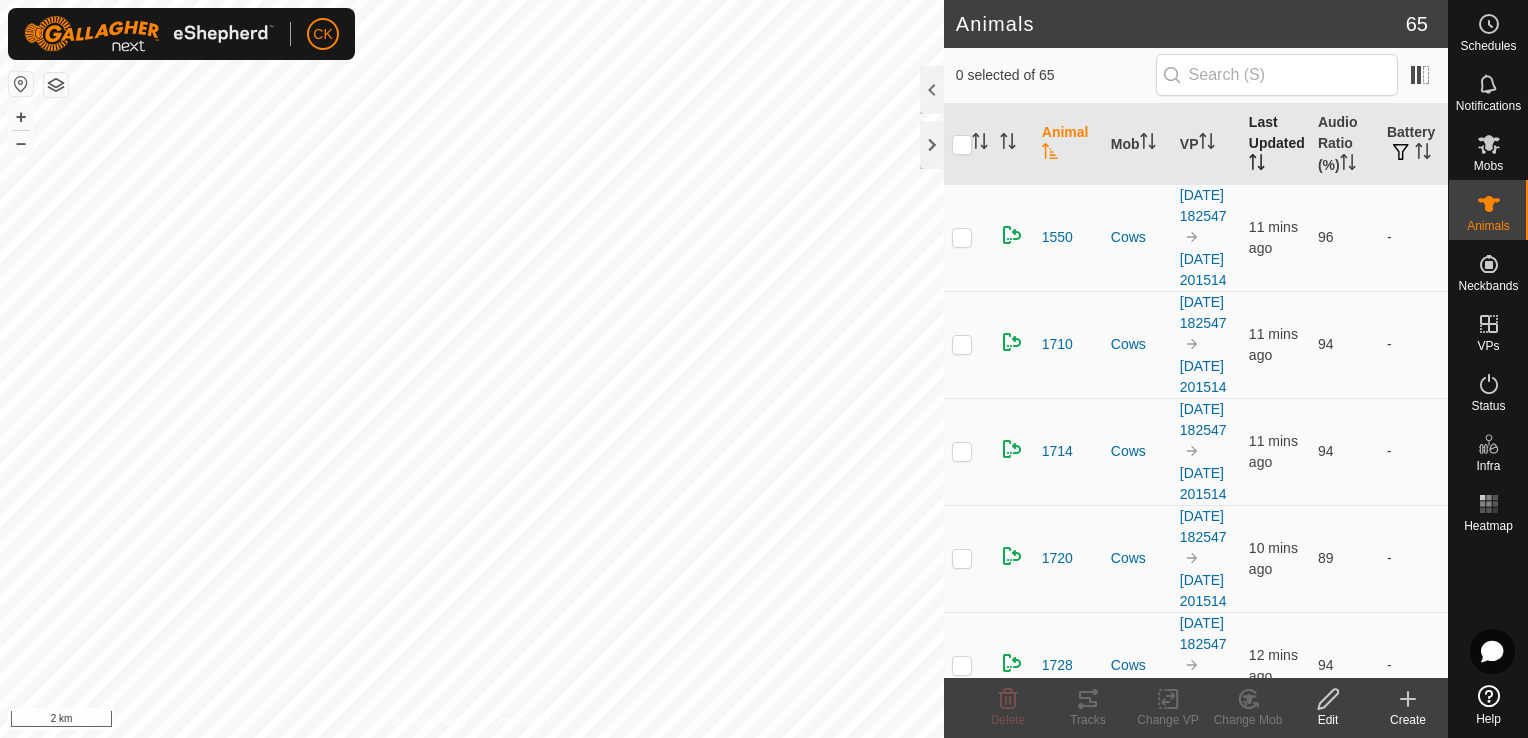 click on "Last Updated" at bounding box center [1275, 144] 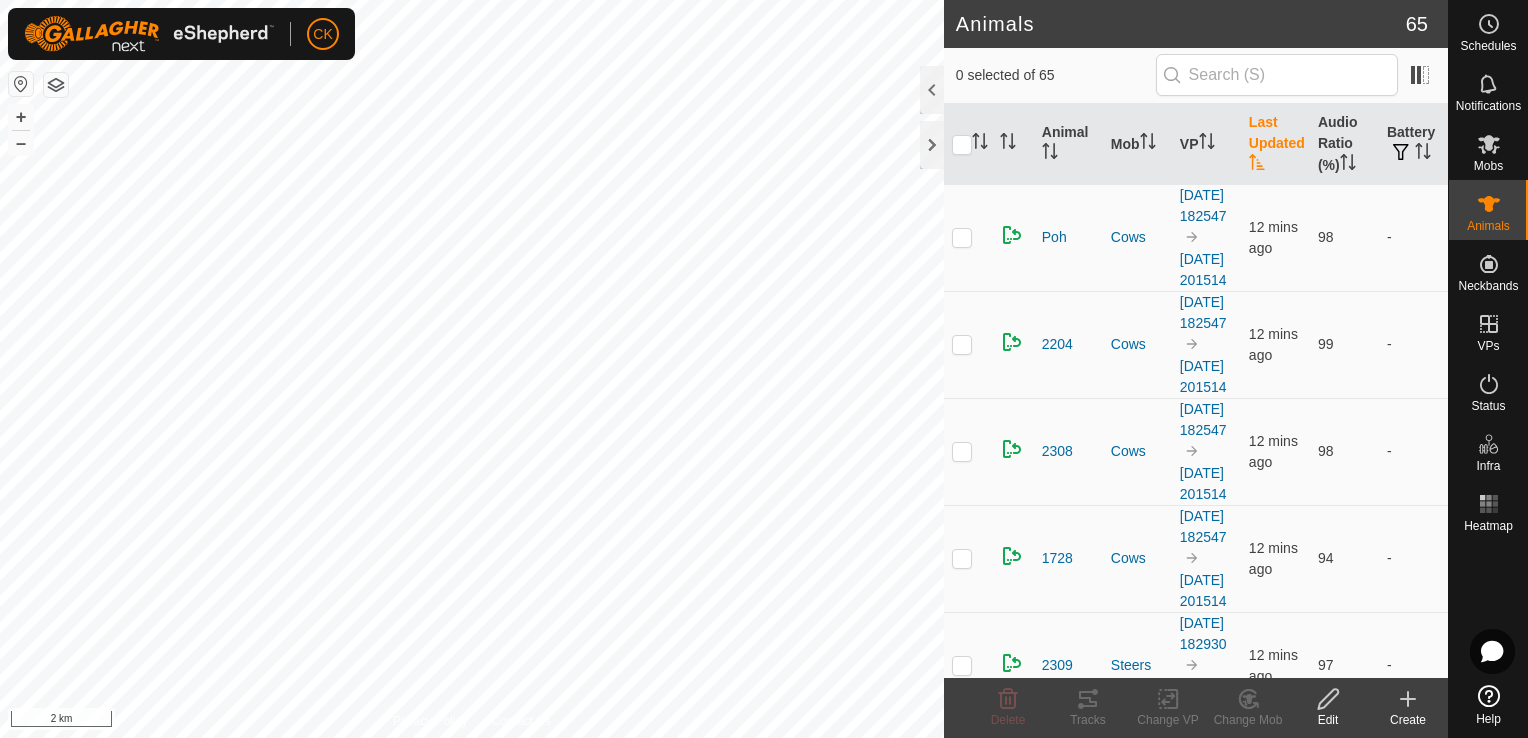 click on "Last Updated" at bounding box center (1275, 144) 